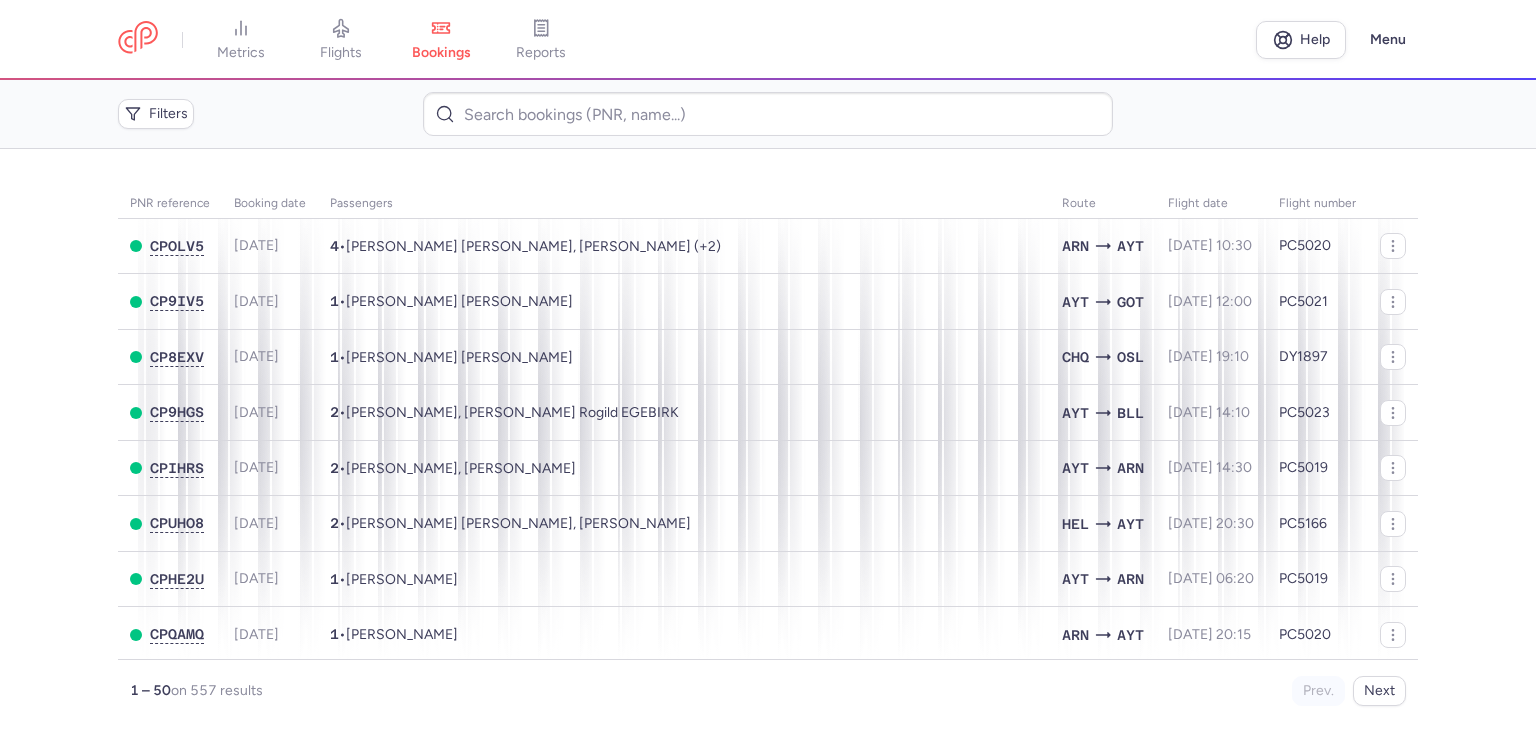 click on "bookings" at bounding box center (441, 53) 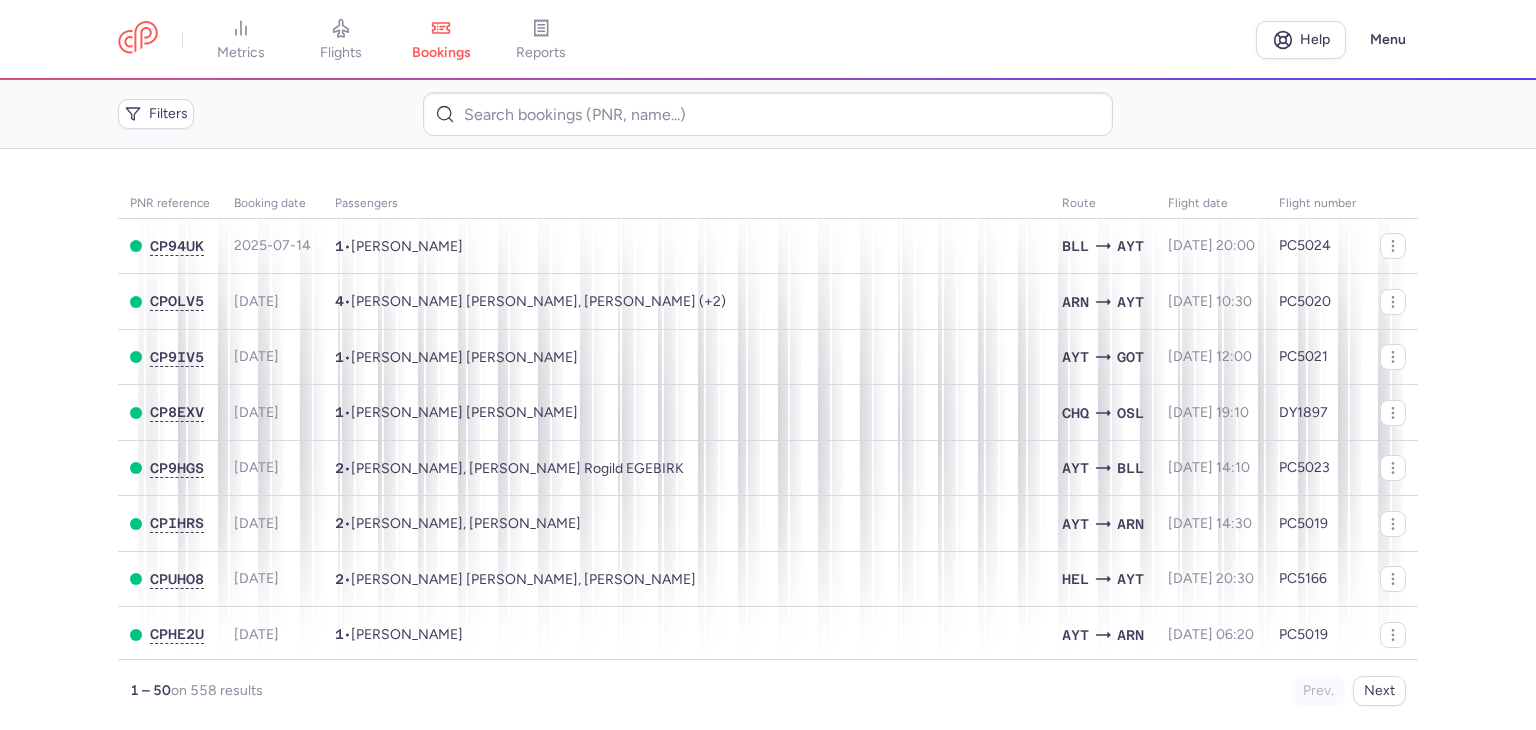 scroll, scrollTop: 0, scrollLeft: 0, axis: both 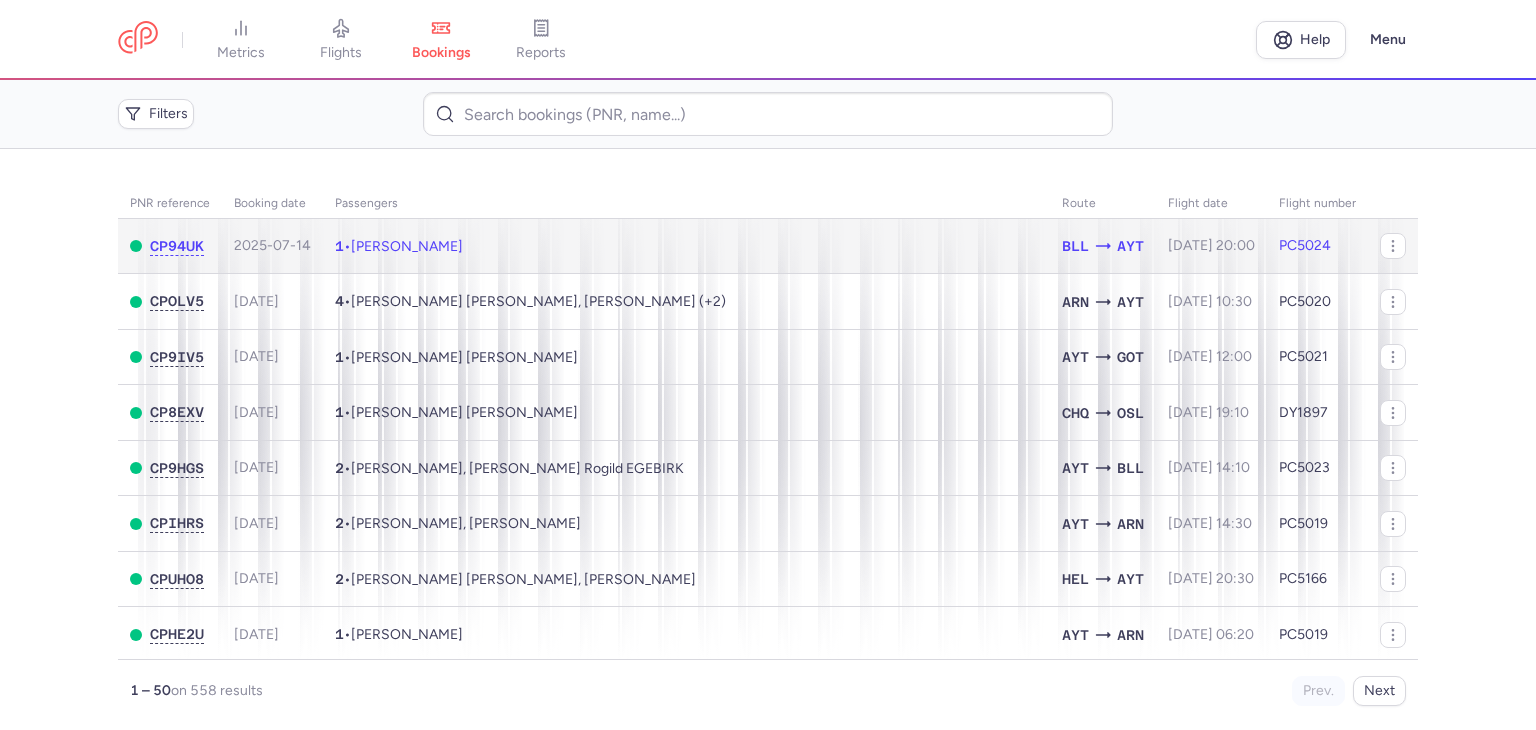click on "1  •  Olena OSTAPIUK" at bounding box center (686, 246) 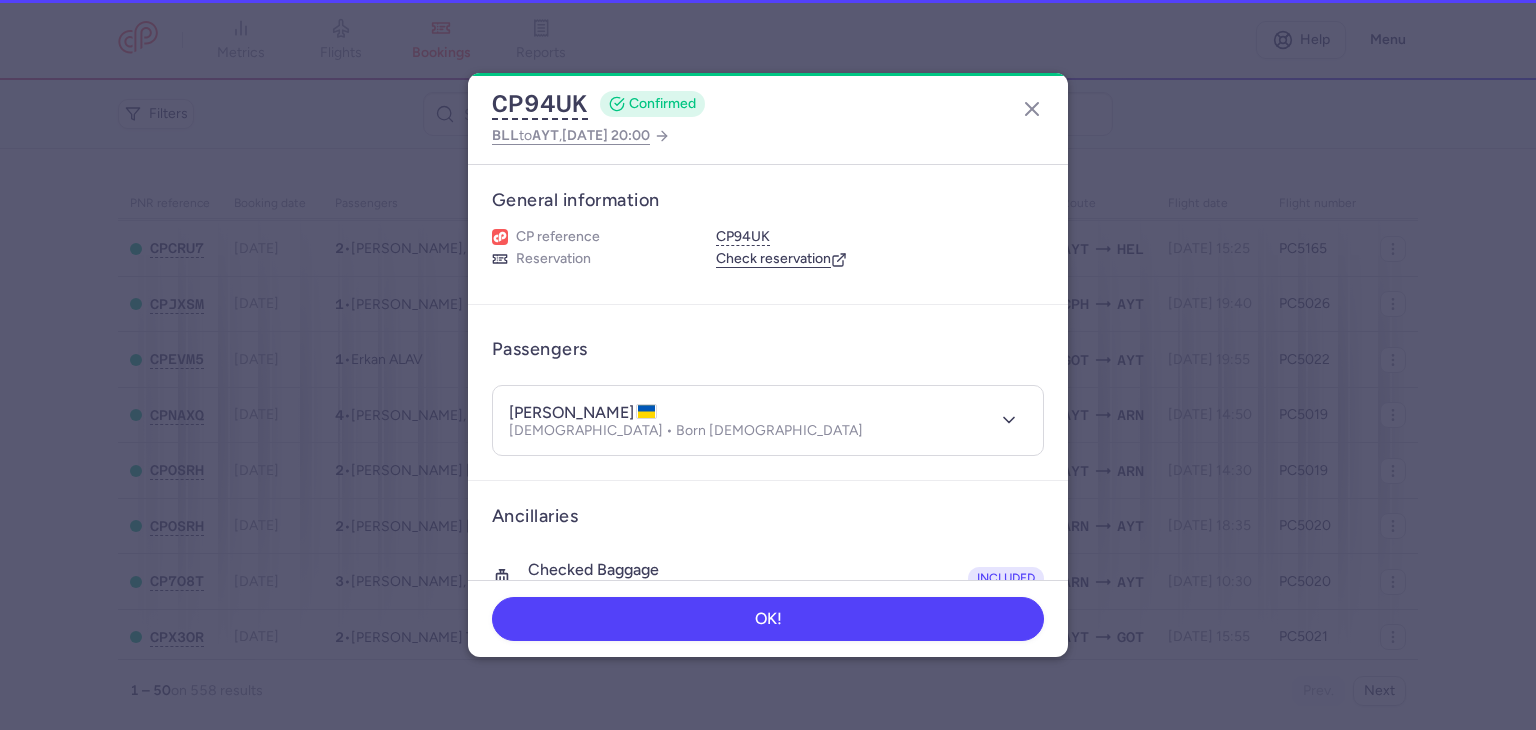 scroll, scrollTop: 1000, scrollLeft: 0, axis: vertical 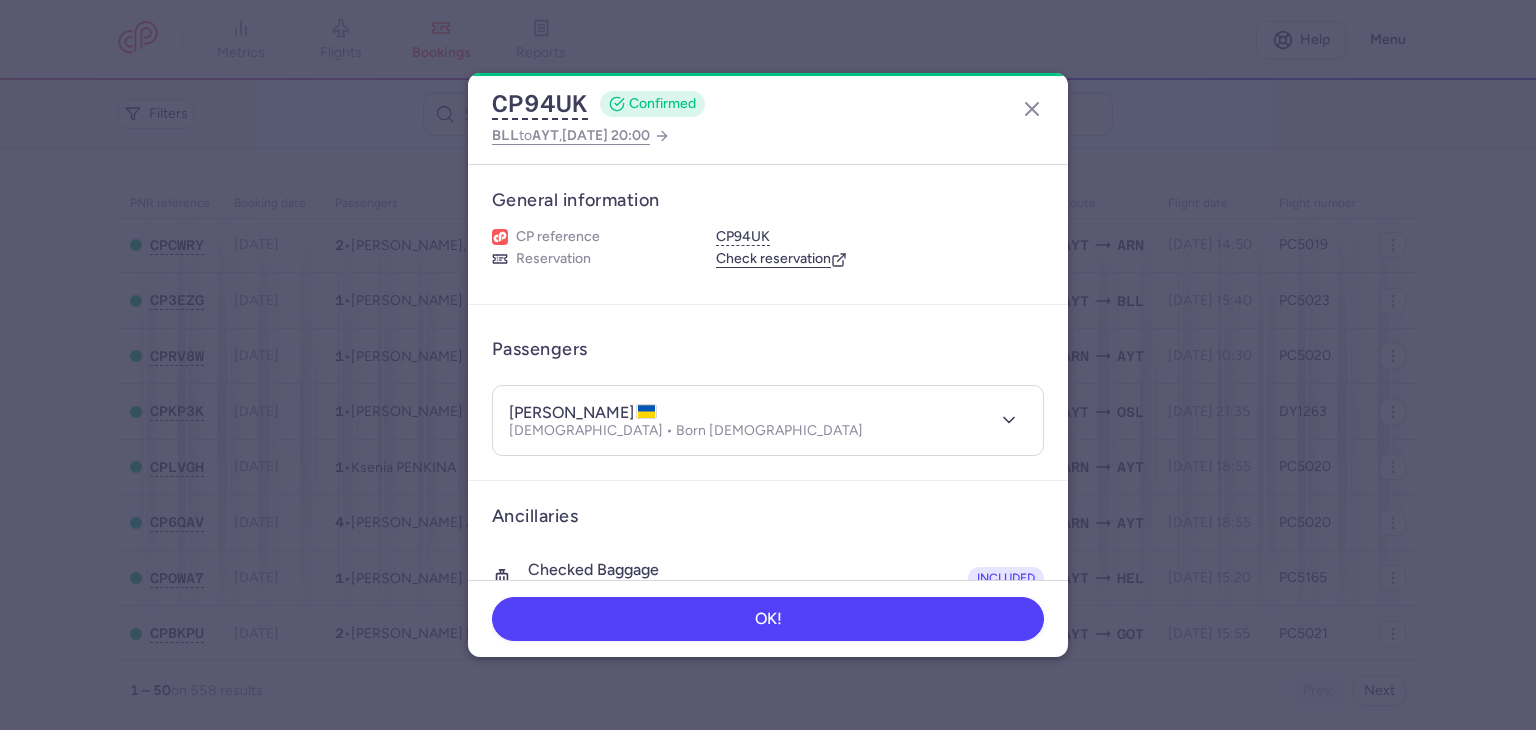 click at bounding box center [1005, 420] 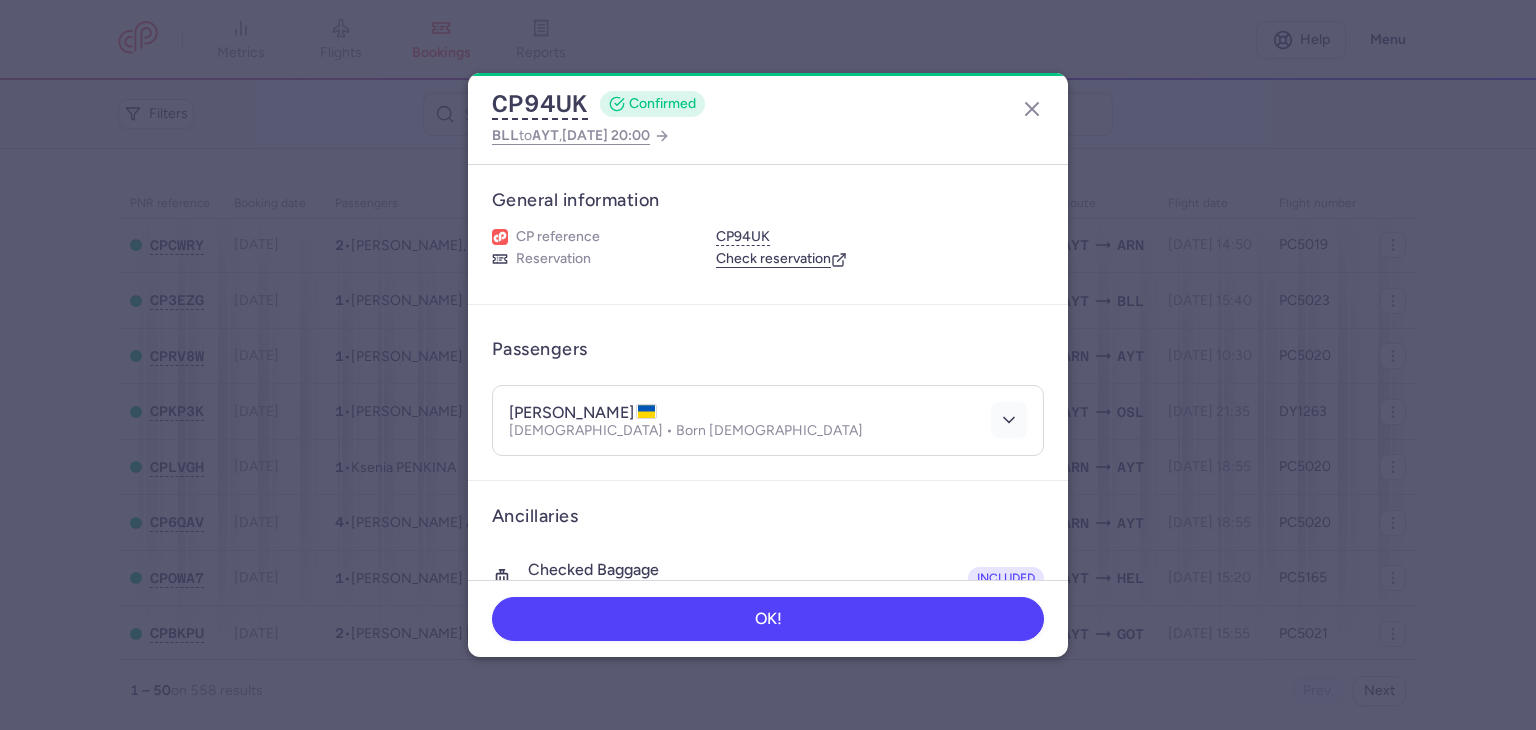 click at bounding box center [1009, 420] 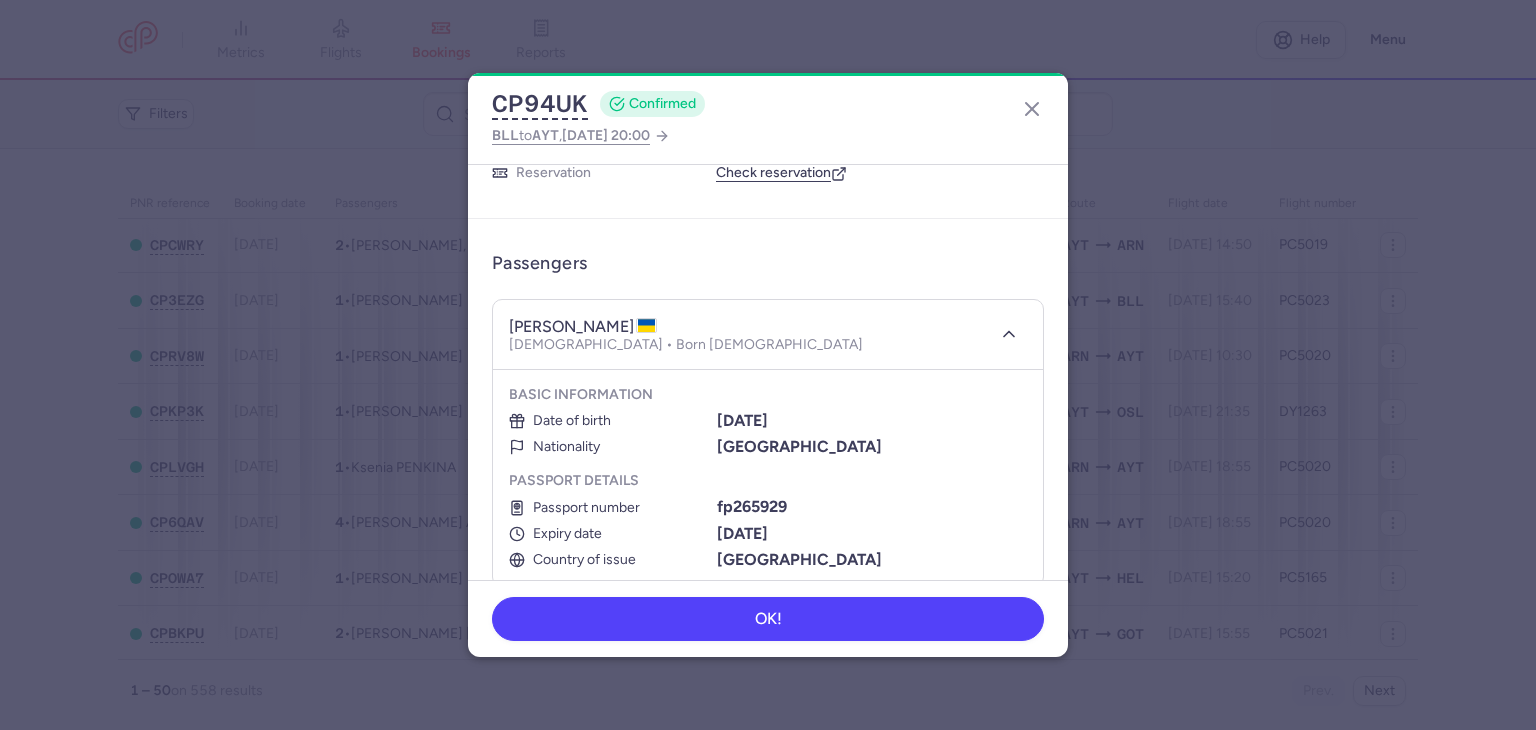 scroll, scrollTop: 200, scrollLeft: 0, axis: vertical 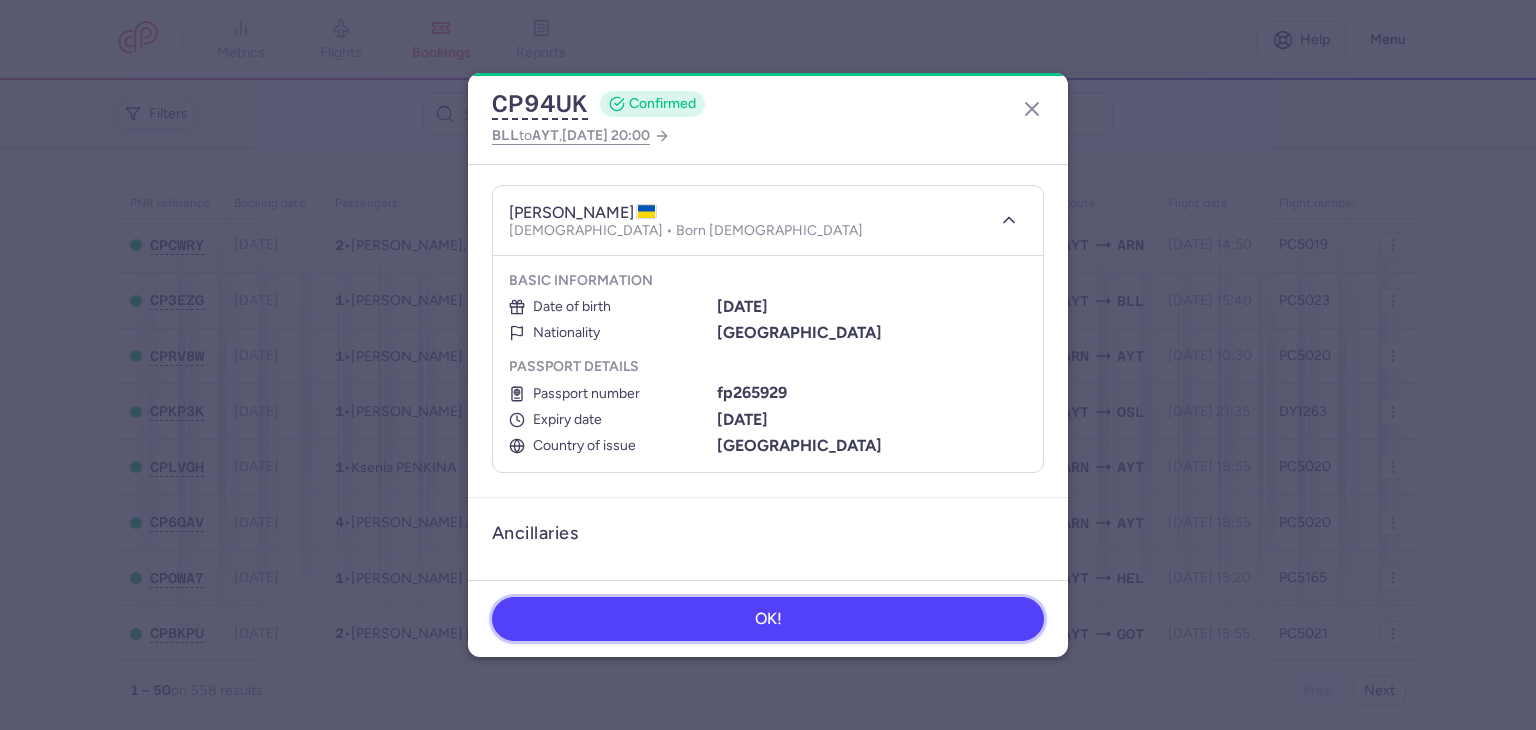 drag, startPoint x: 960, startPoint y: 627, endPoint x: 1004, endPoint y: 595, distance: 54.405884 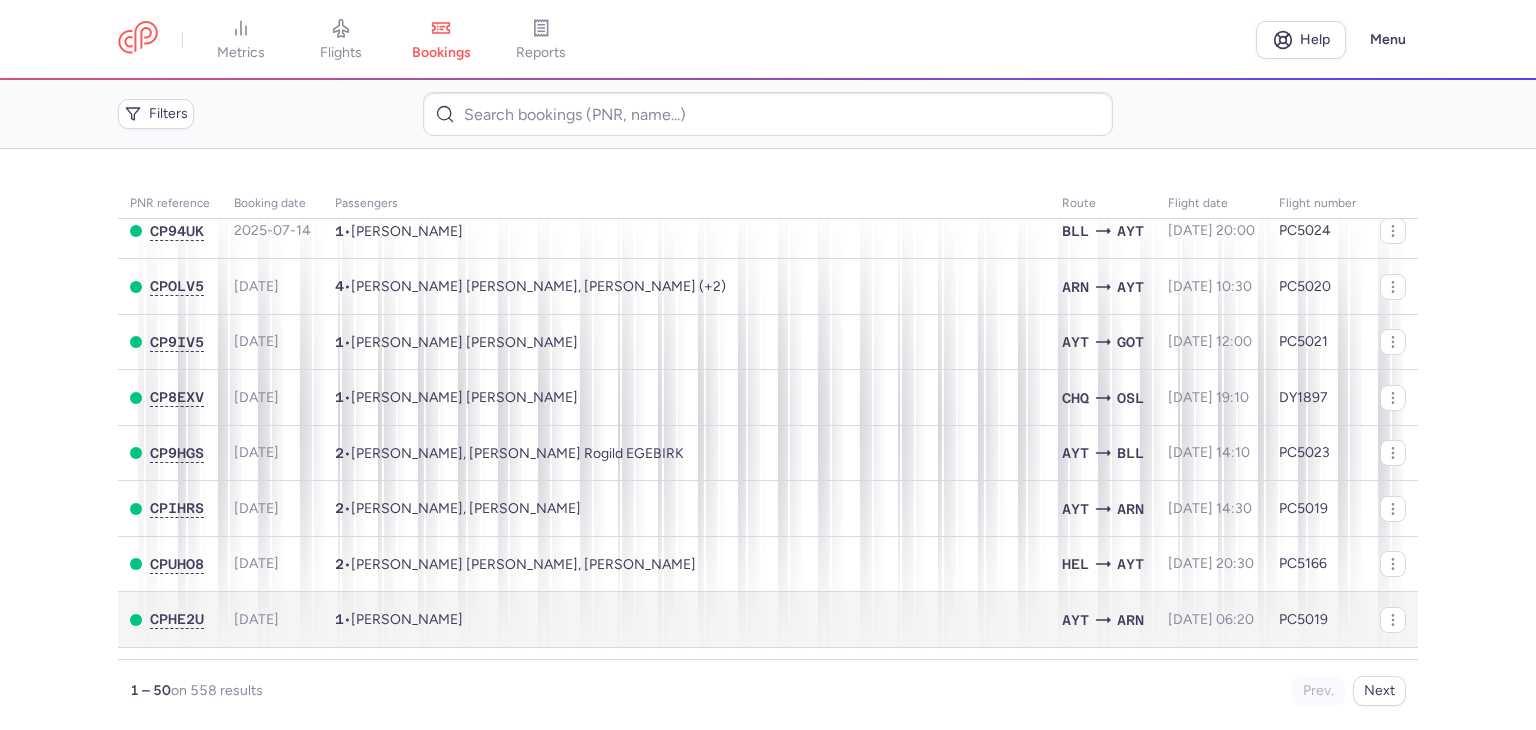 scroll, scrollTop: 0, scrollLeft: 0, axis: both 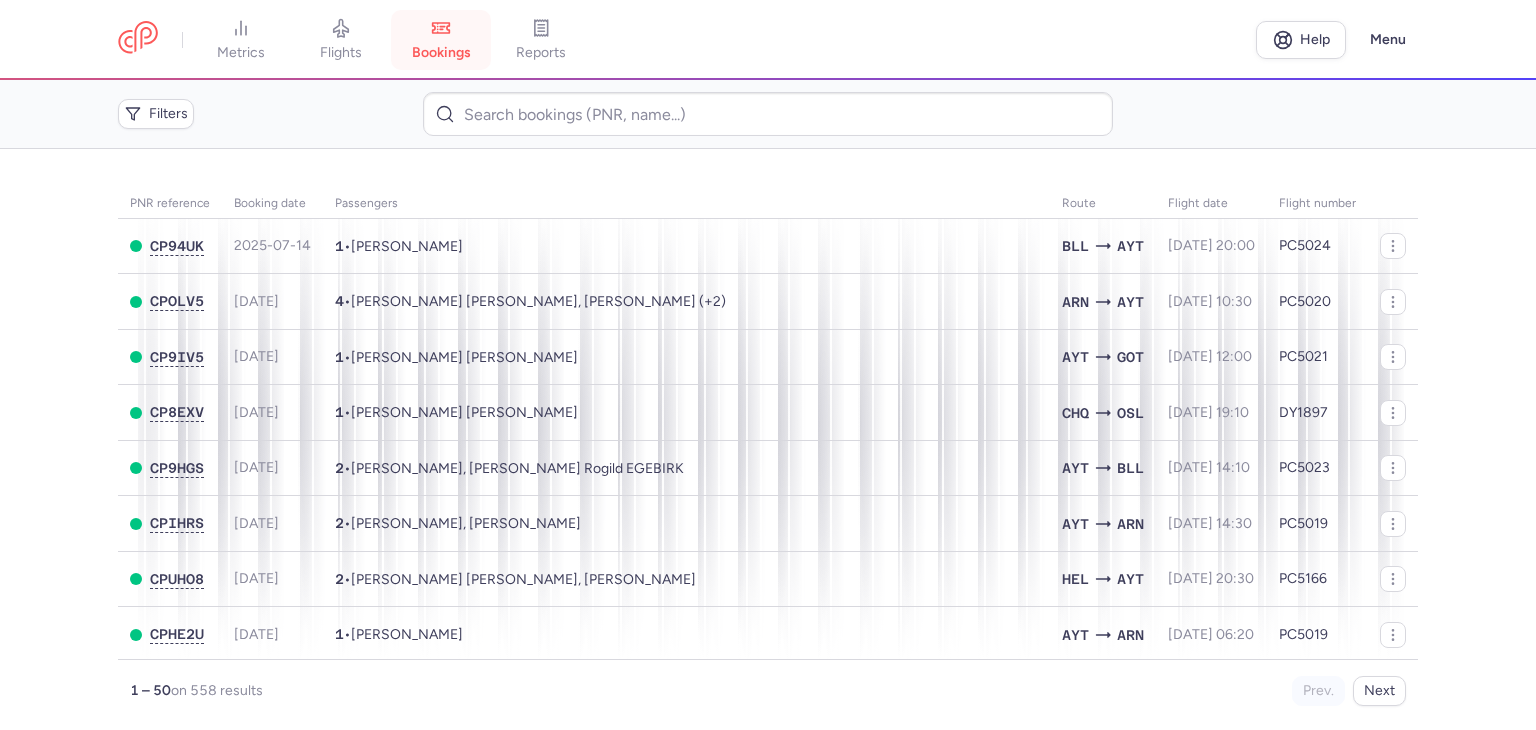 click on "bookings" at bounding box center (441, 40) 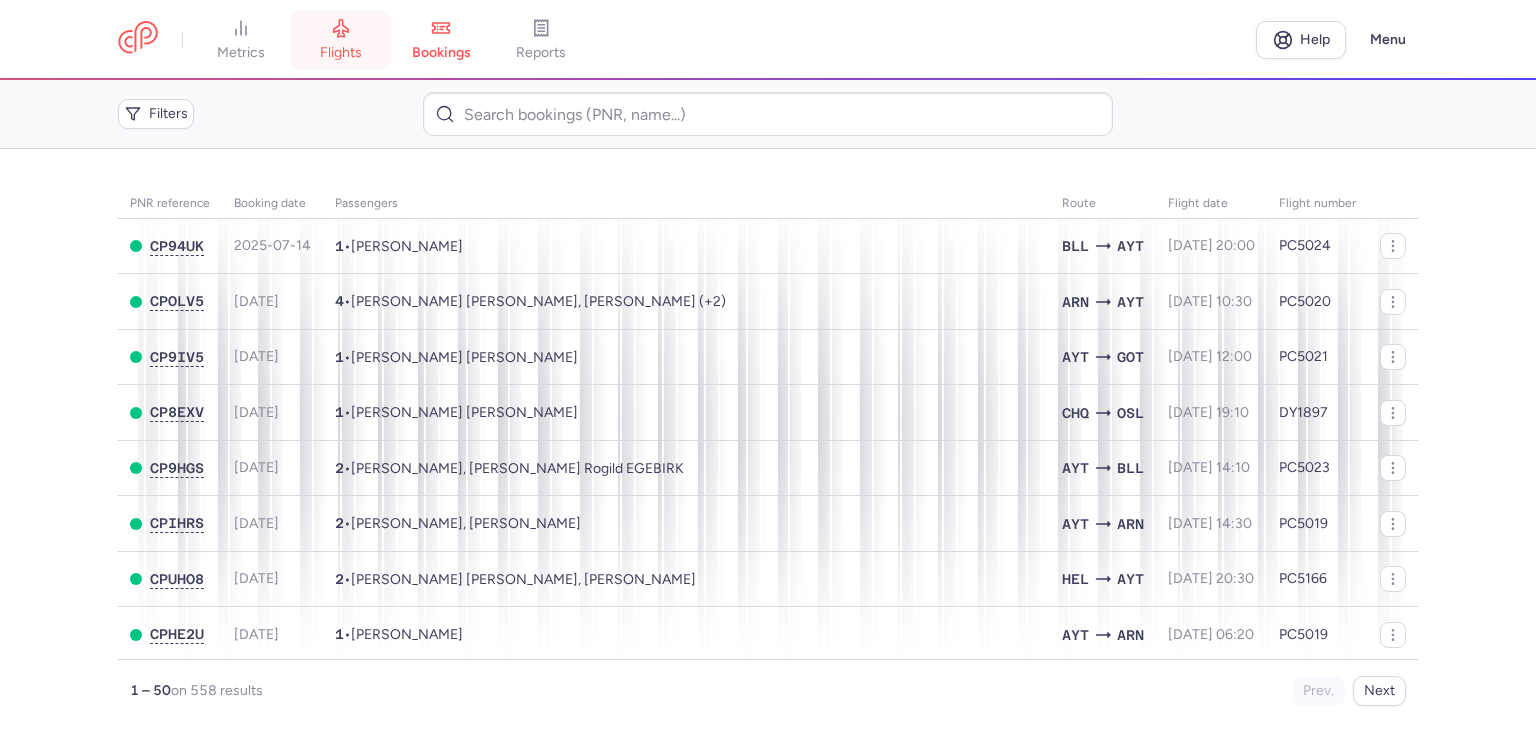 click 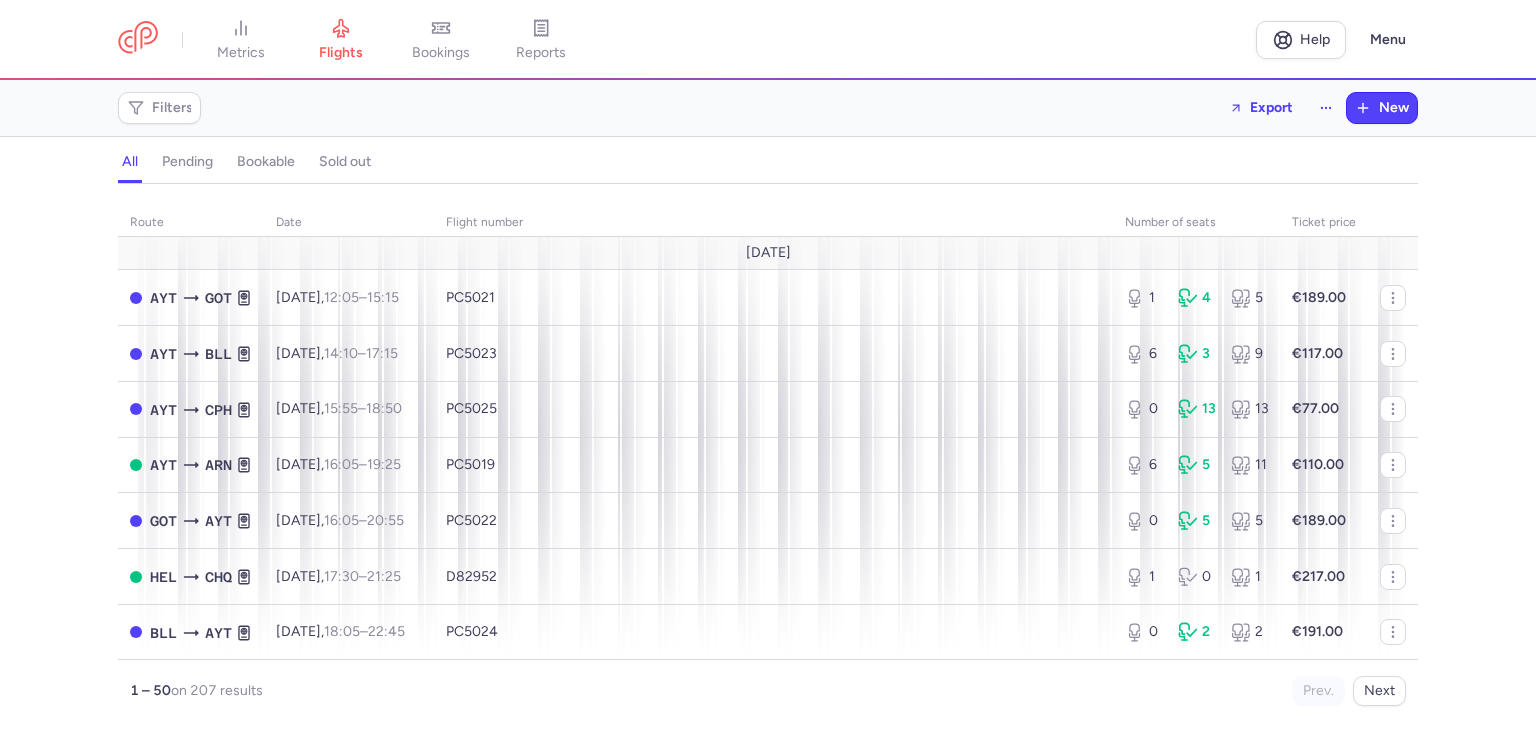 click on "pending" at bounding box center (187, 162) 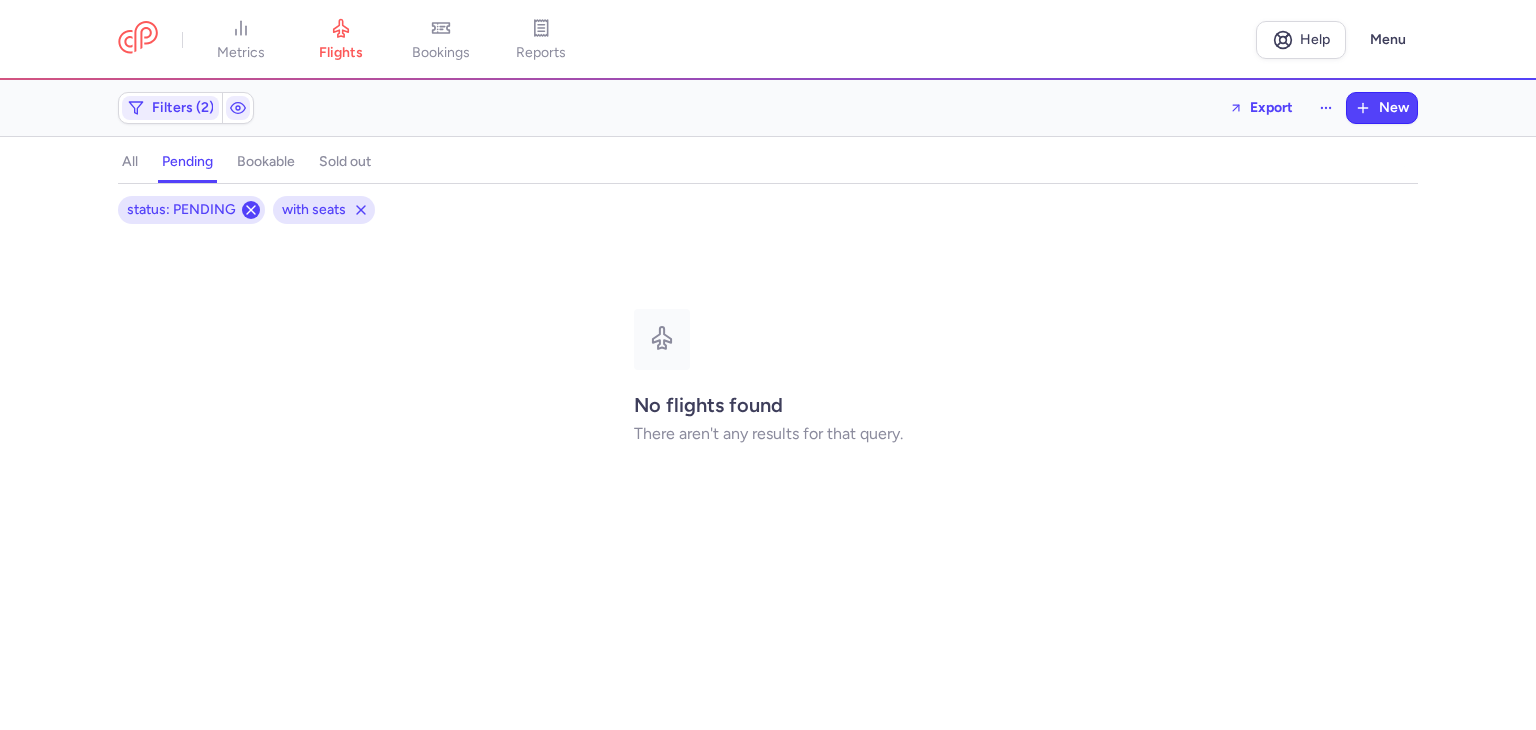 click 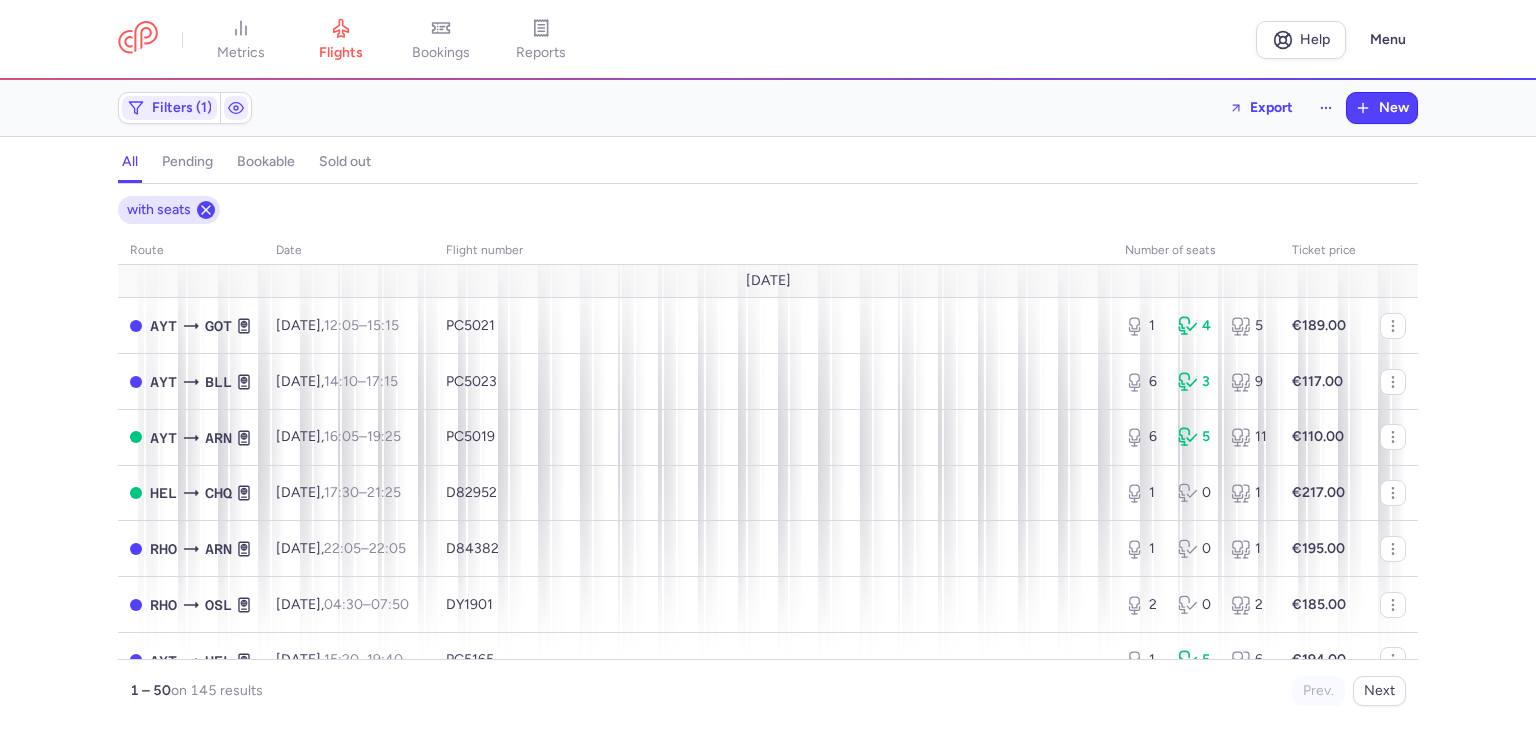 click 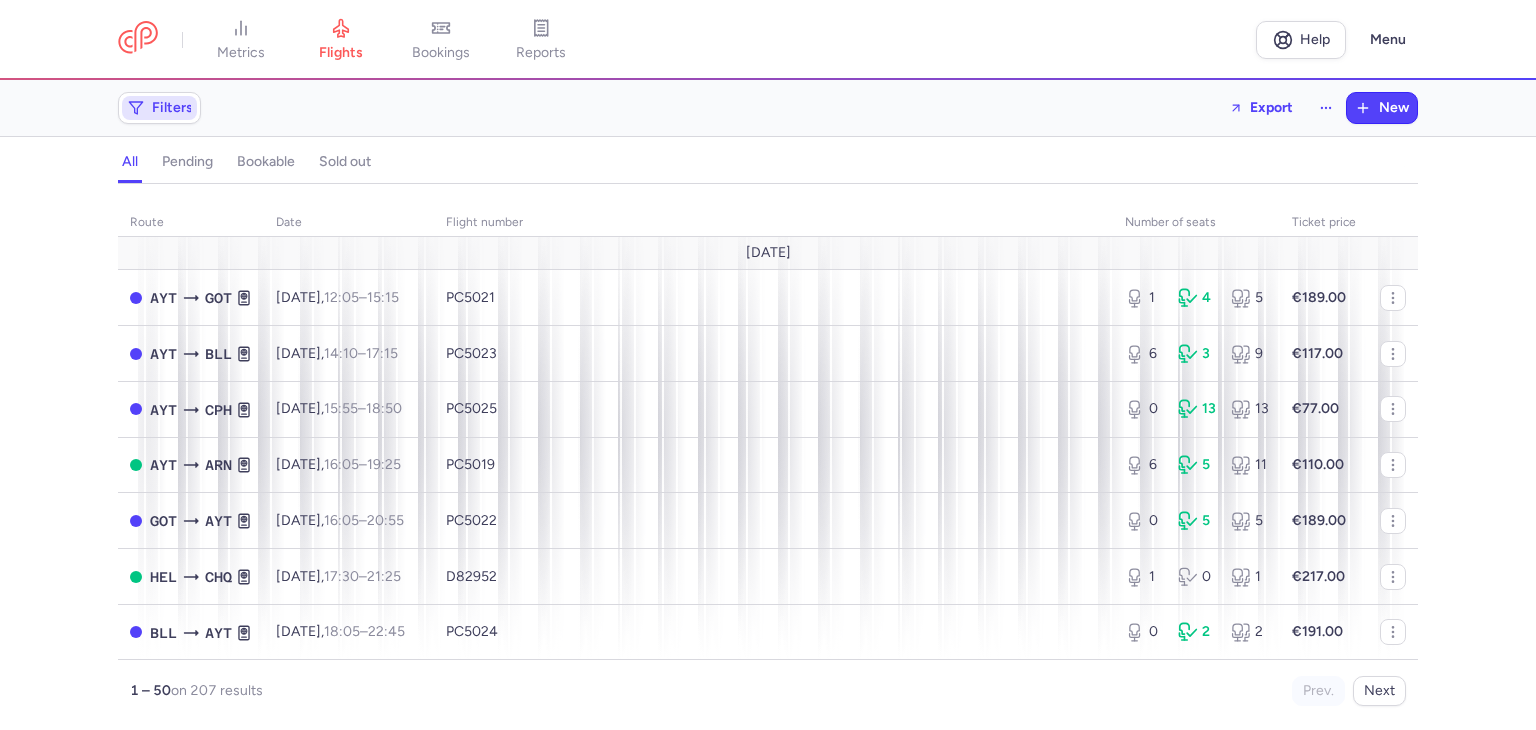 click on "Filters" 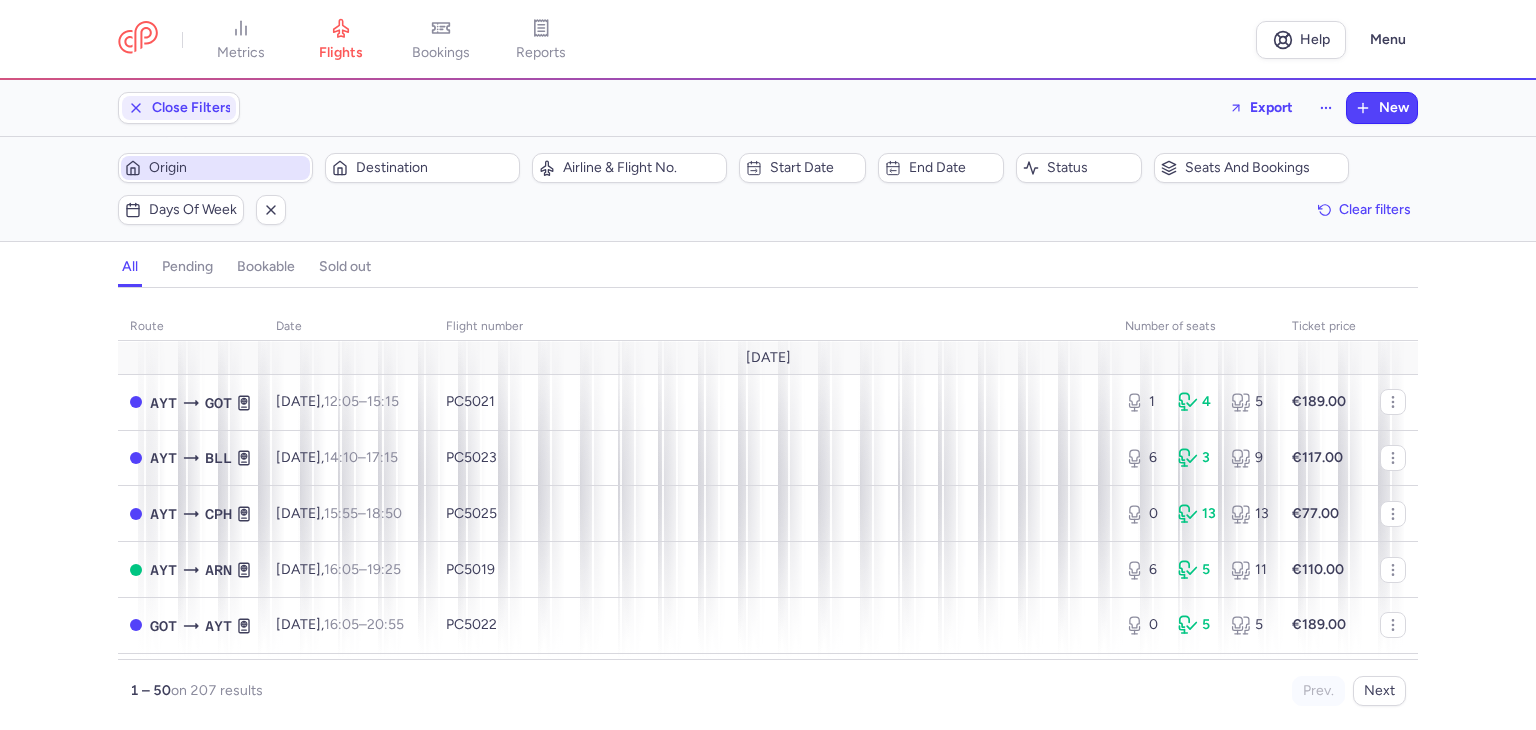 scroll, scrollTop: 0, scrollLeft: 0, axis: both 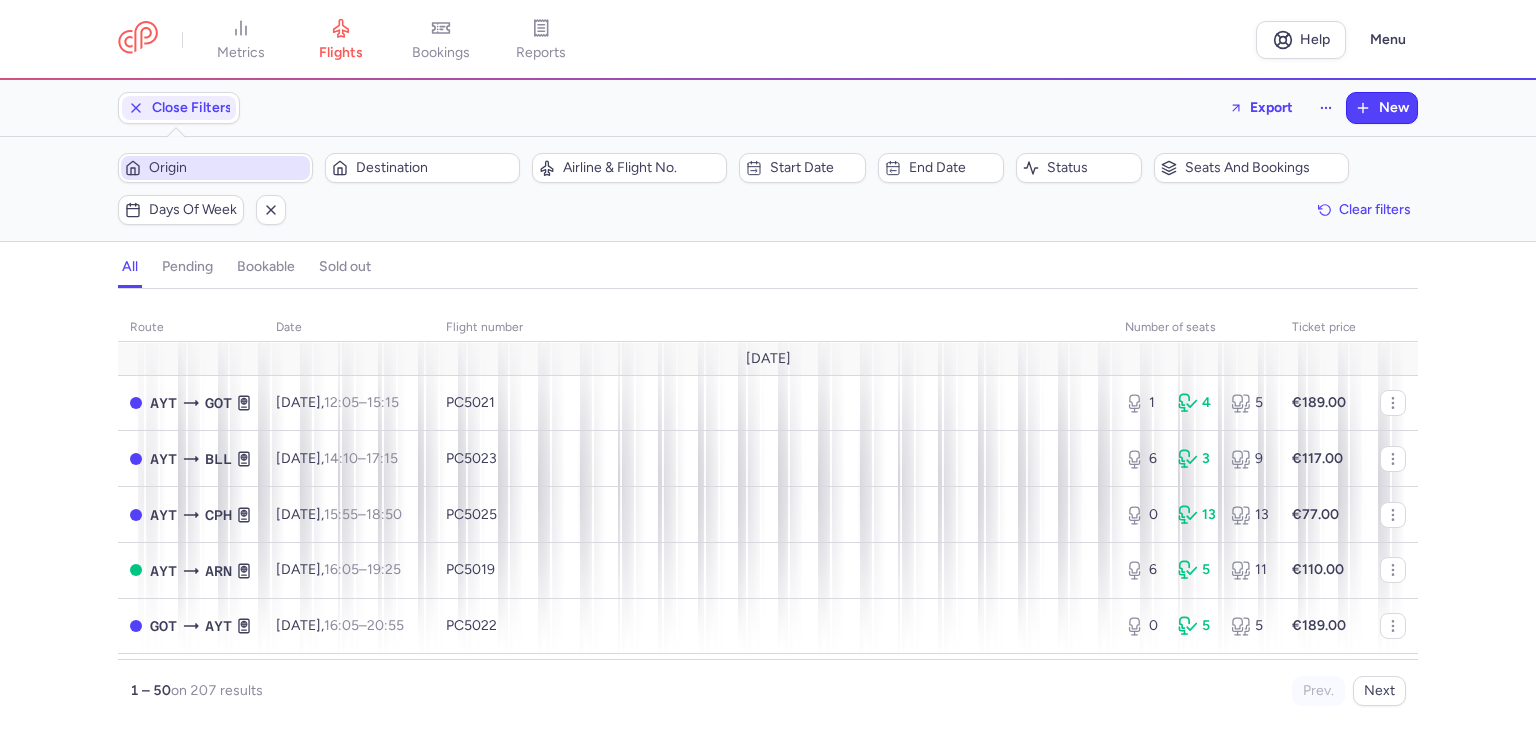 click on "Origin" at bounding box center (227, 168) 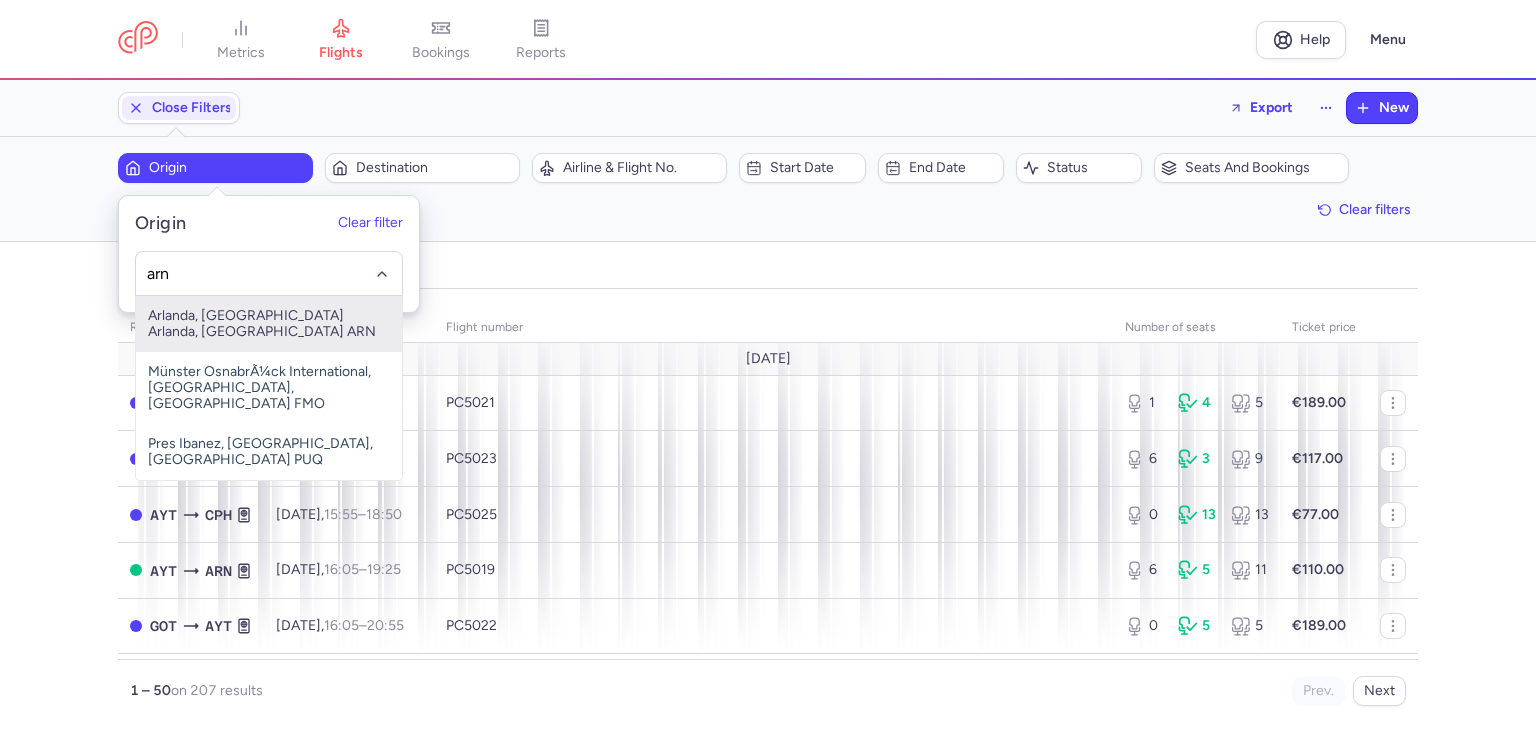 type on "arn" 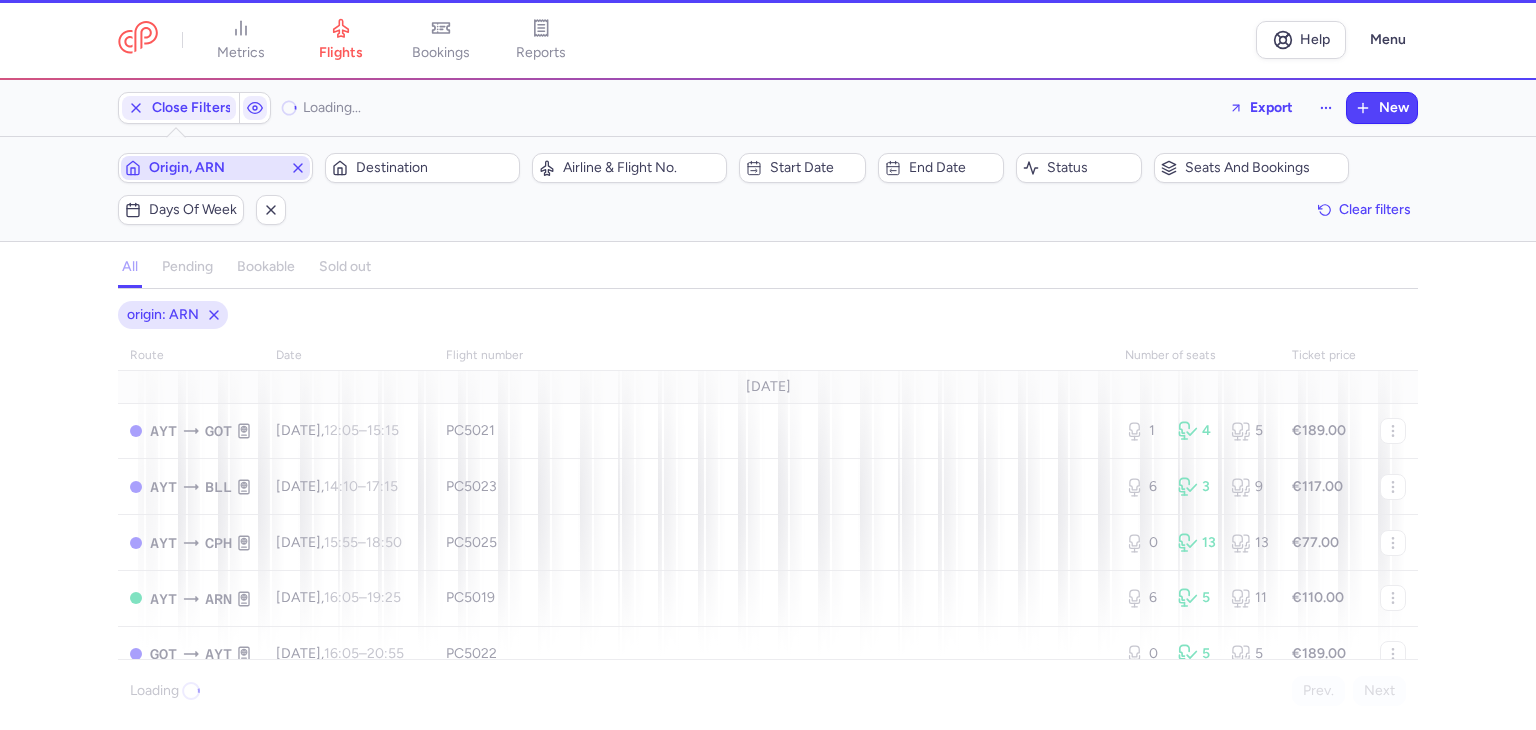 type 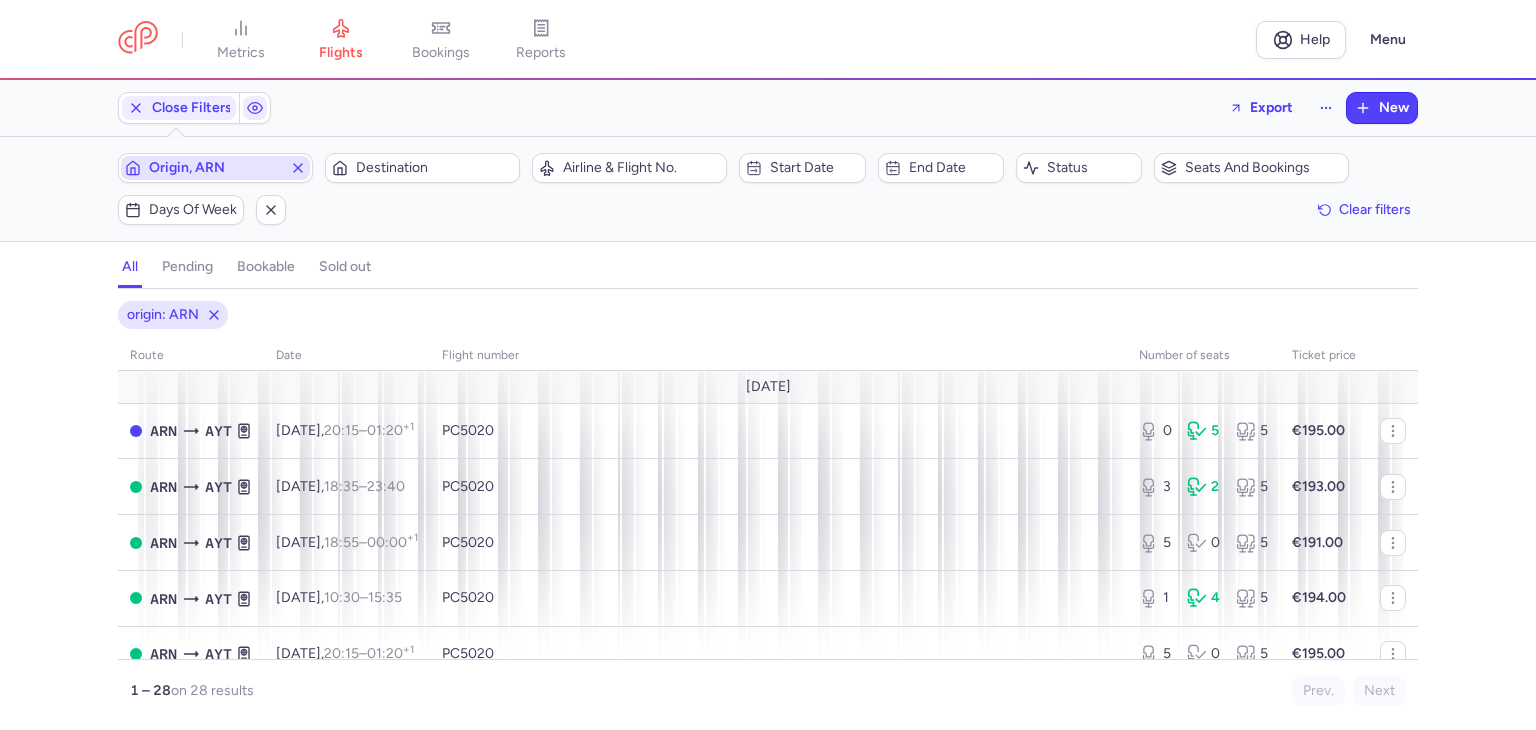 type 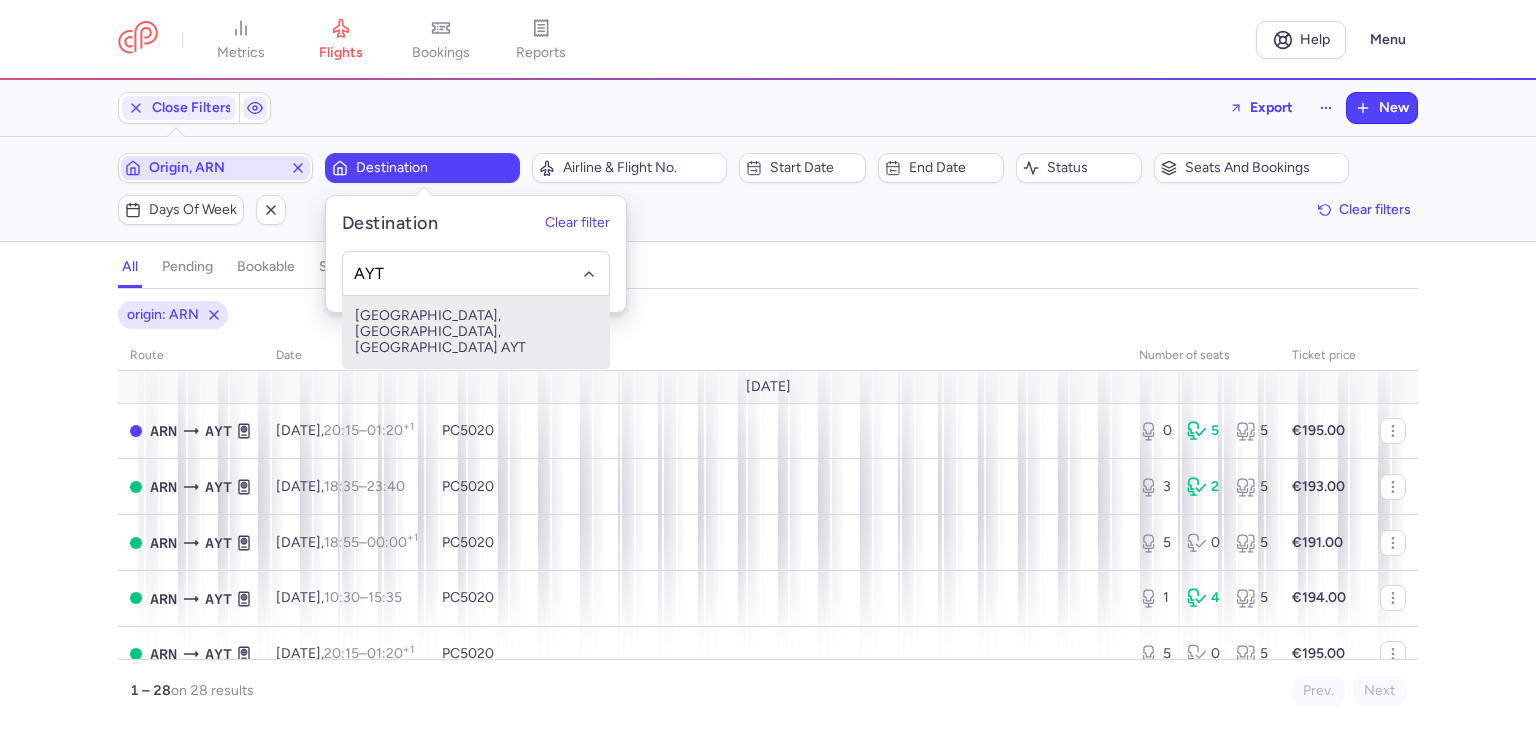 type on "AYT" 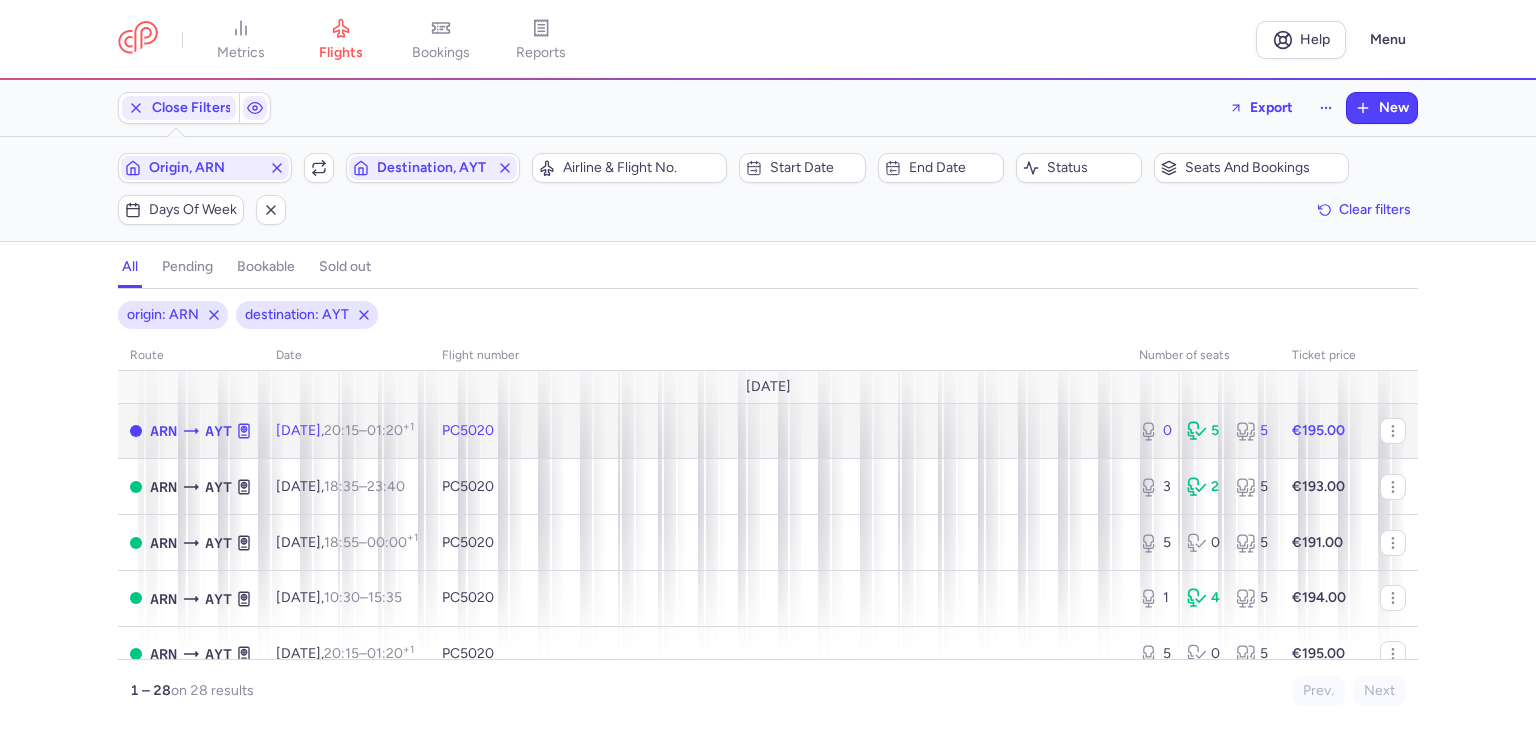 click on "PC5020" 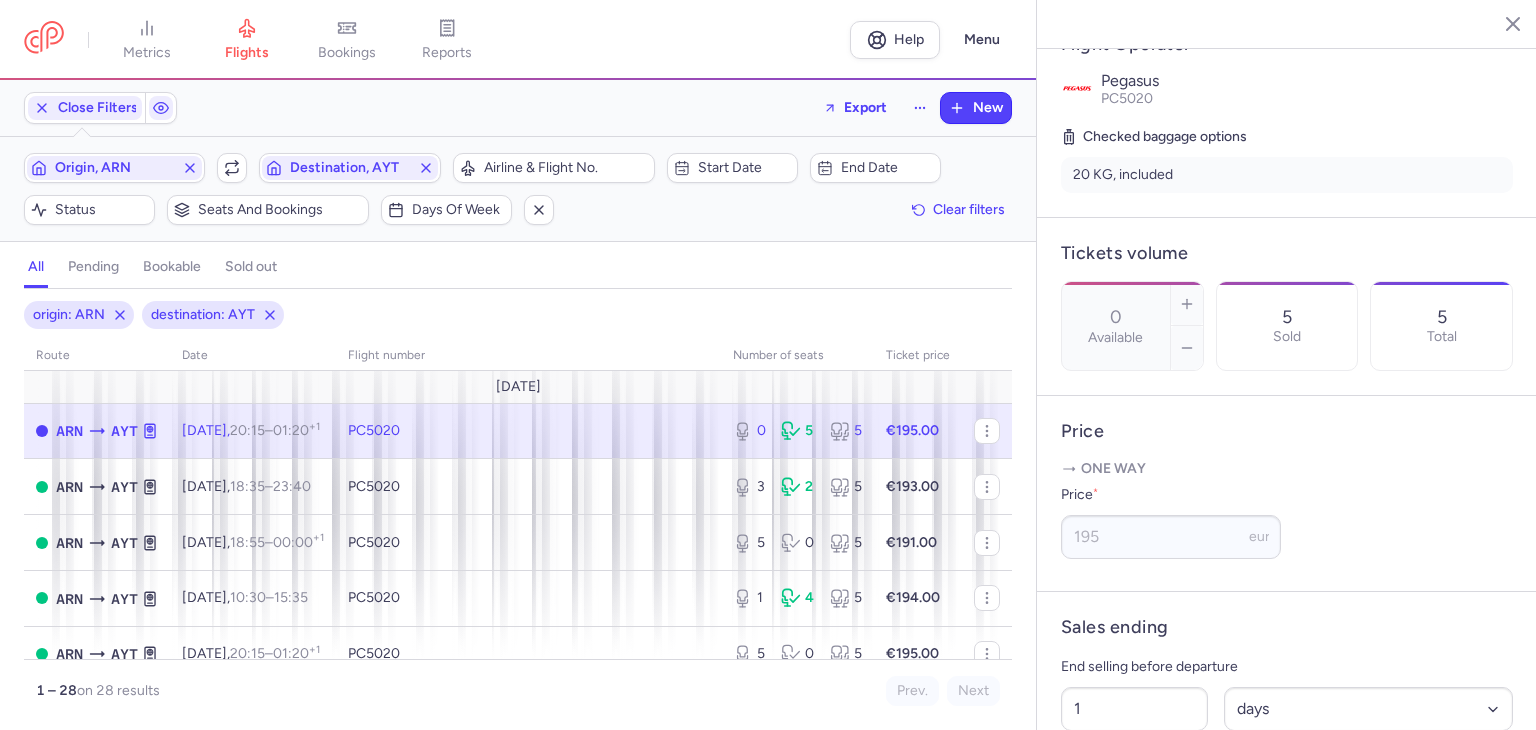 scroll, scrollTop: 700, scrollLeft: 0, axis: vertical 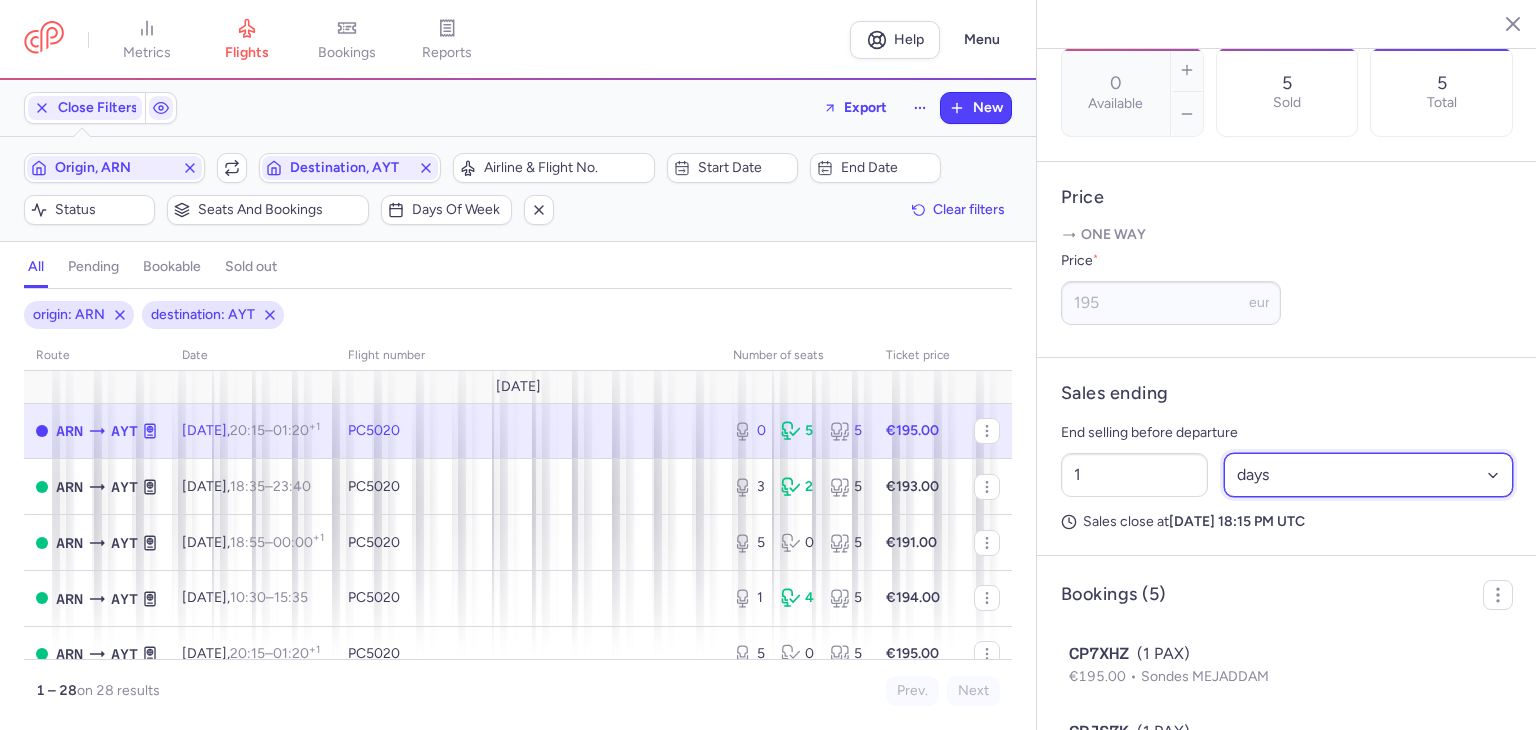 click on "Select an option hours days" at bounding box center [1369, 475] 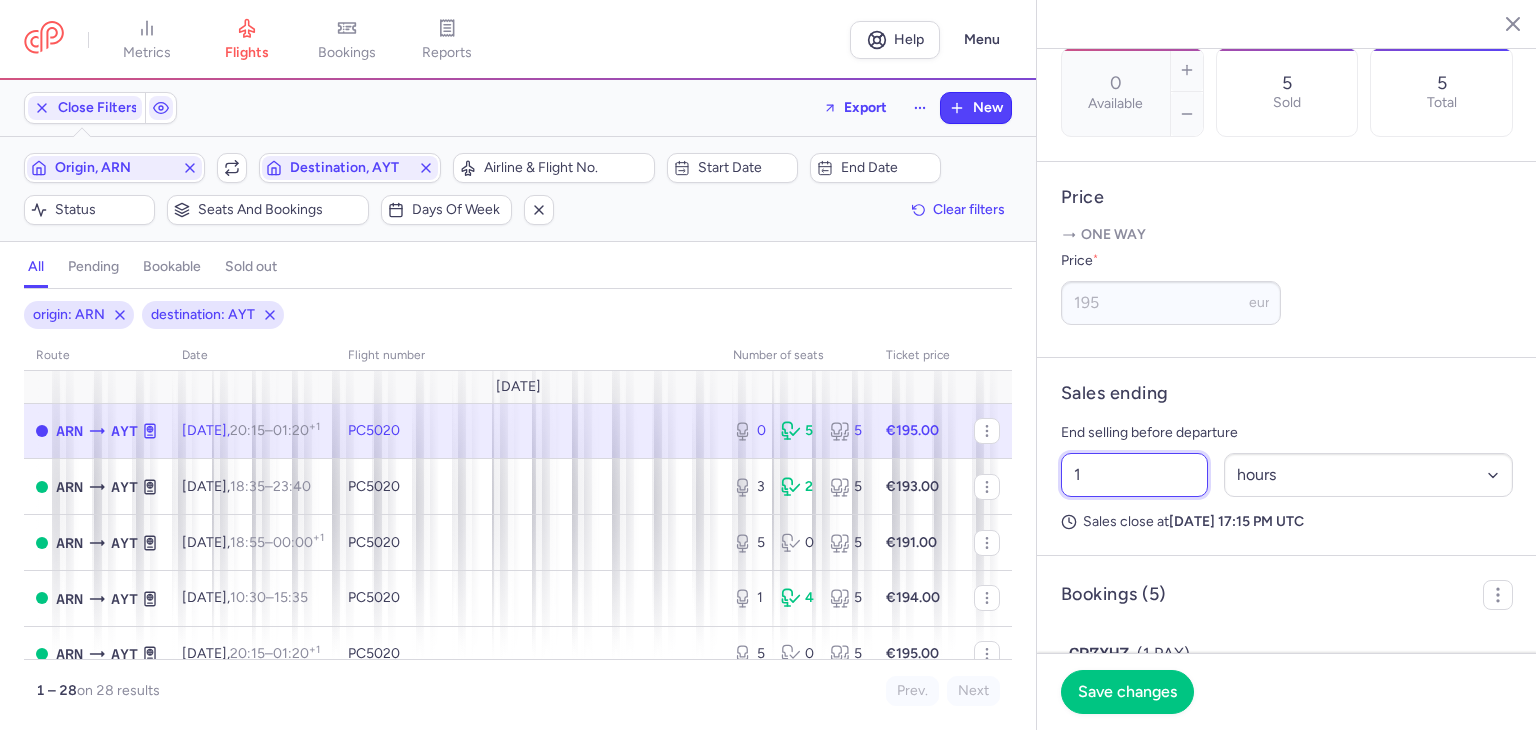 click on "1" at bounding box center [1134, 475] 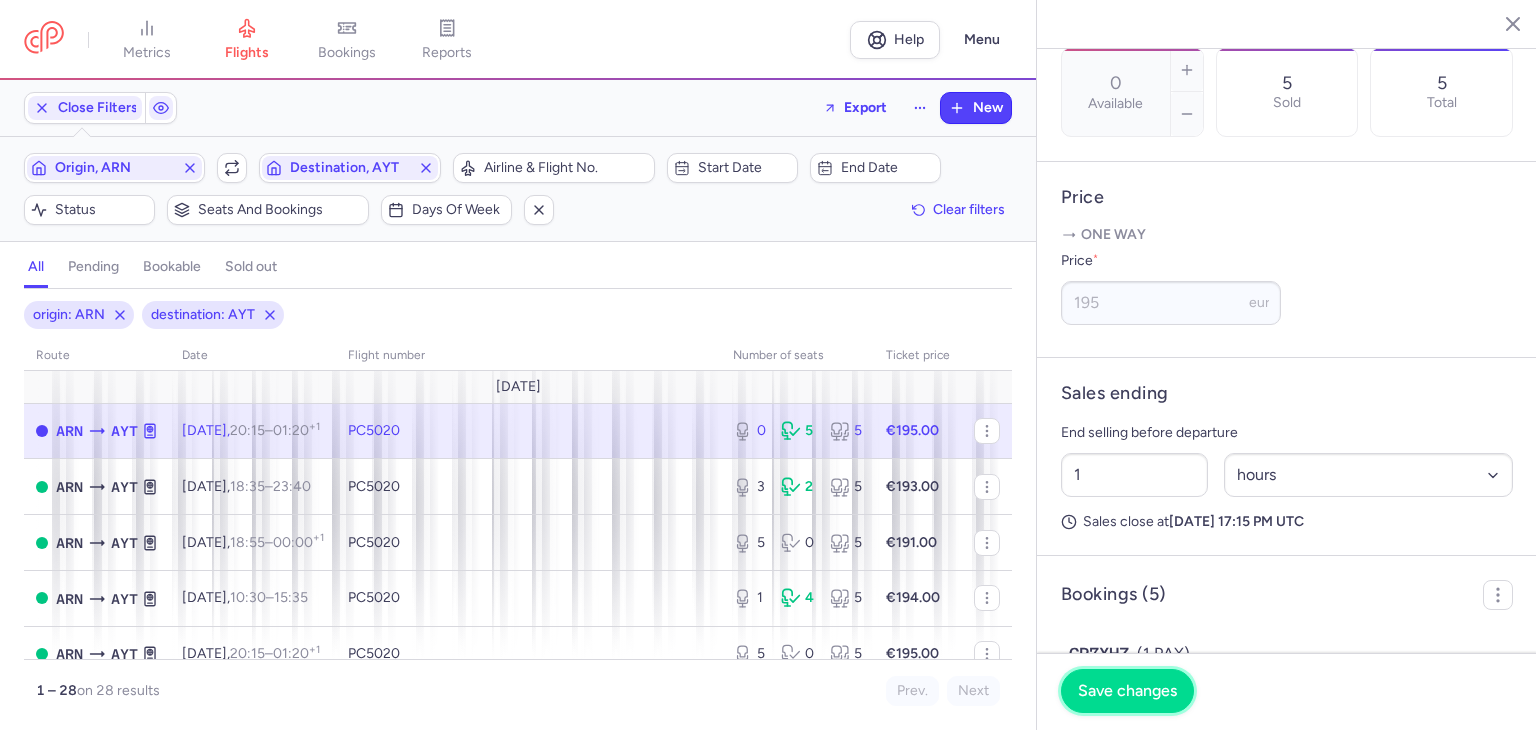 click on "Save changes" at bounding box center (1127, 691) 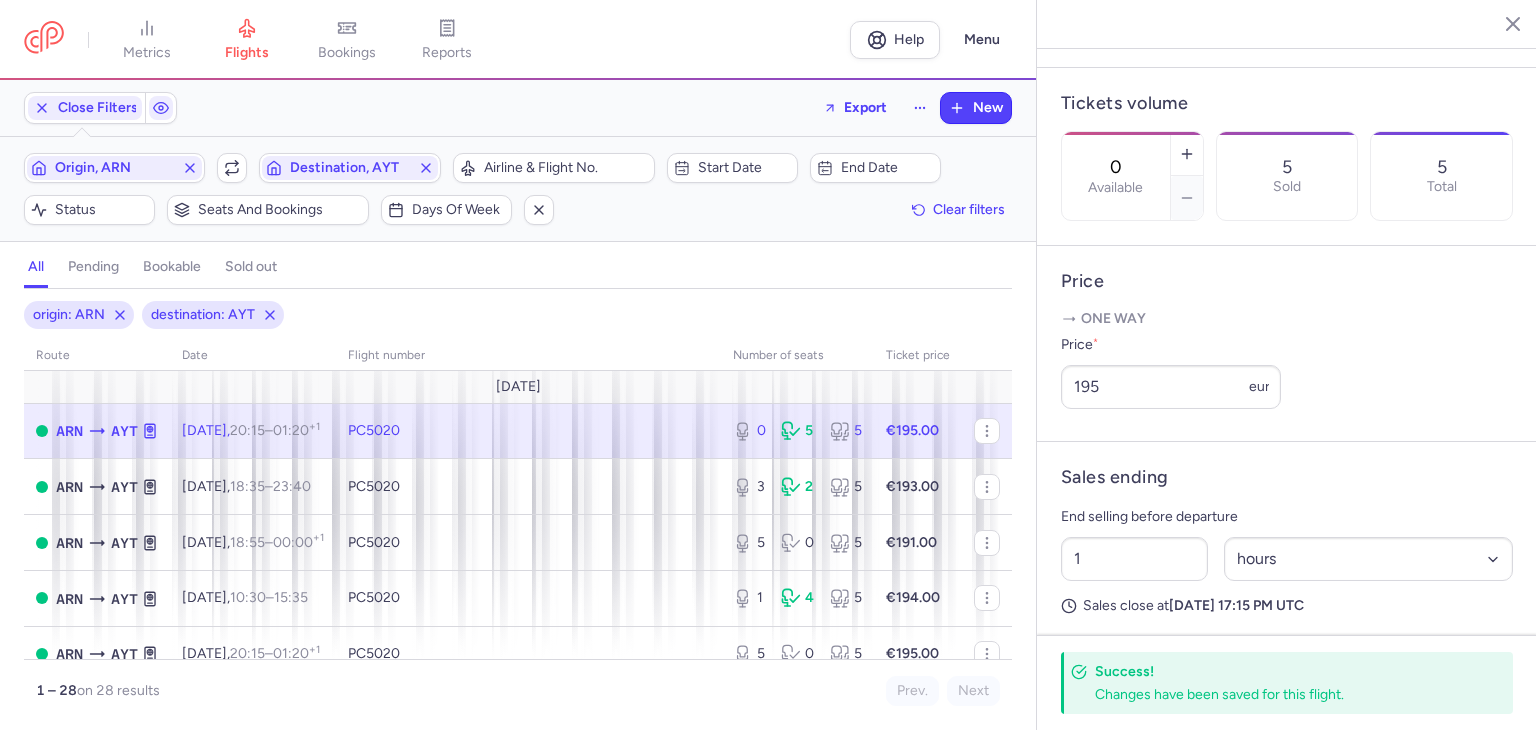 scroll, scrollTop: 400, scrollLeft: 0, axis: vertical 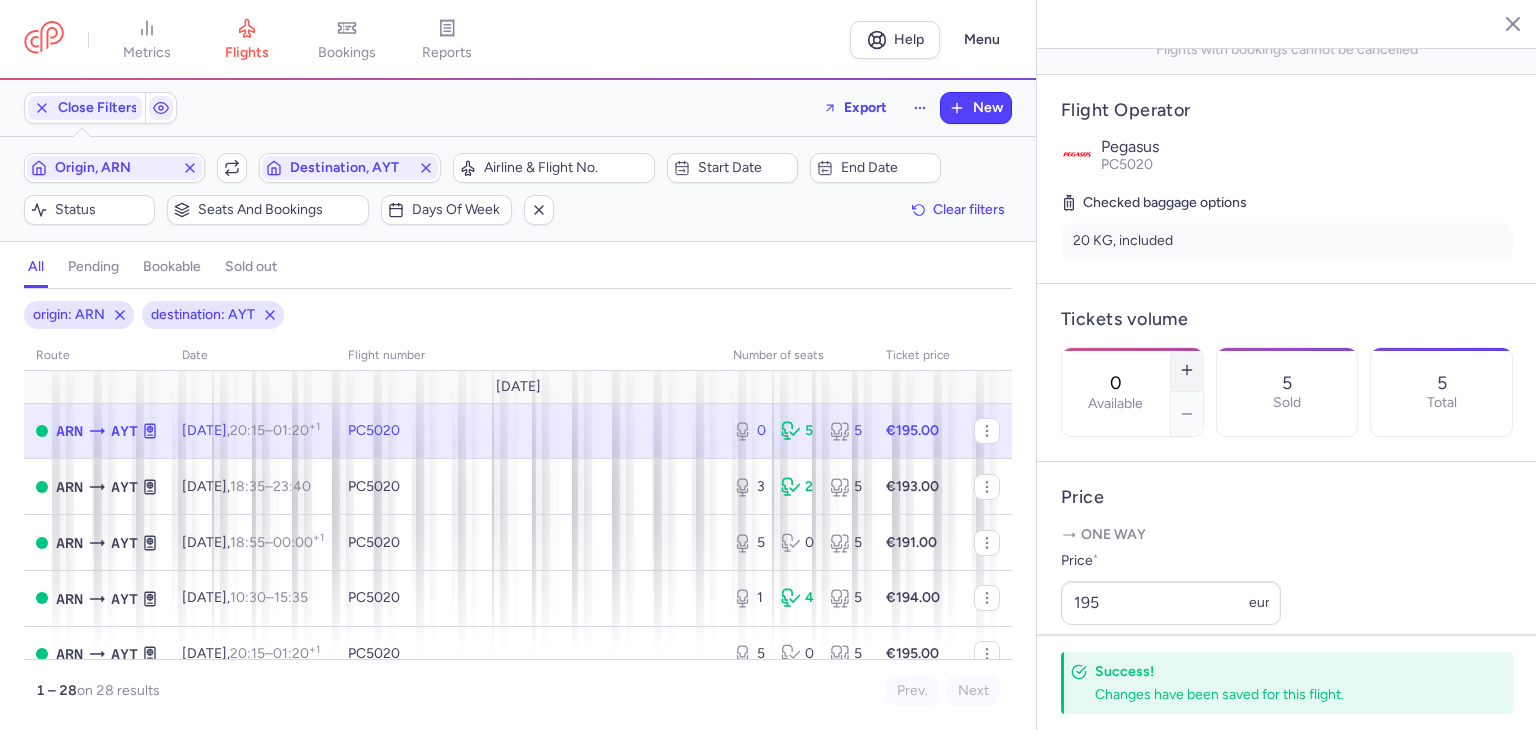 click at bounding box center [1187, 370] 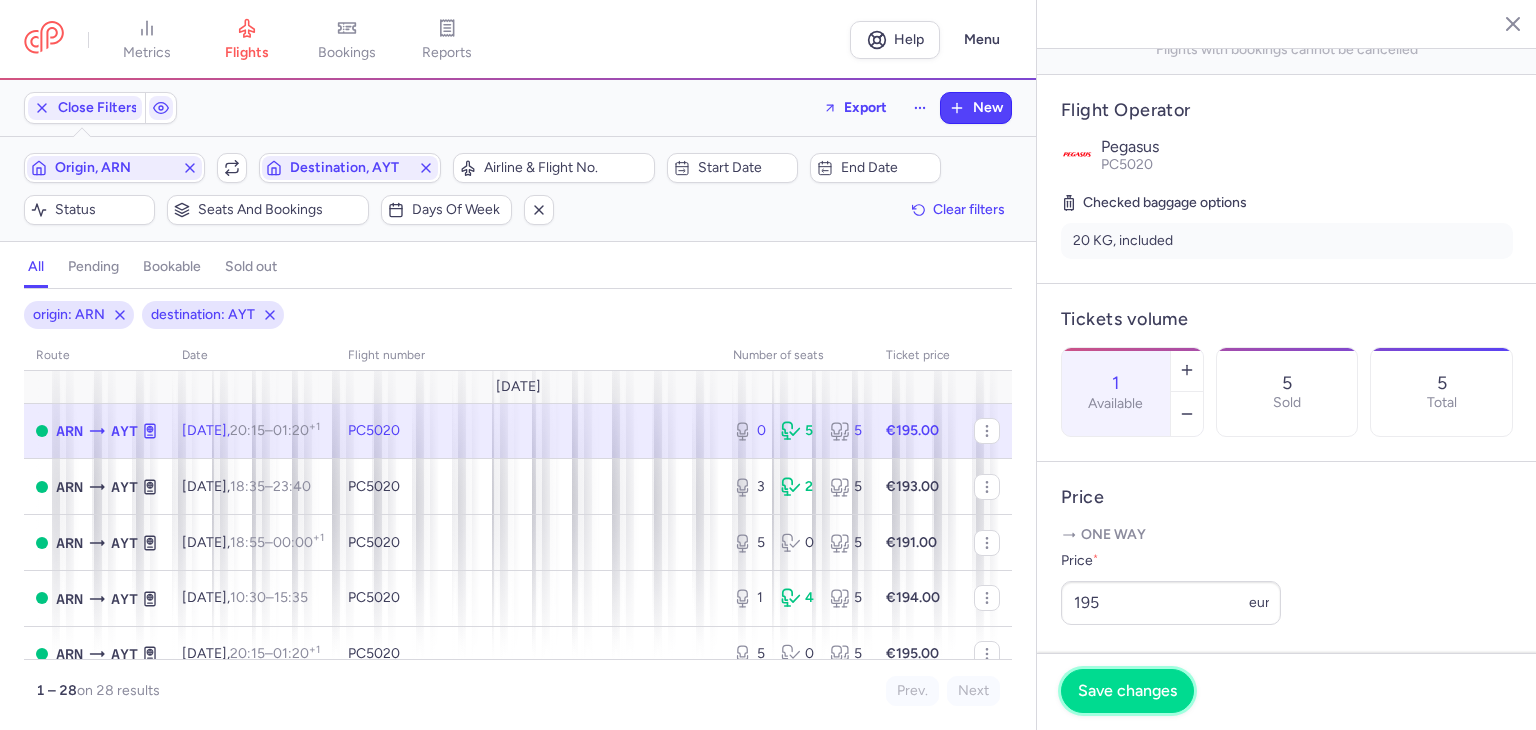 click on "Save changes" at bounding box center (1127, 691) 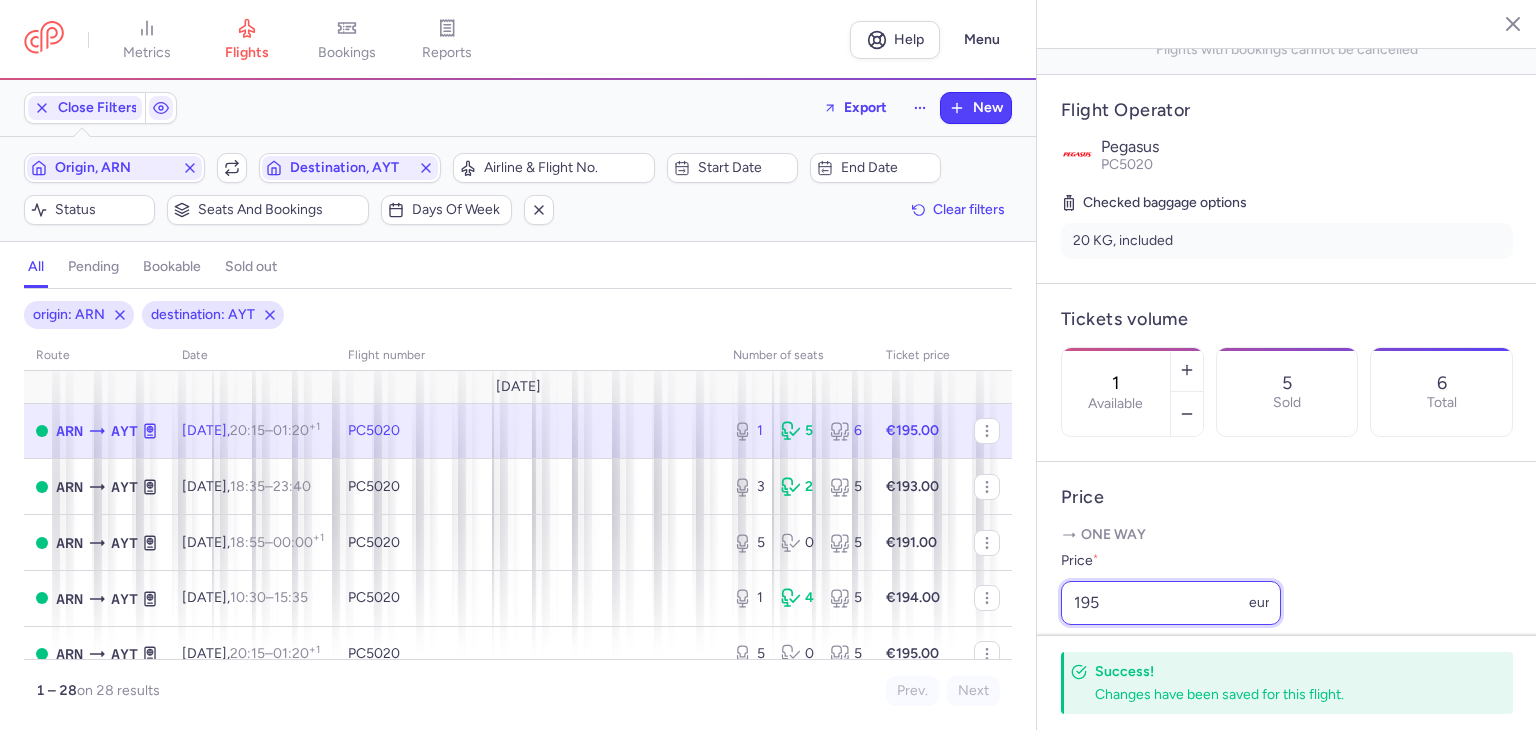 click on "metrics flights bookings reports  Help  Menu Close Filters  Export  New Filters (2) – 28 results  Origin, ARN  Include return  Destination, AYT  Airline & Flight No.  Start date  End date  Status  Seats and bookings  Days of week  Clear filters  all pending bookable sold out 2 origin: ARN destination: AYT route date Flight number number of seats Ticket price July 25  ARN  AYT Mon, 14 Jul,  20:15  –  01:20  +1  PC5020  1 5 6 €195.00  ARN  AYT Thu, 17 Jul,  18:35  –  23:40  +0  PC5020  3 2 5 €193.00  ARN  AYT Sat, 19 Jul,  18:55  –  00:00  +1  PC5020  5 0 5 €191.00  ARN  AYT Sun, 20 Jul,  10:30  –  15:35  +0  PC5020  1 4 5 €194.00  ARN  AYT Mon, 21 Jul,  20:15  –  01:20  +1  PC5020  5 0 5 €195.00  ARN  AYT Thu, 24 Jul,  18:35  –  23:40  +0  PC5020  5 0 5 €193.00  ARN  AYT Sat, 26 Jul,  18:55  –  00:00  +1  PC5020  5 0 5 €191.00  ARN  AYT Sun, 27 Jul,  10:30  –  15:35  +0  PC5020  5 0 5 €194.00  ARN  AYT Mon, 28 Jul,  20:15  –  01:20  +1  PC5020  5 0 5 €195.00  ARN  AYT +0 5" 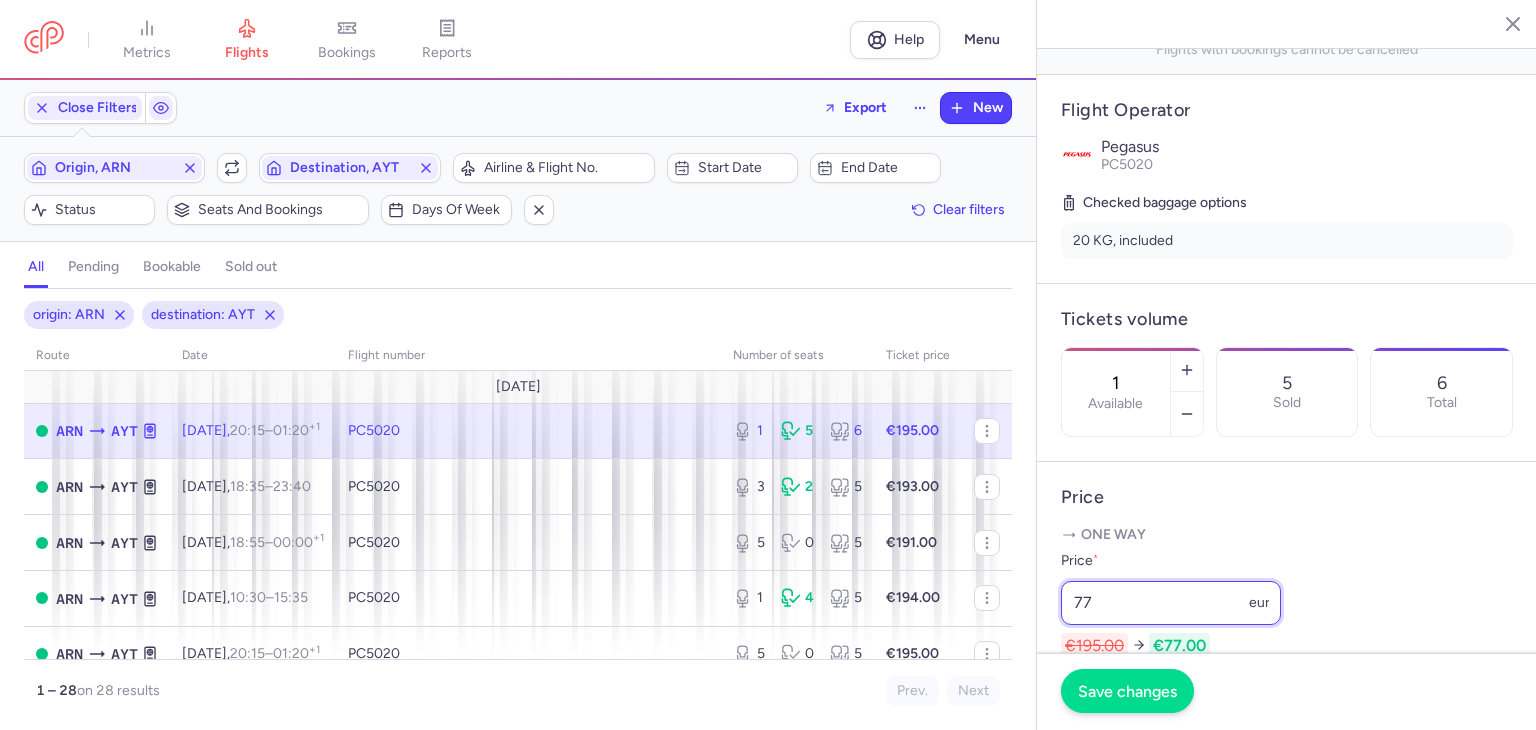 type on "77" 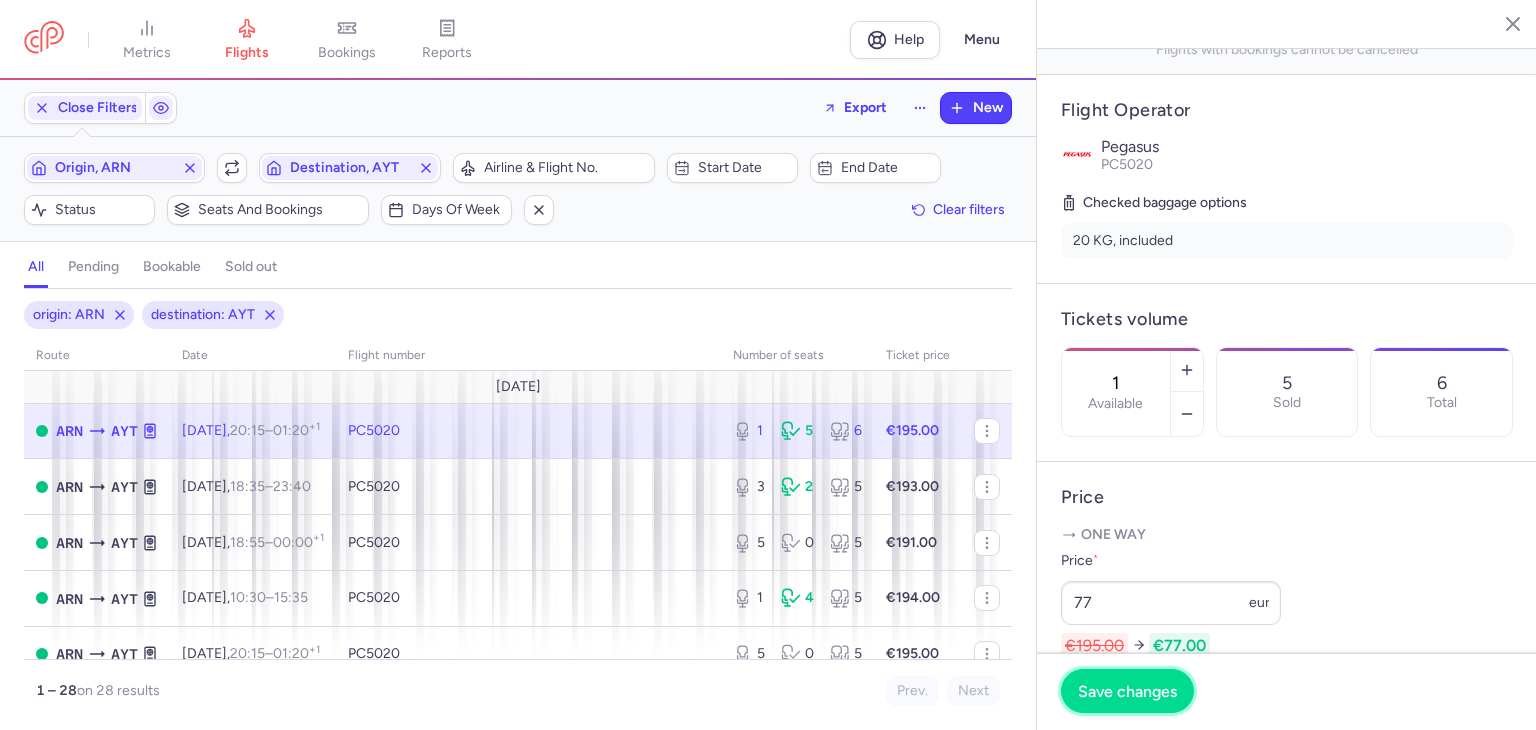 drag, startPoint x: 1116, startPoint y: 700, endPoint x: 1130, endPoint y: 678, distance: 26.076809 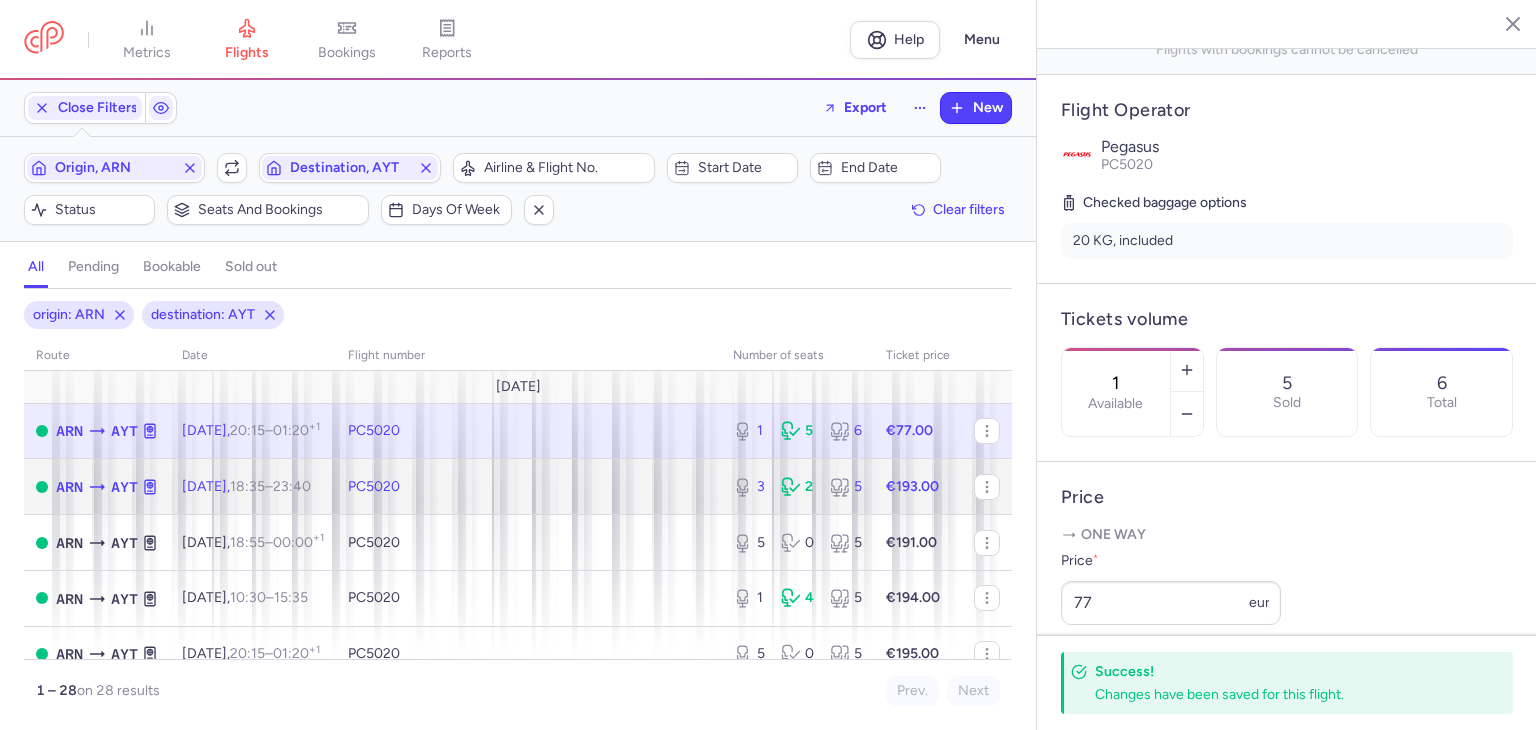 click 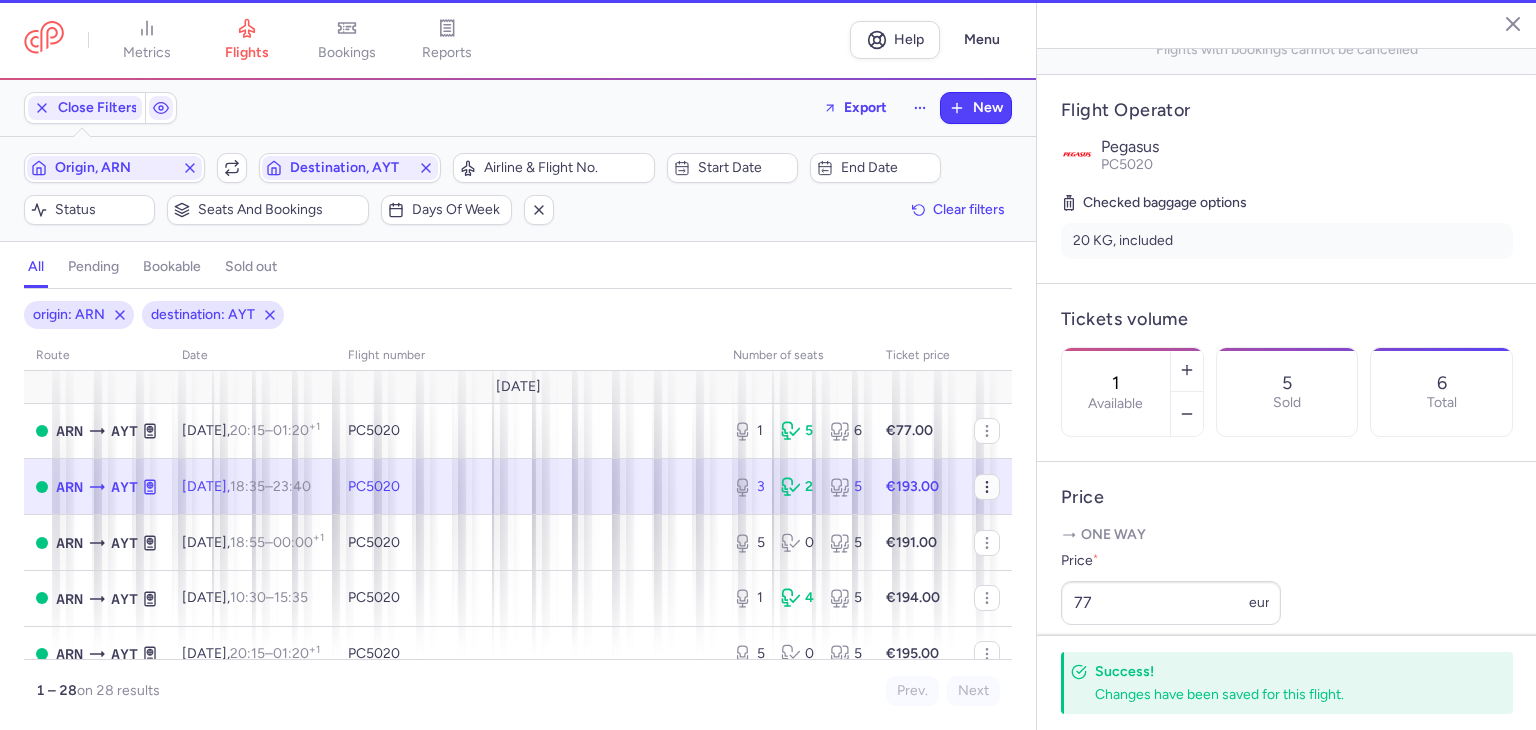 type on "3" 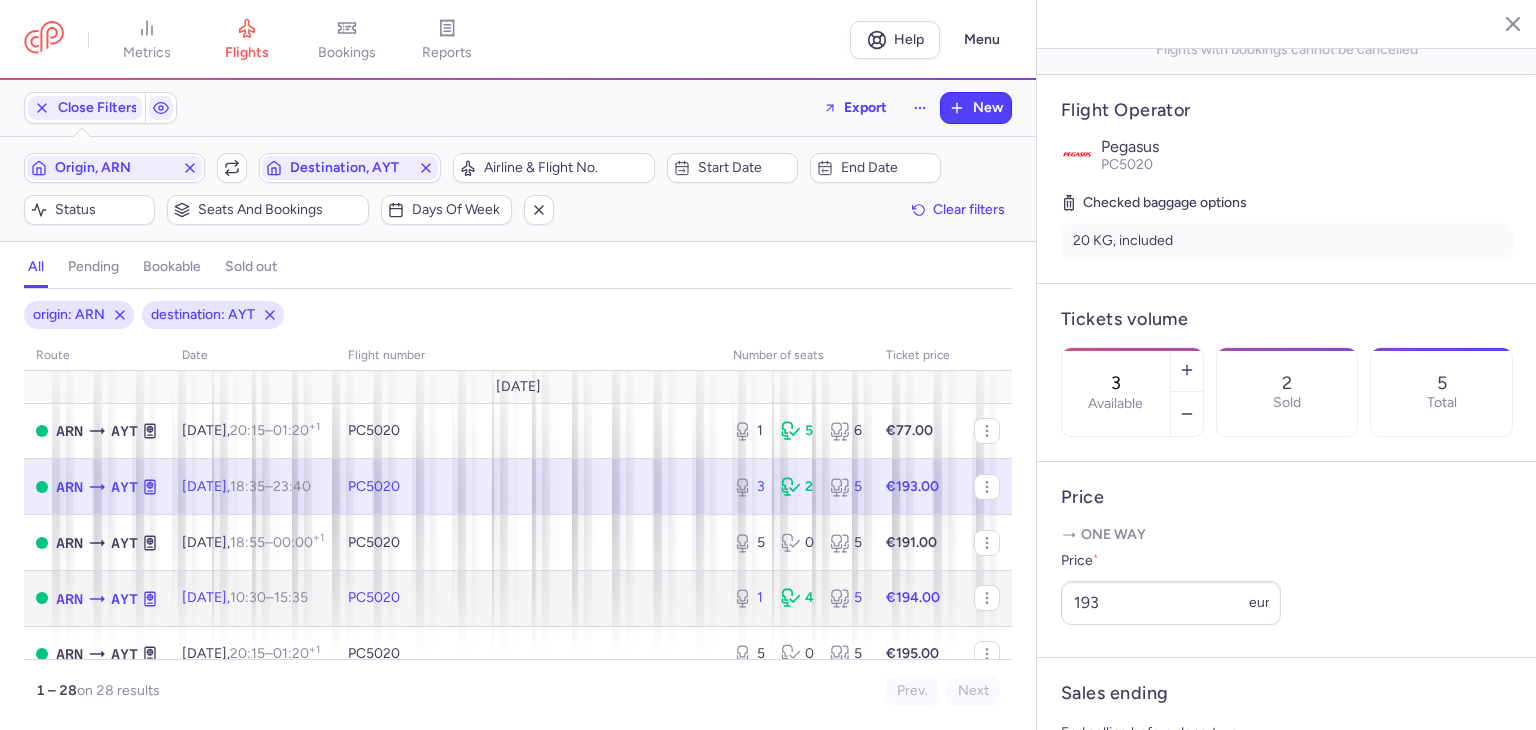 click on "PC5020" 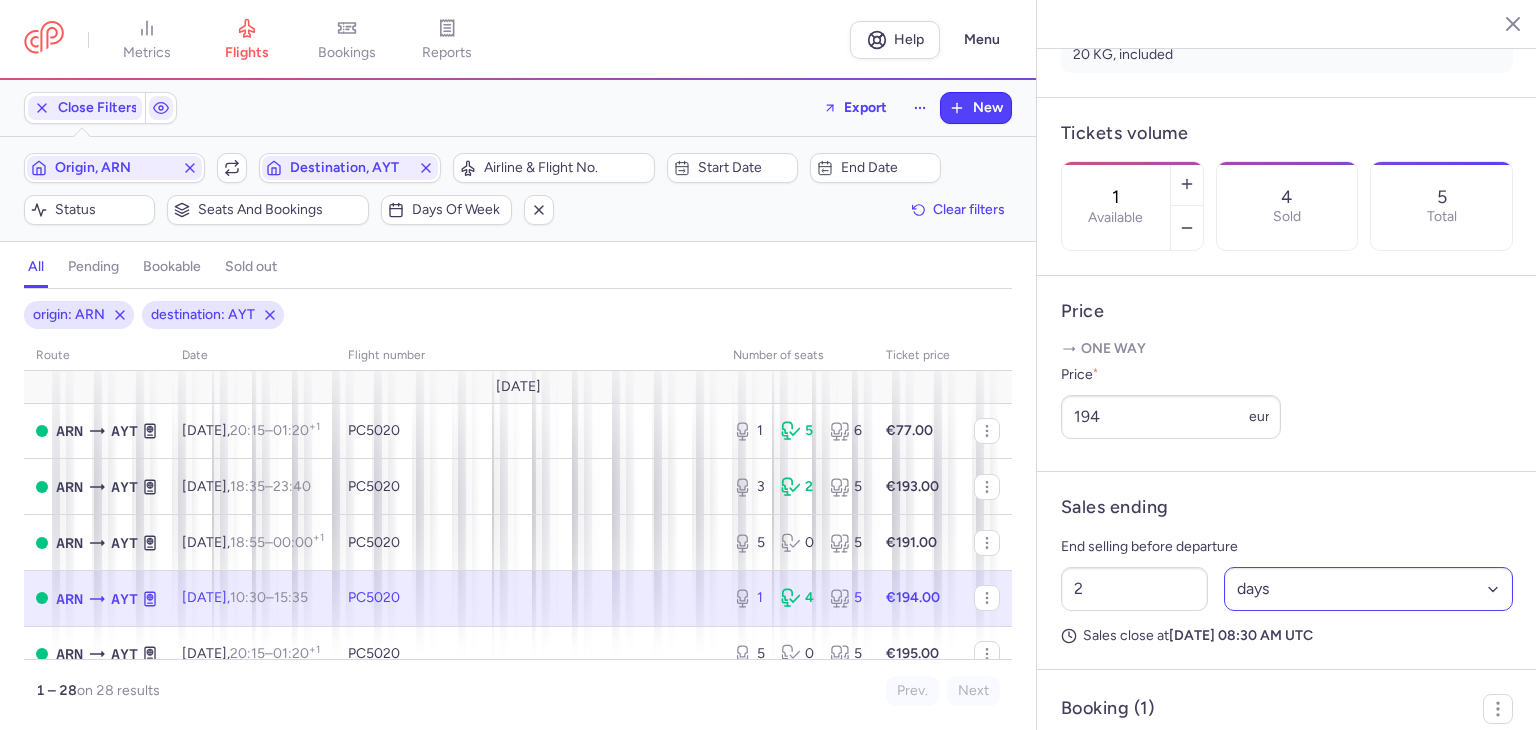 scroll, scrollTop: 700, scrollLeft: 0, axis: vertical 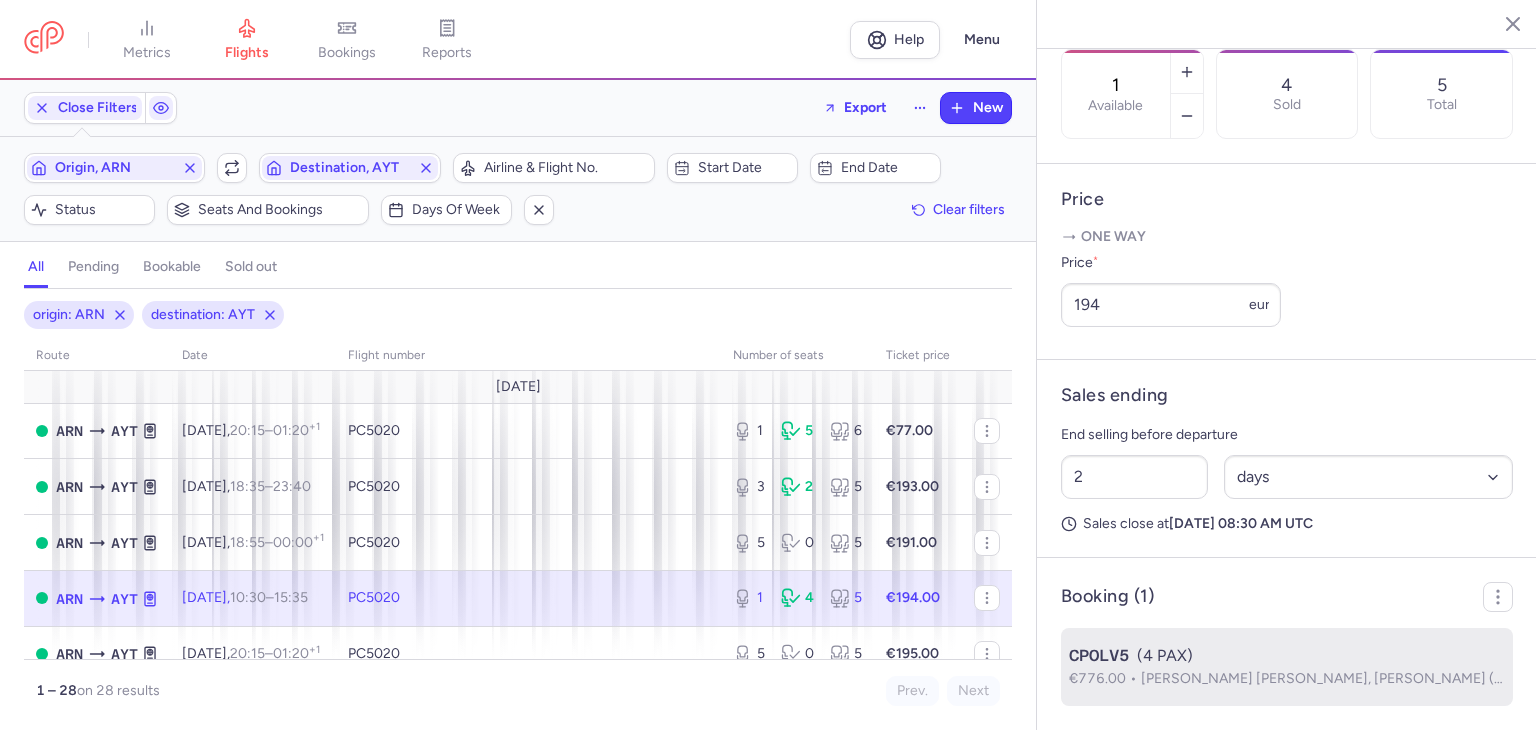click on "CPOLV5  (4 PAX)" at bounding box center [1287, 656] 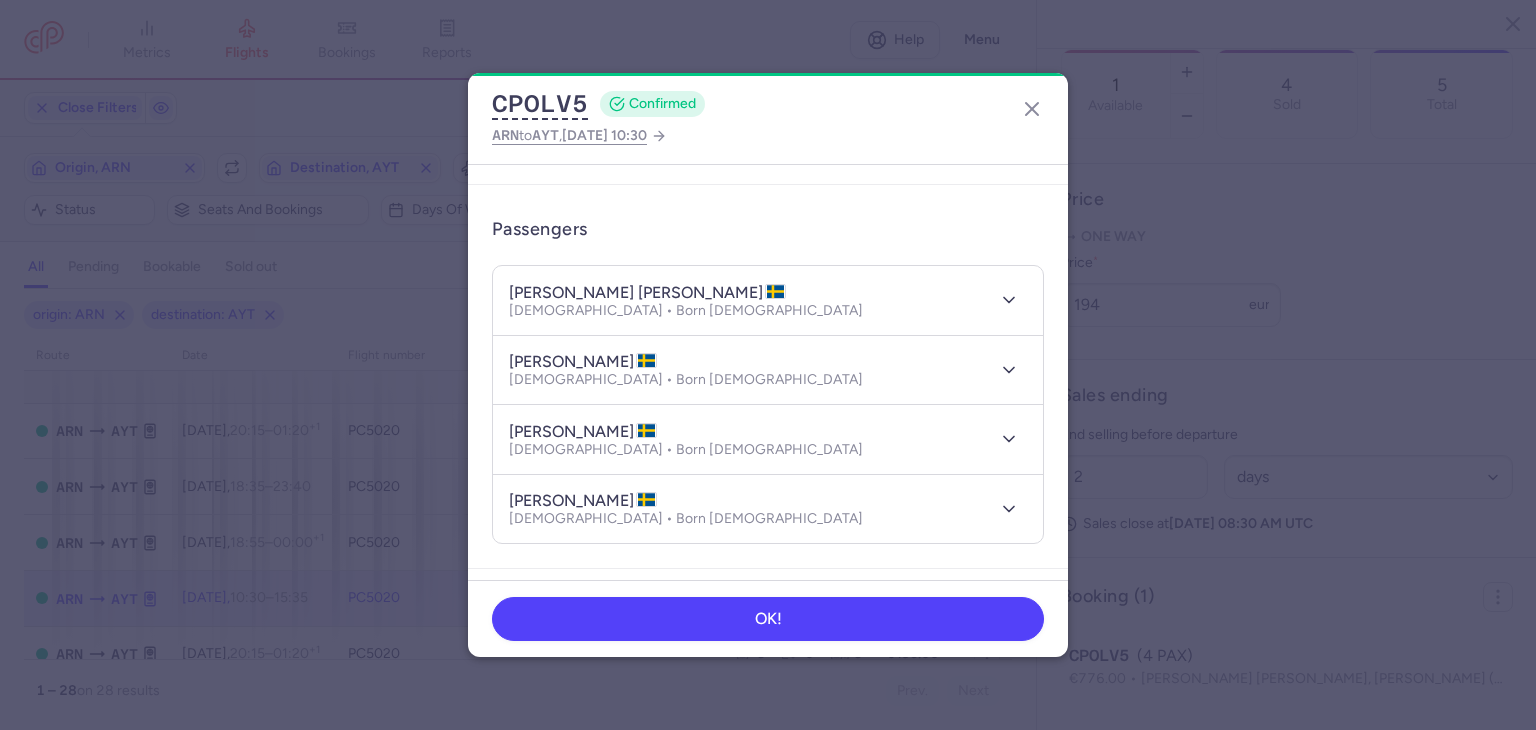 scroll, scrollTop: 100, scrollLeft: 0, axis: vertical 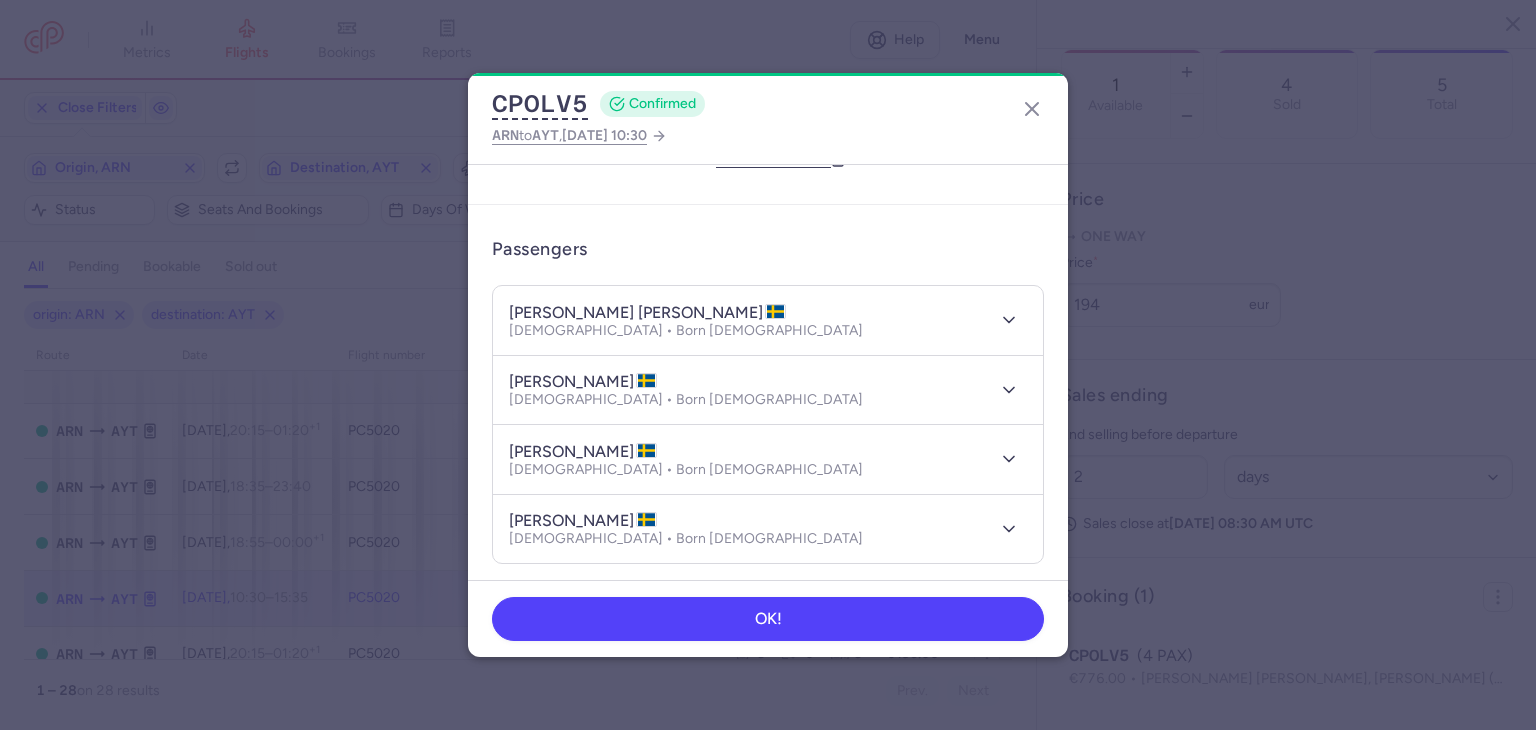 click on "CPOLV5  CONFIRMED ARN  to  AYT ,  2025 Jul 20, 10:30" 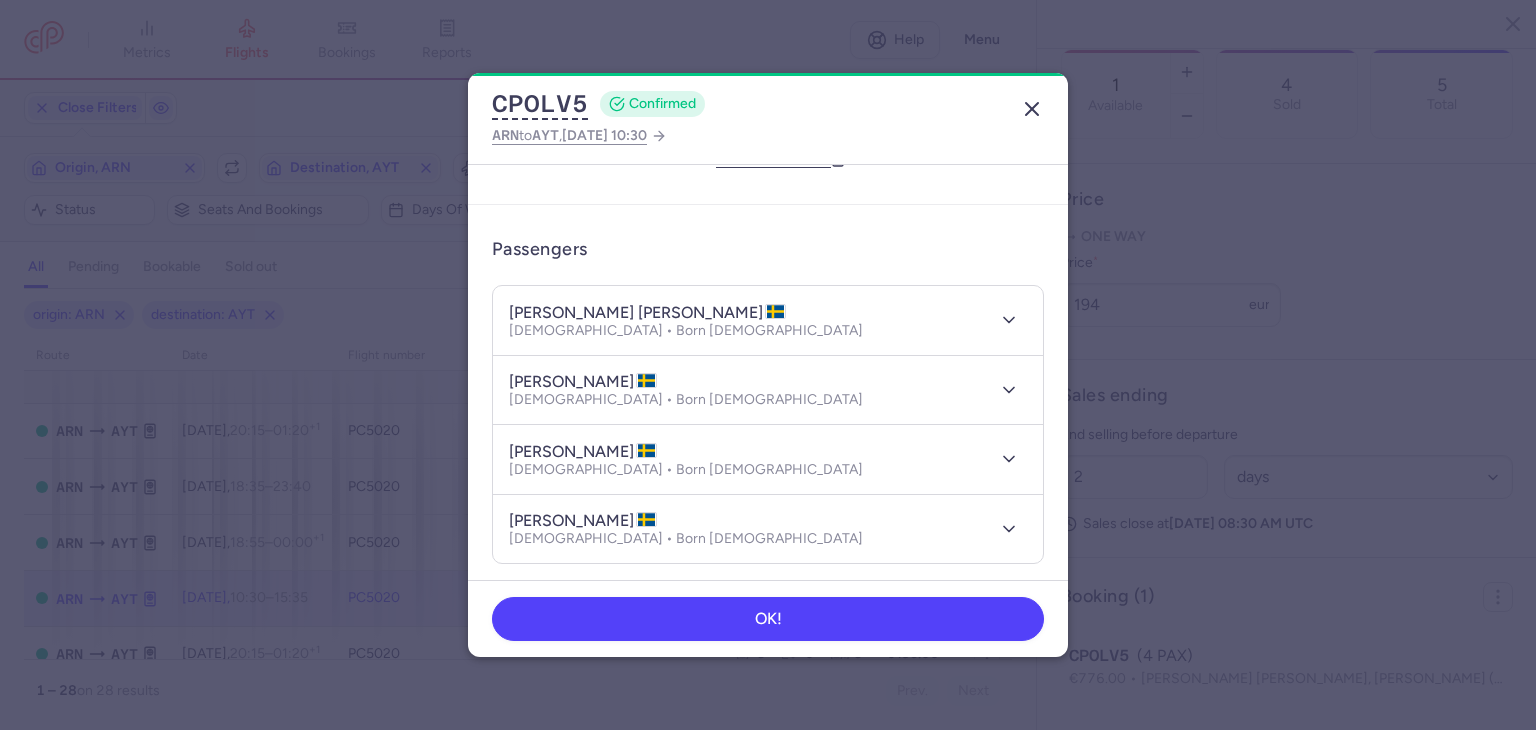 click 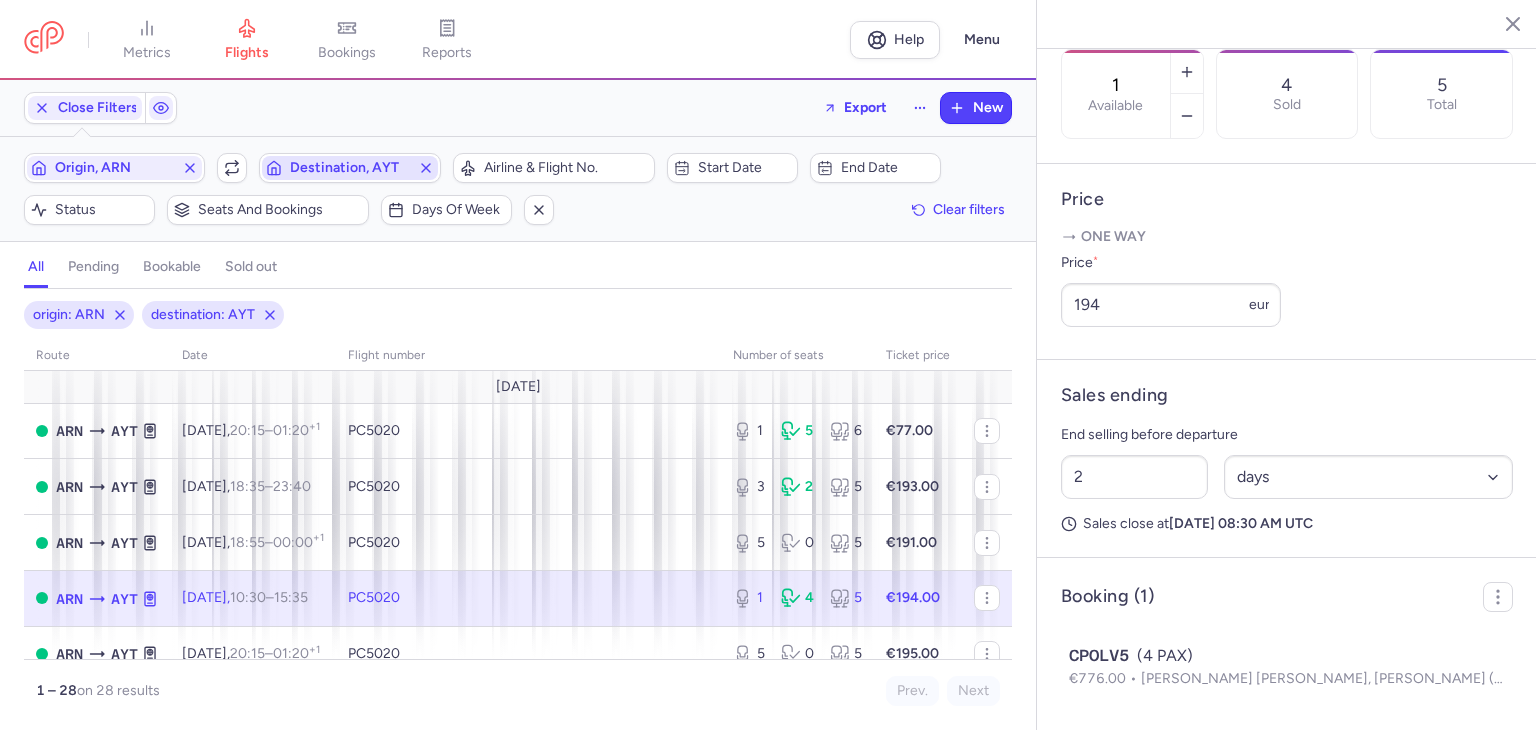 drag, startPoint x: 360, startPoint y: 24, endPoint x: 416, endPoint y: 169, distance: 155.4381 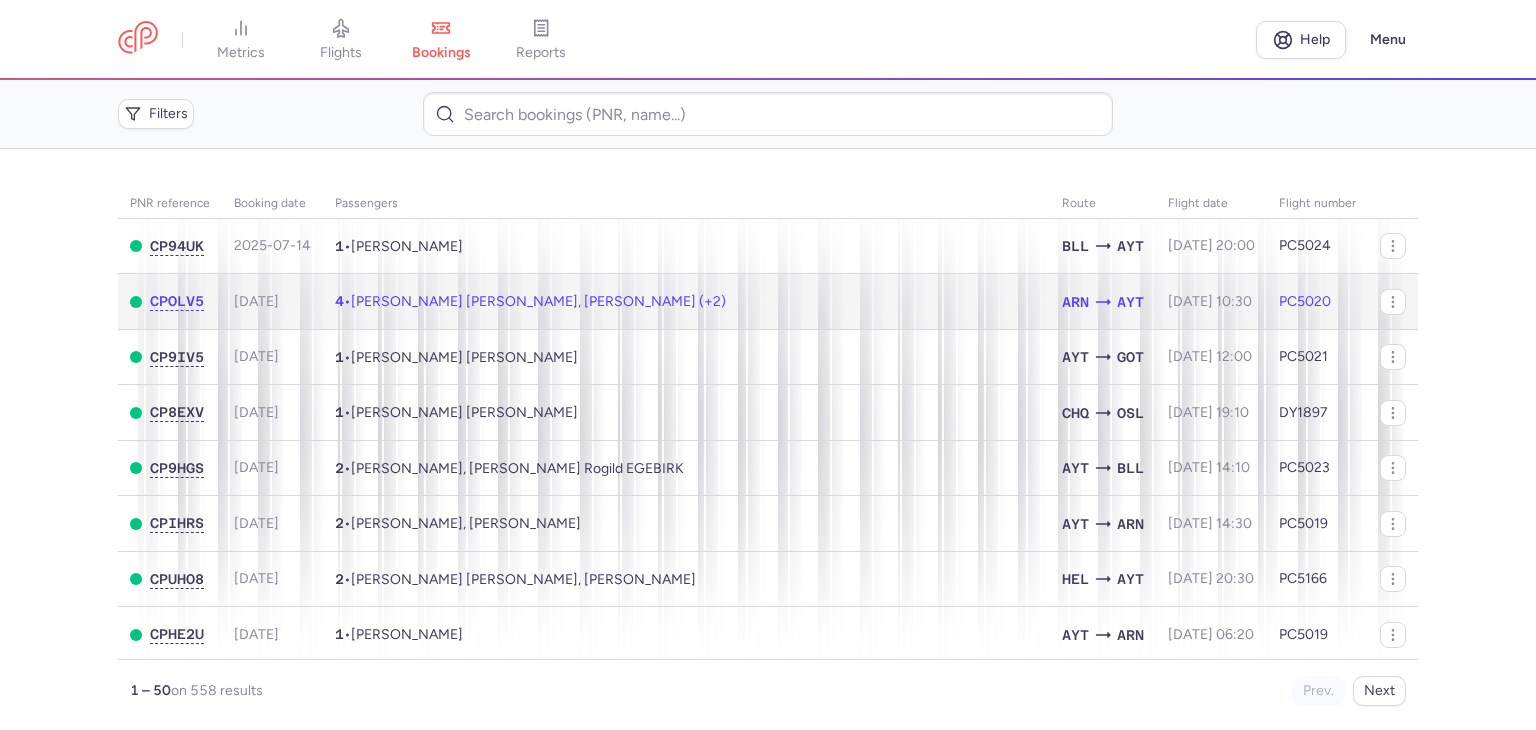 click on "4  •  Sinem Roza BAKAC CHANDRA, Sarang CHANDRA (+2)" 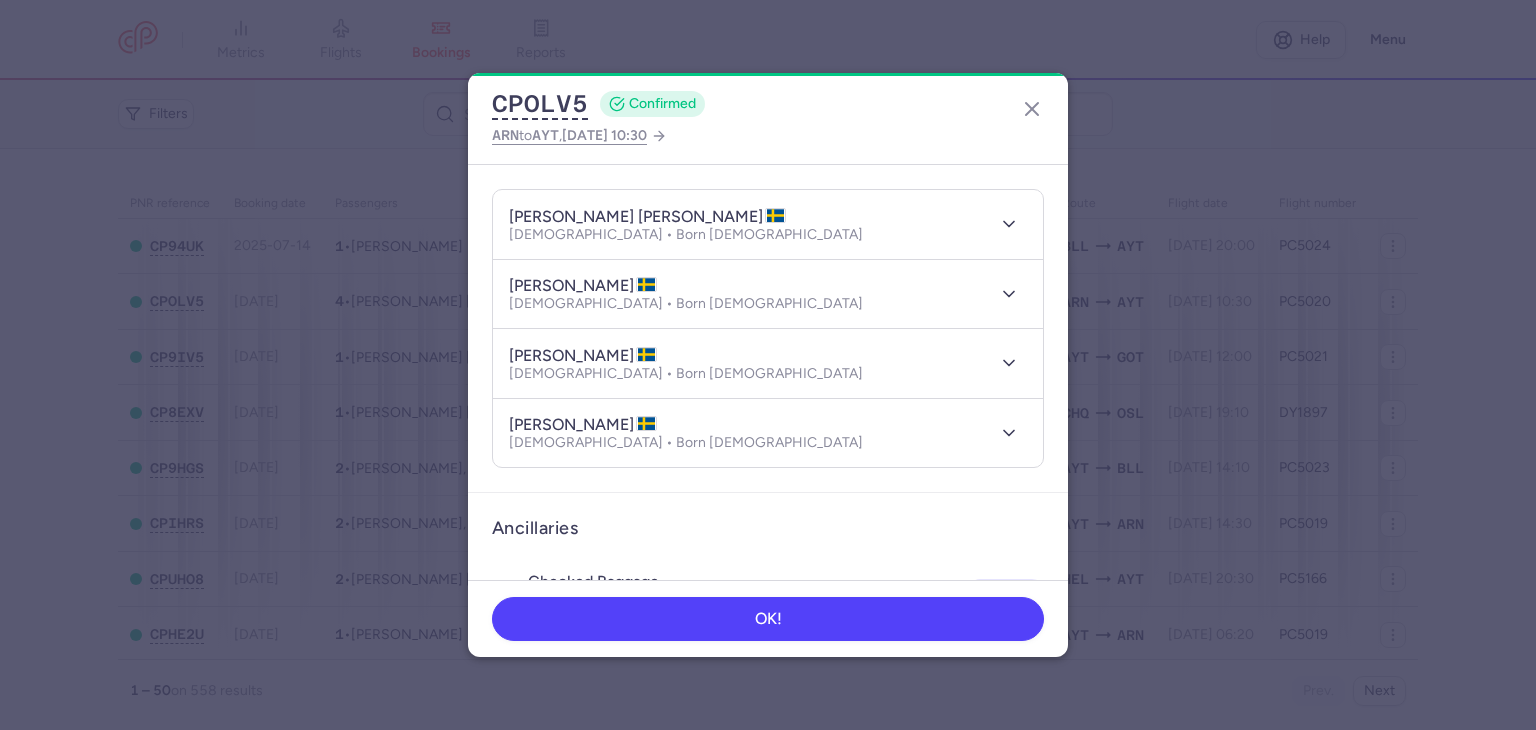 scroll, scrollTop: 200, scrollLeft: 0, axis: vertical 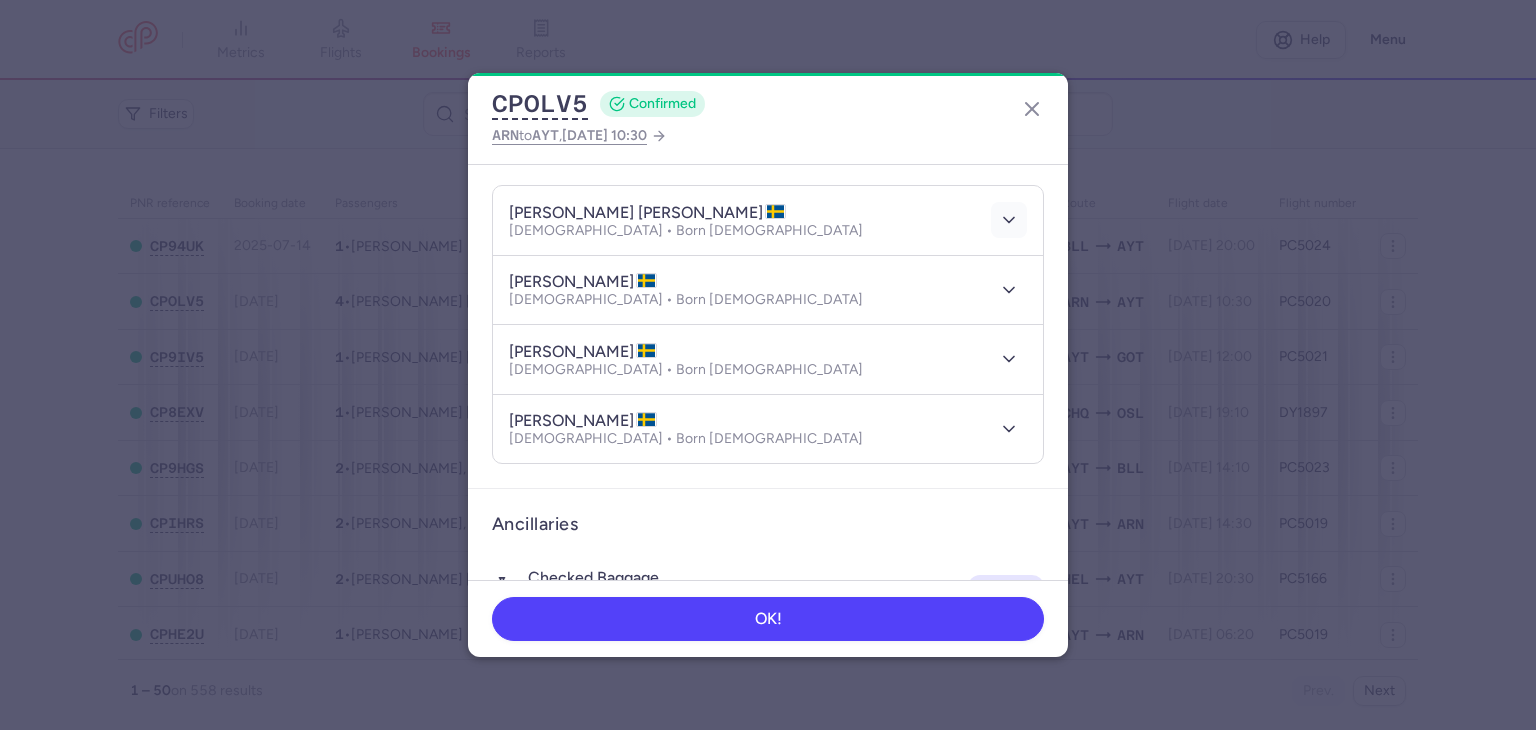 click 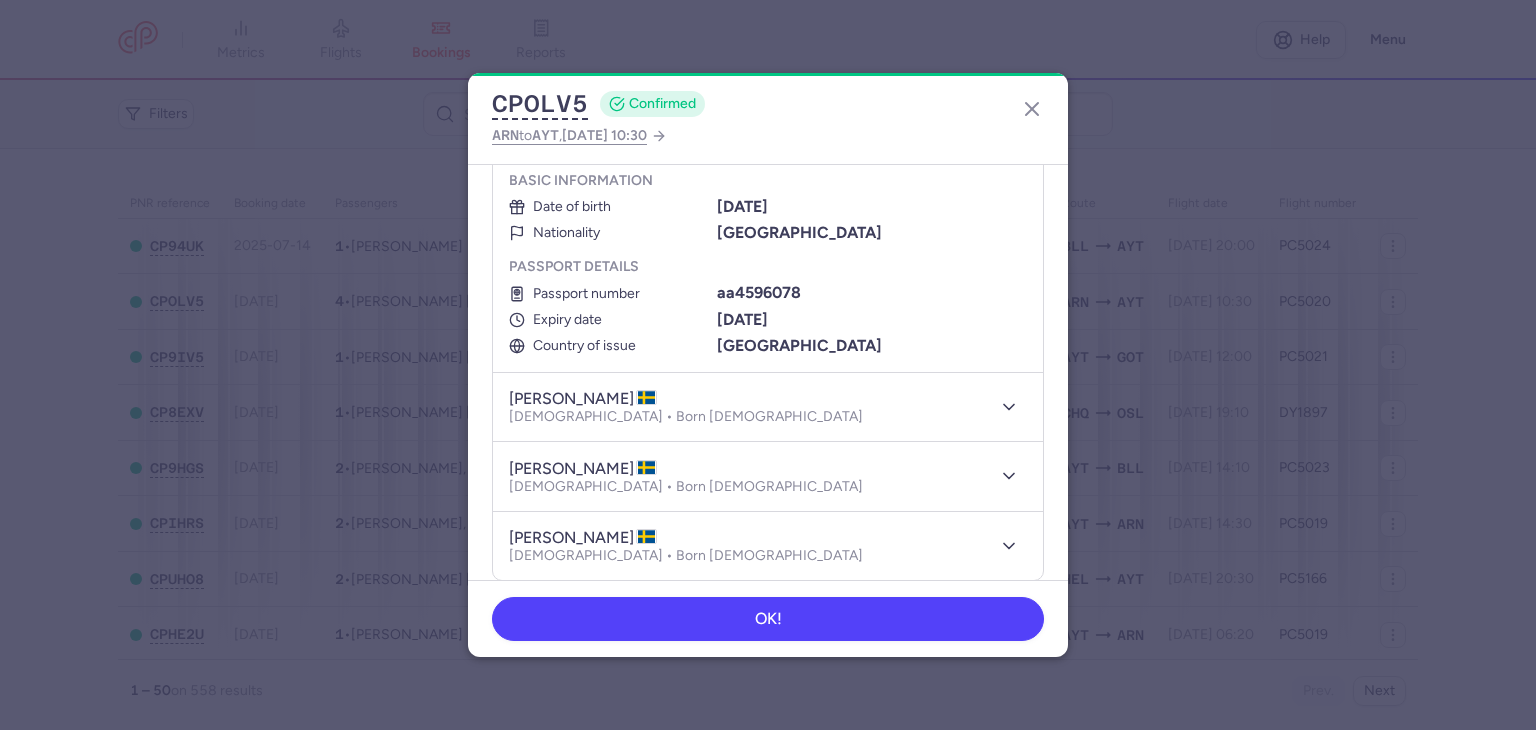 scroll, scrollTop: 100, scrollLeft: 0, axis: vertical 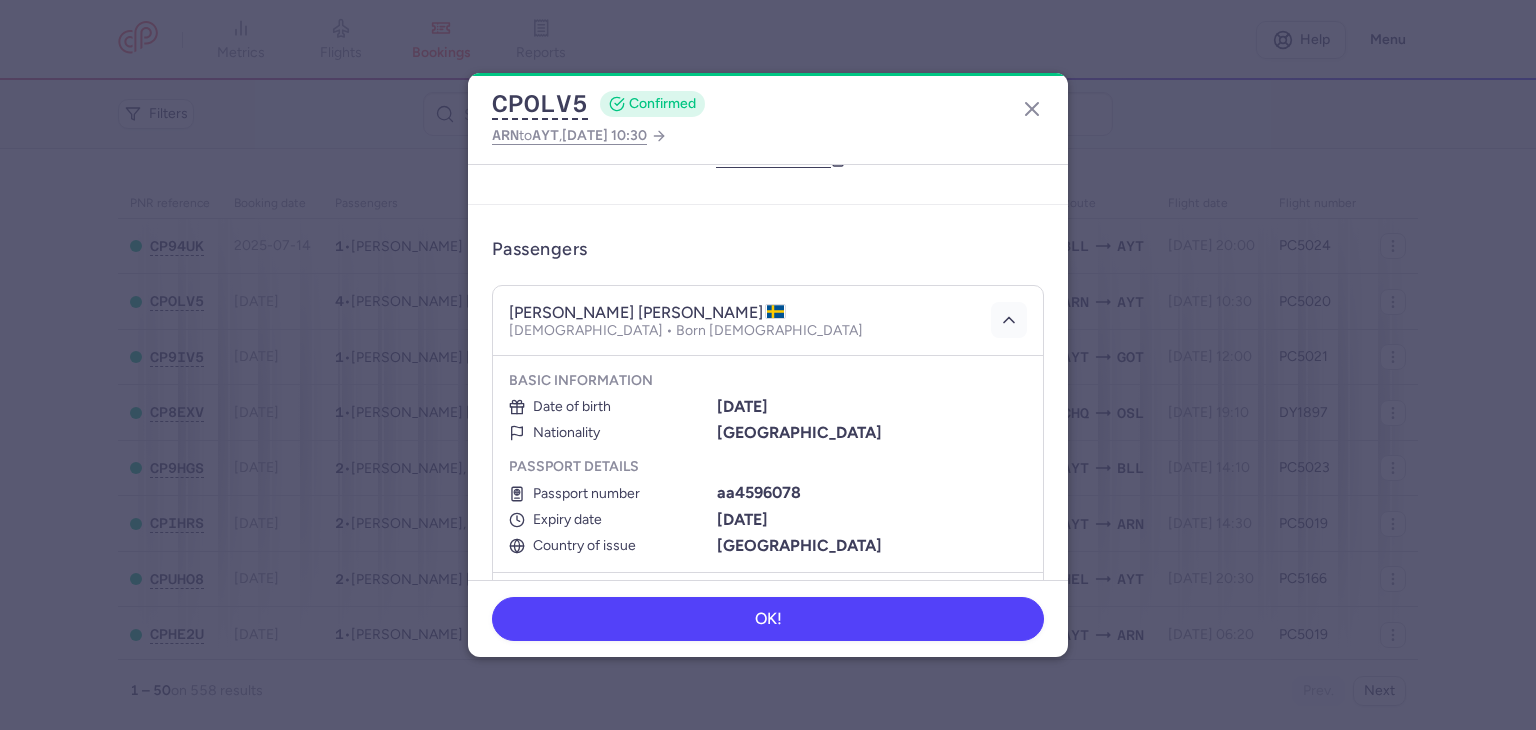 click 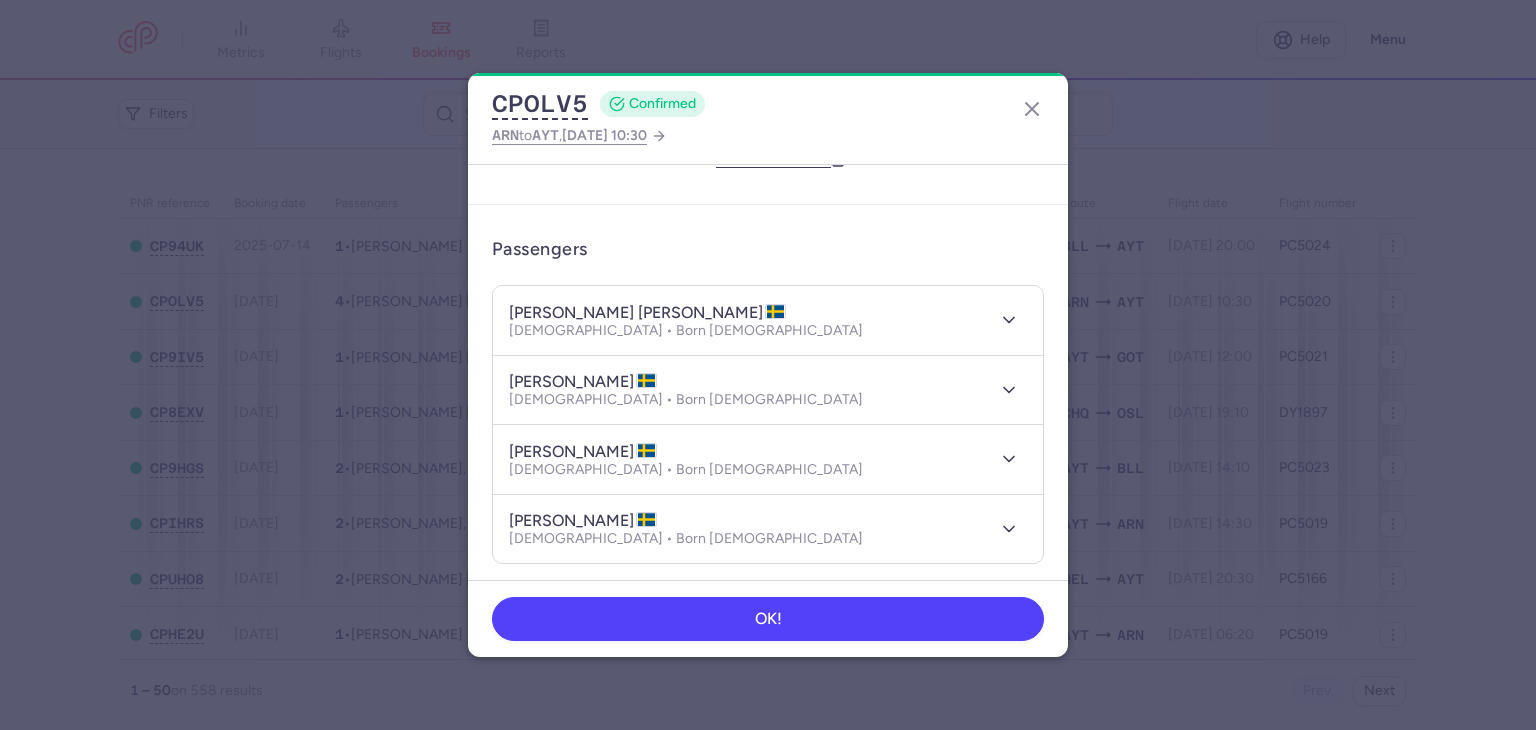 type 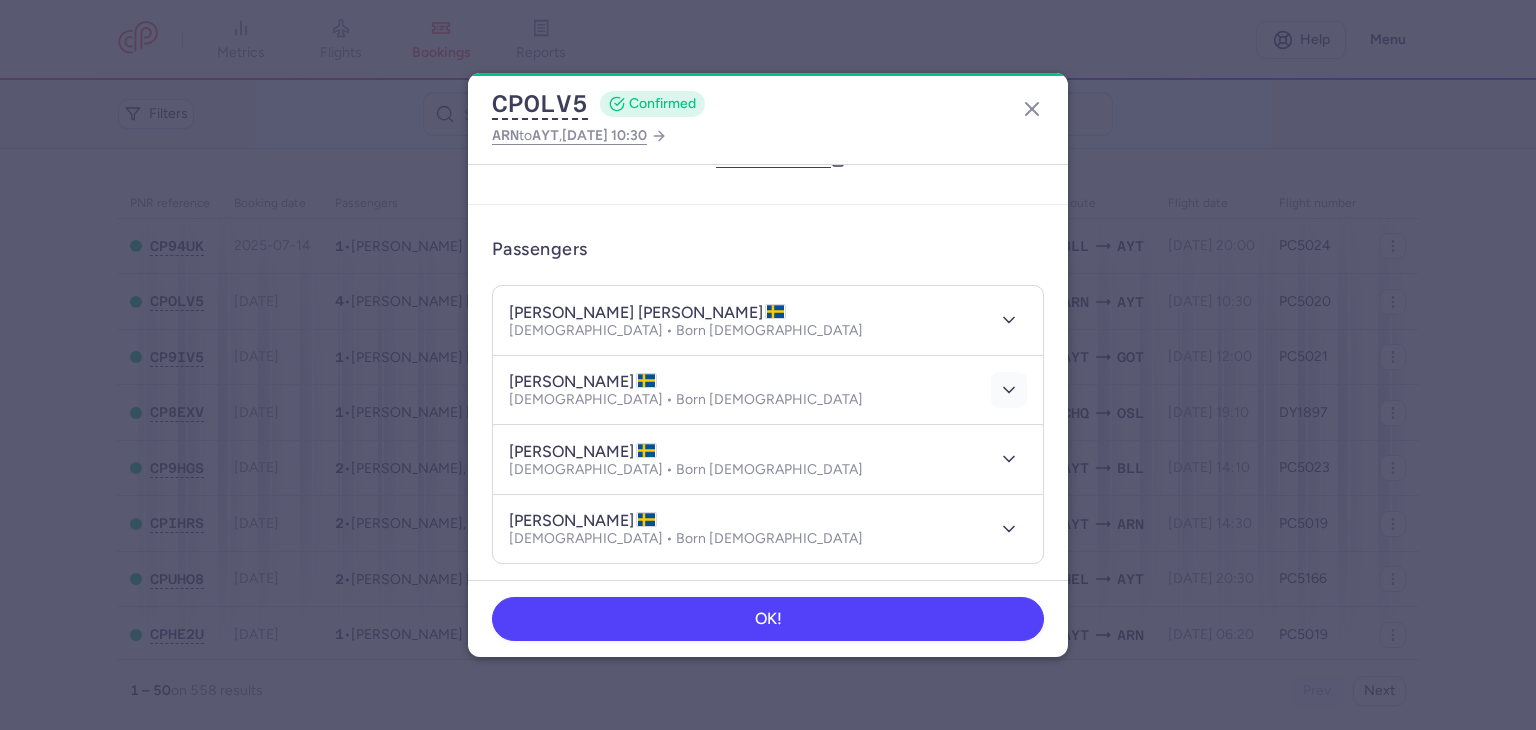 click 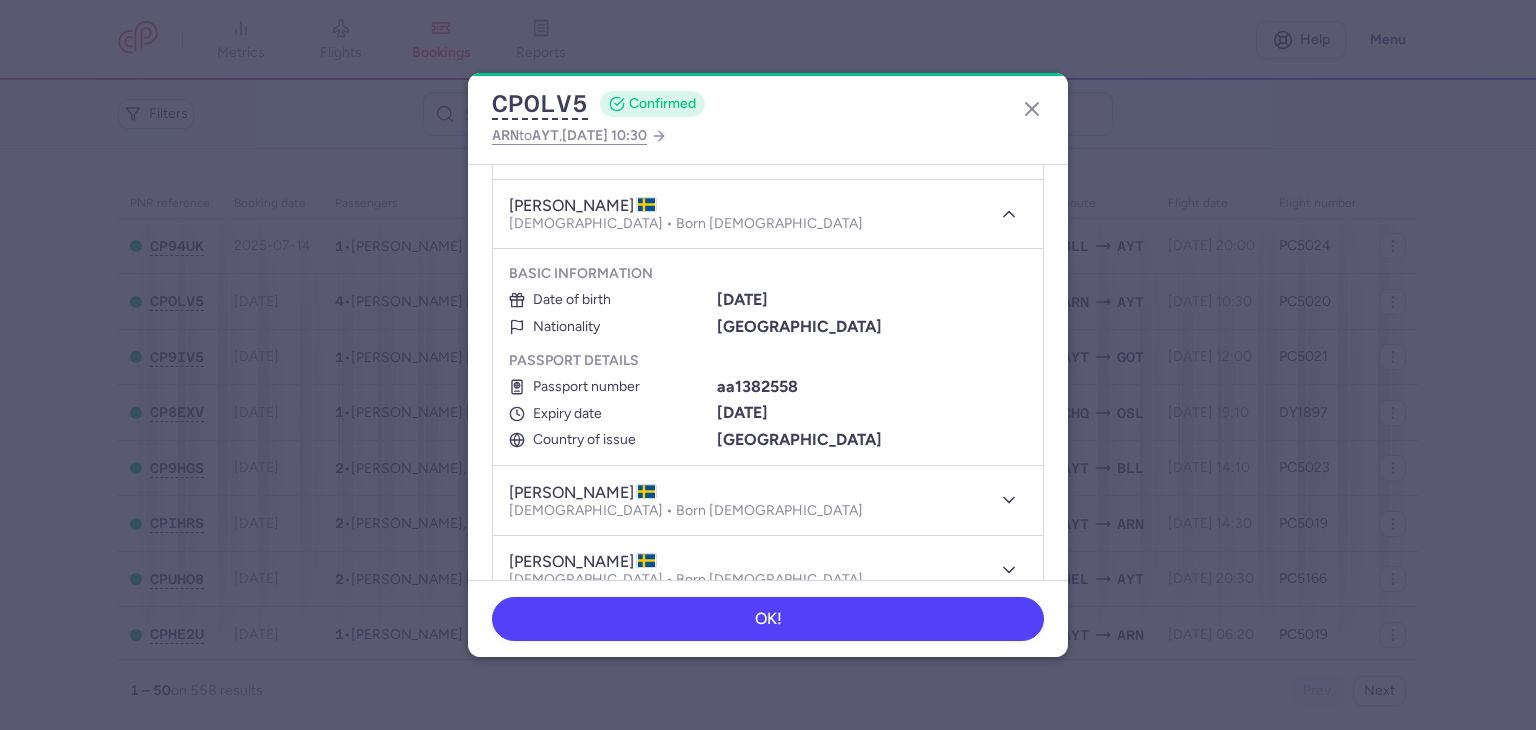 scroll, scrollTop: 300, scrollLeft: 0, axis: vertical 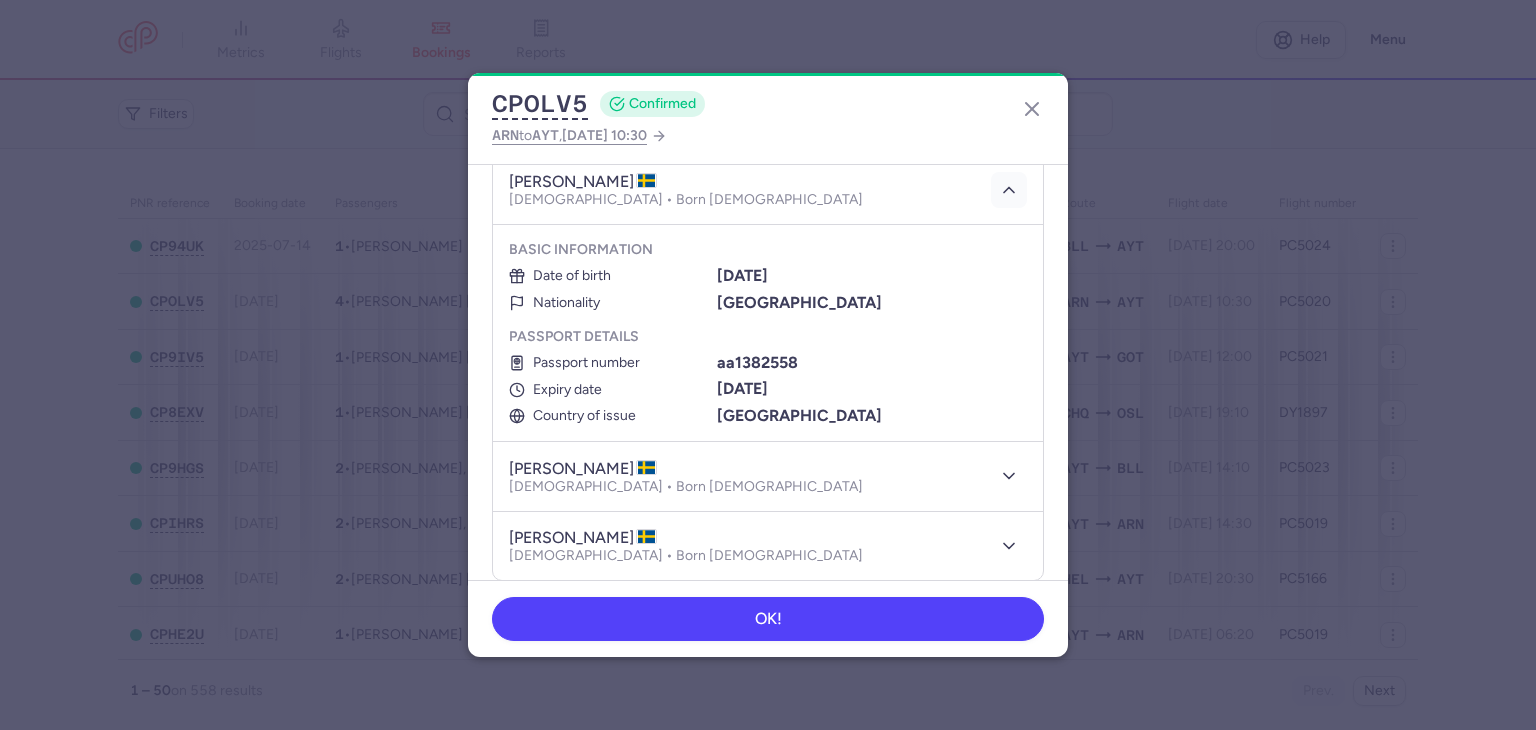 click at bounding box center (1009, 190) 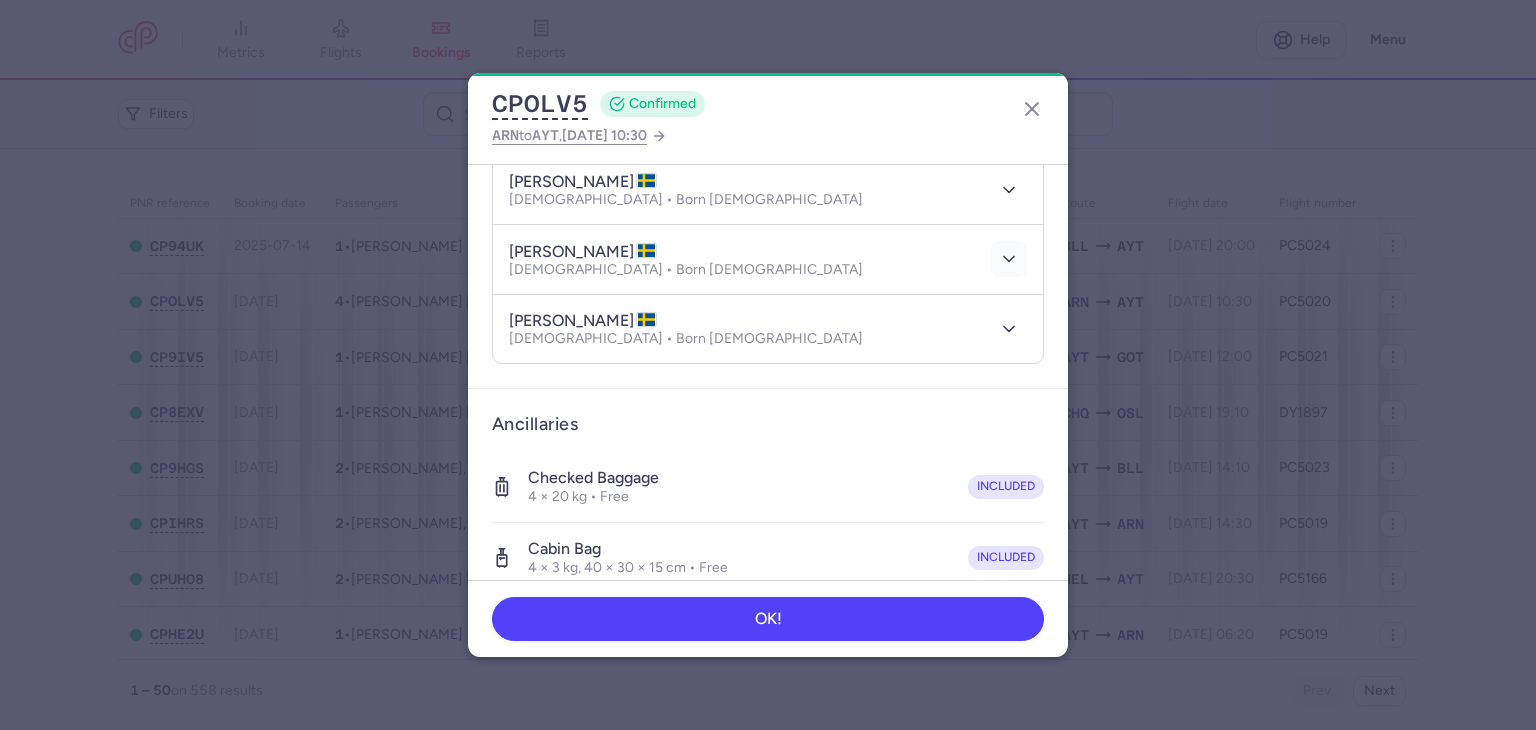 click 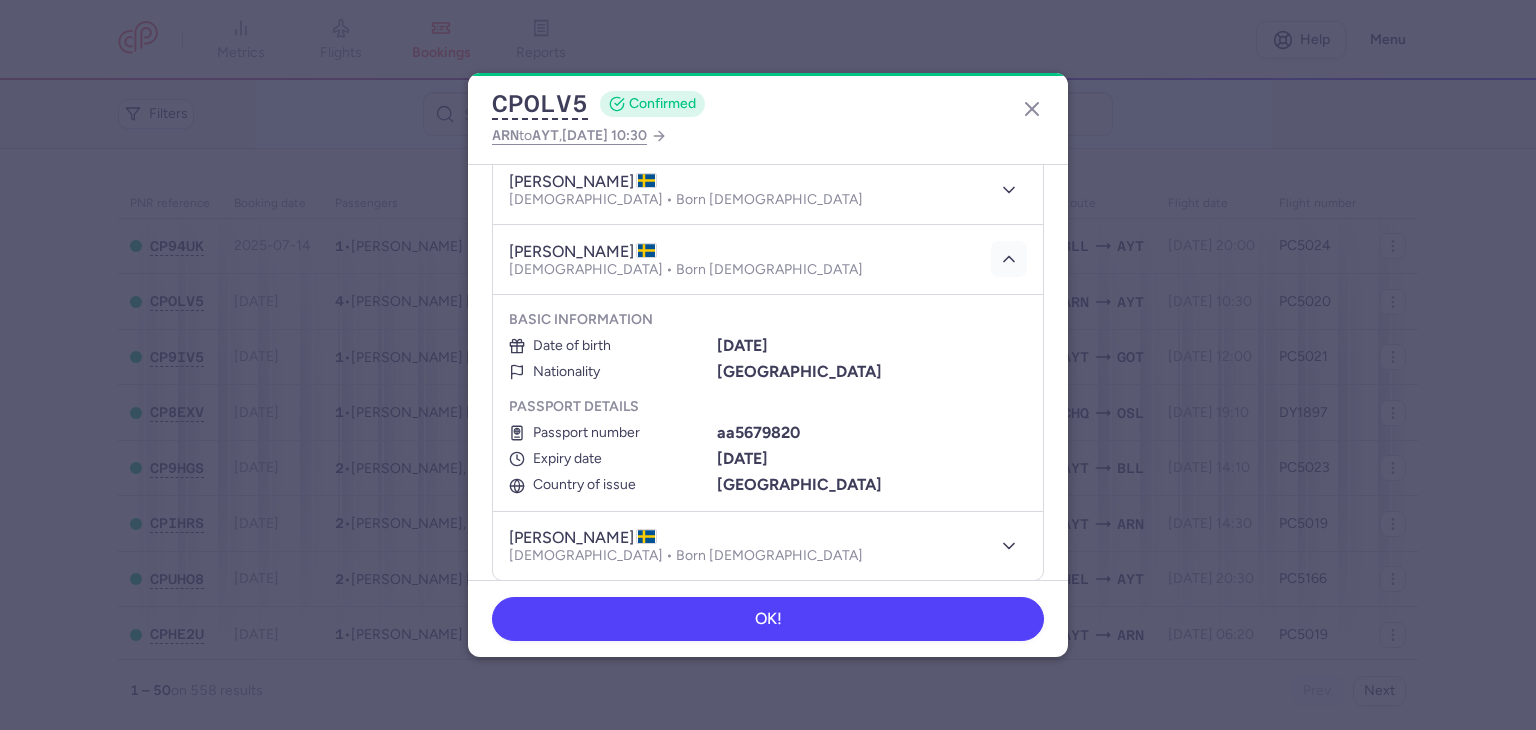 click at bounding box center [1009, 259] 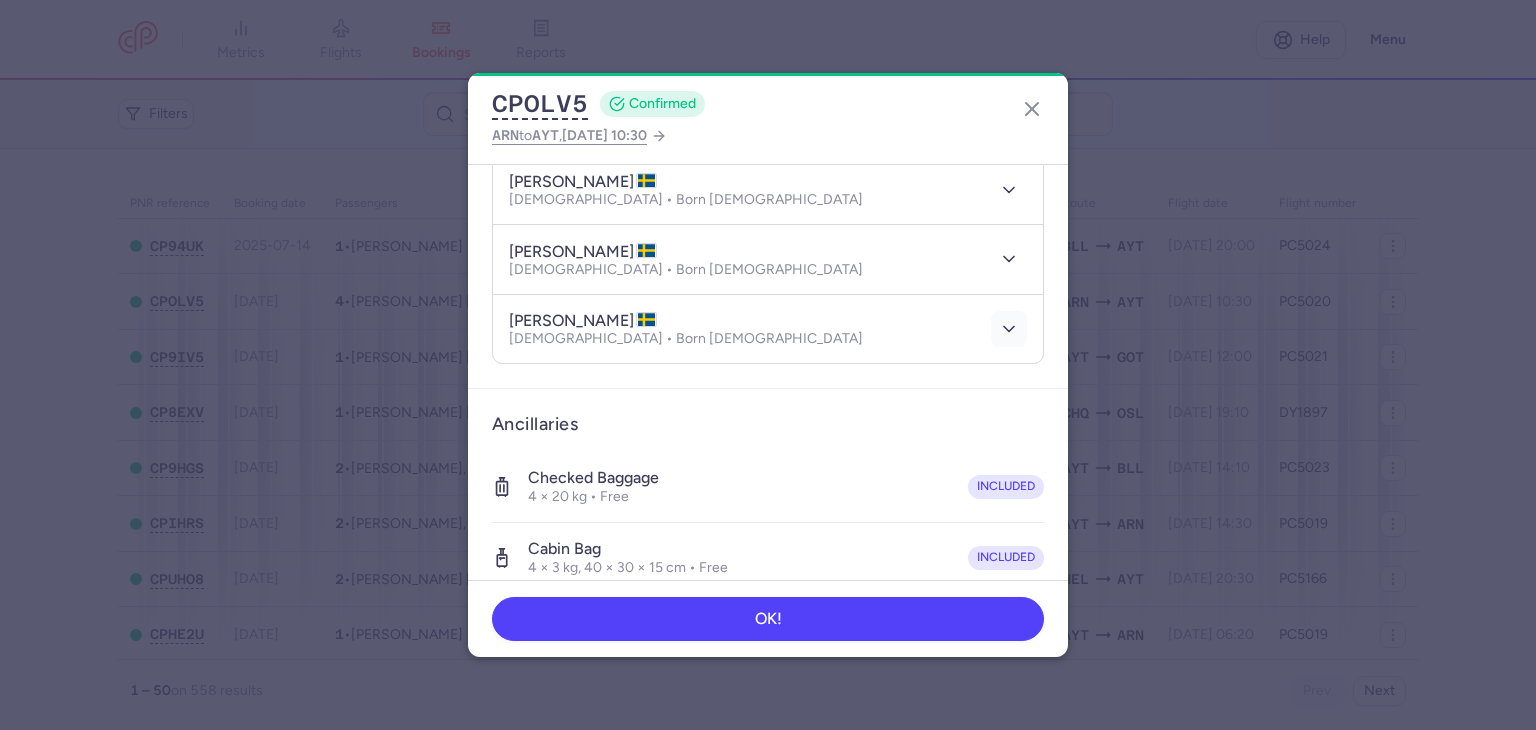 click 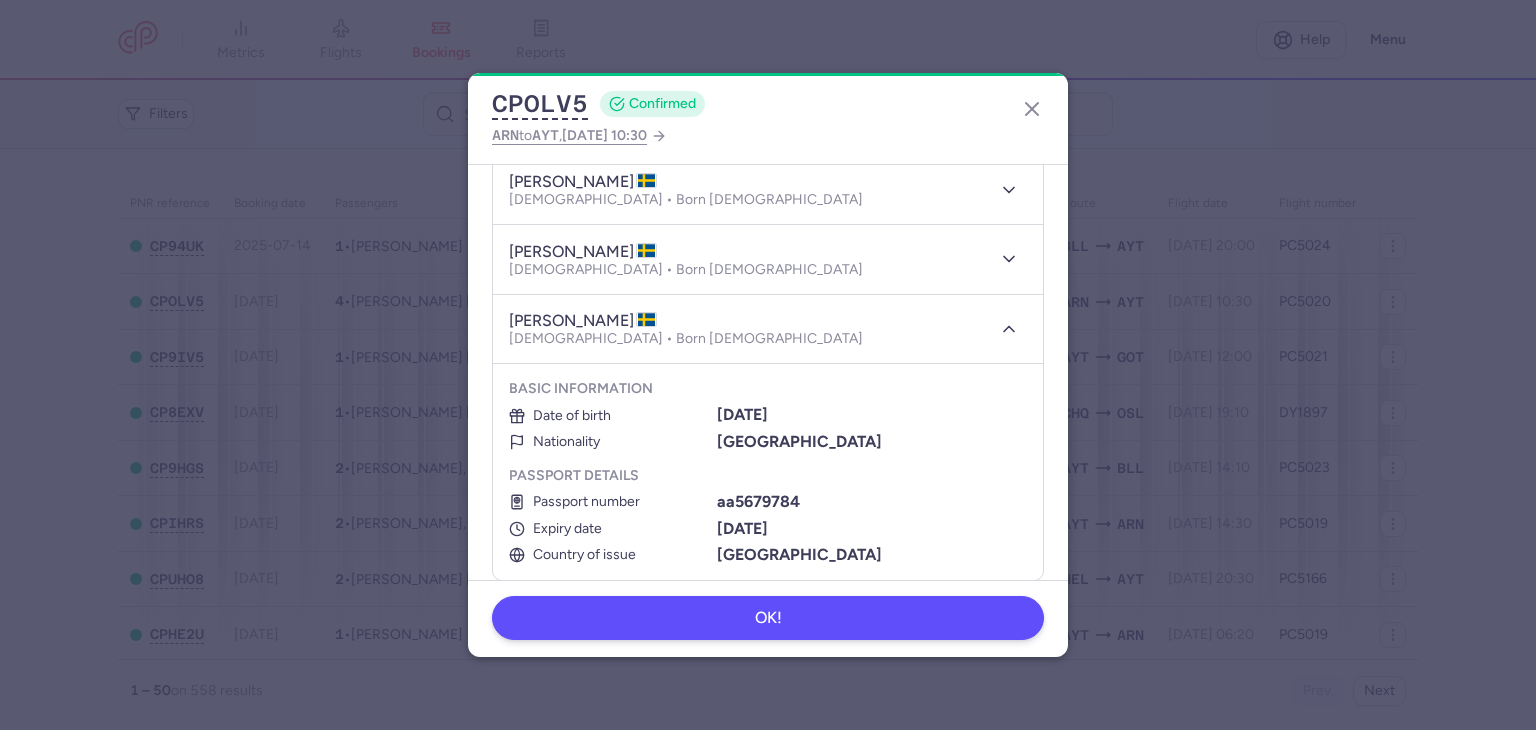 drag, startPoint x: 795, startPoint y: 589, endPoint x: 801, endPoint y: 617, distance: 28.635643 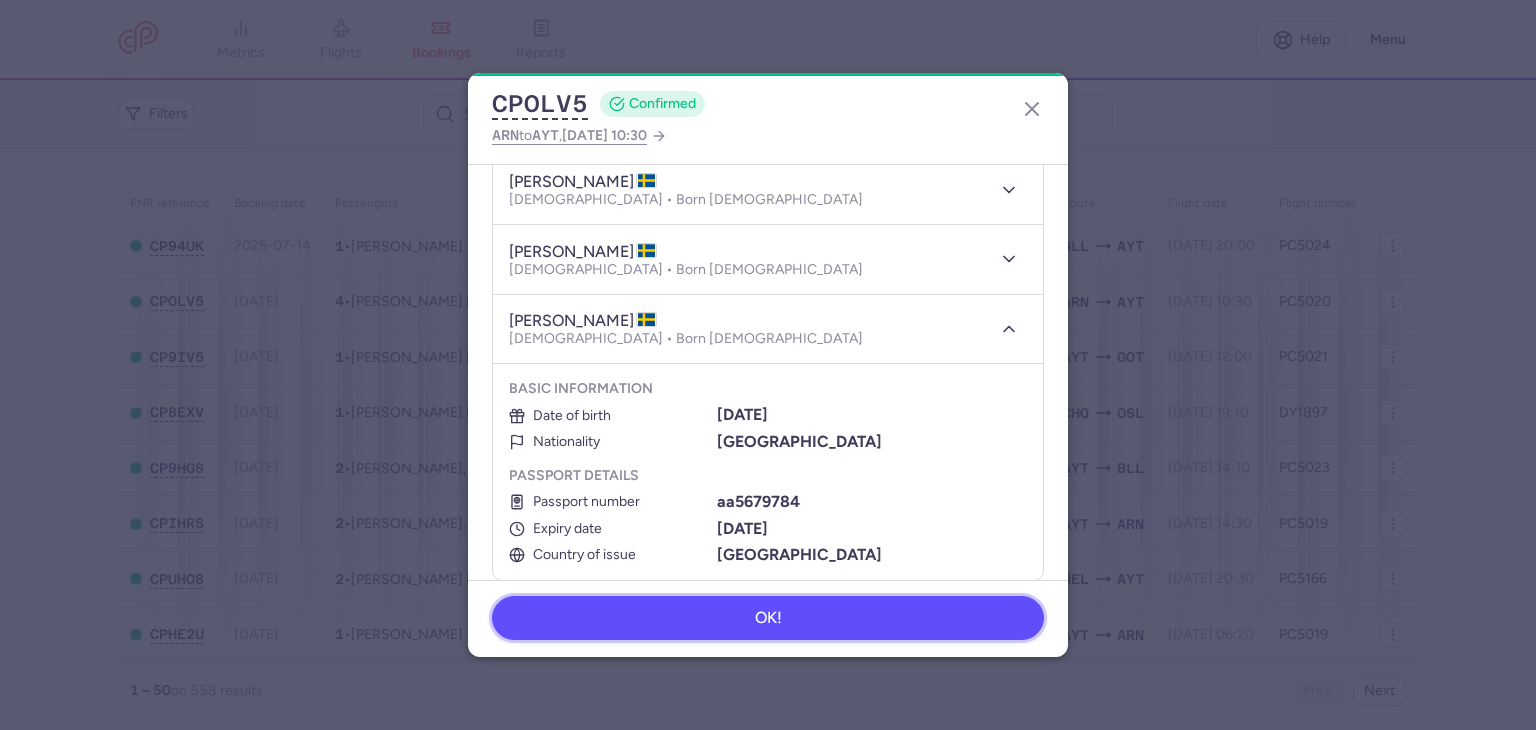 click on "OK!" at bounding box center (768, 618) 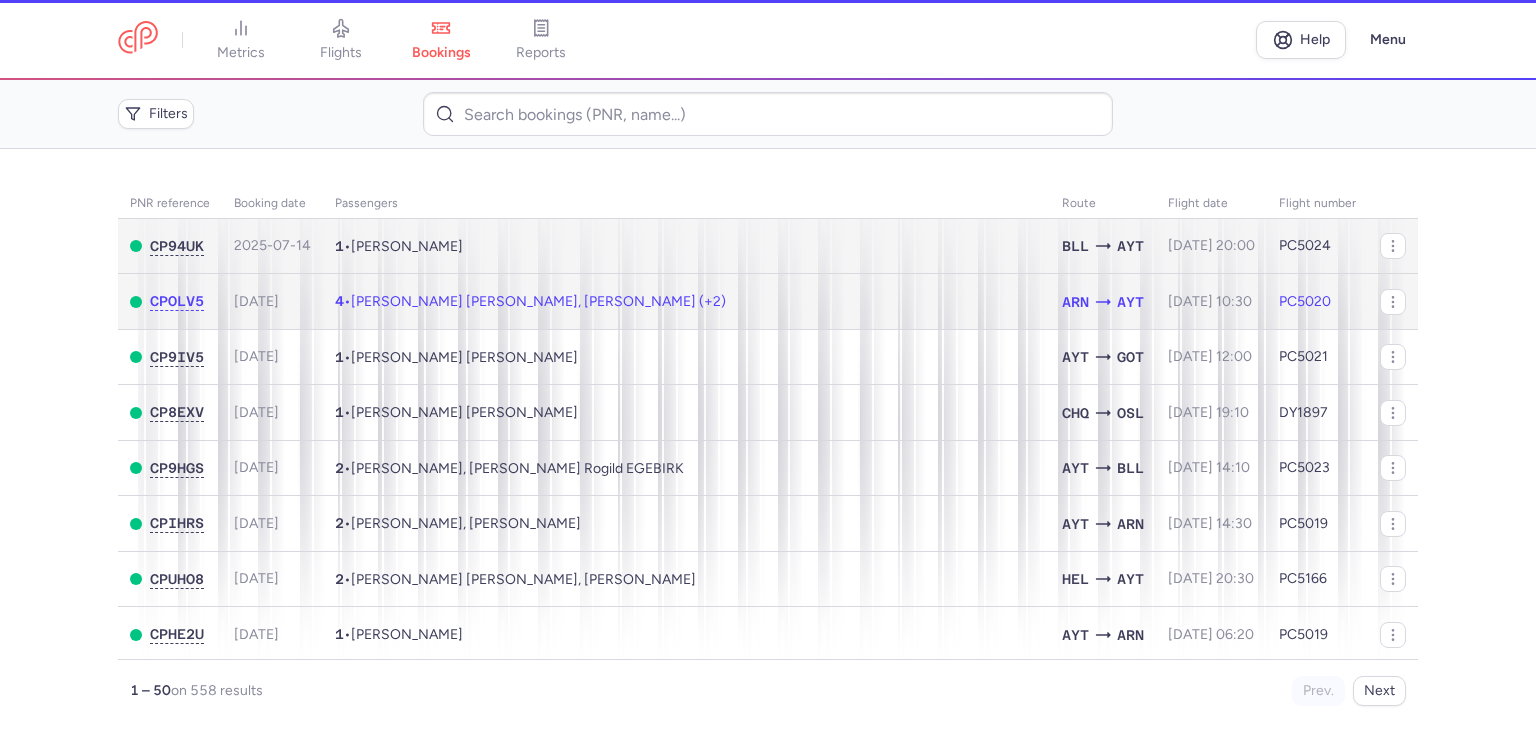 scroll, scrollTop: 0, scrollLeft: 0, axis: both 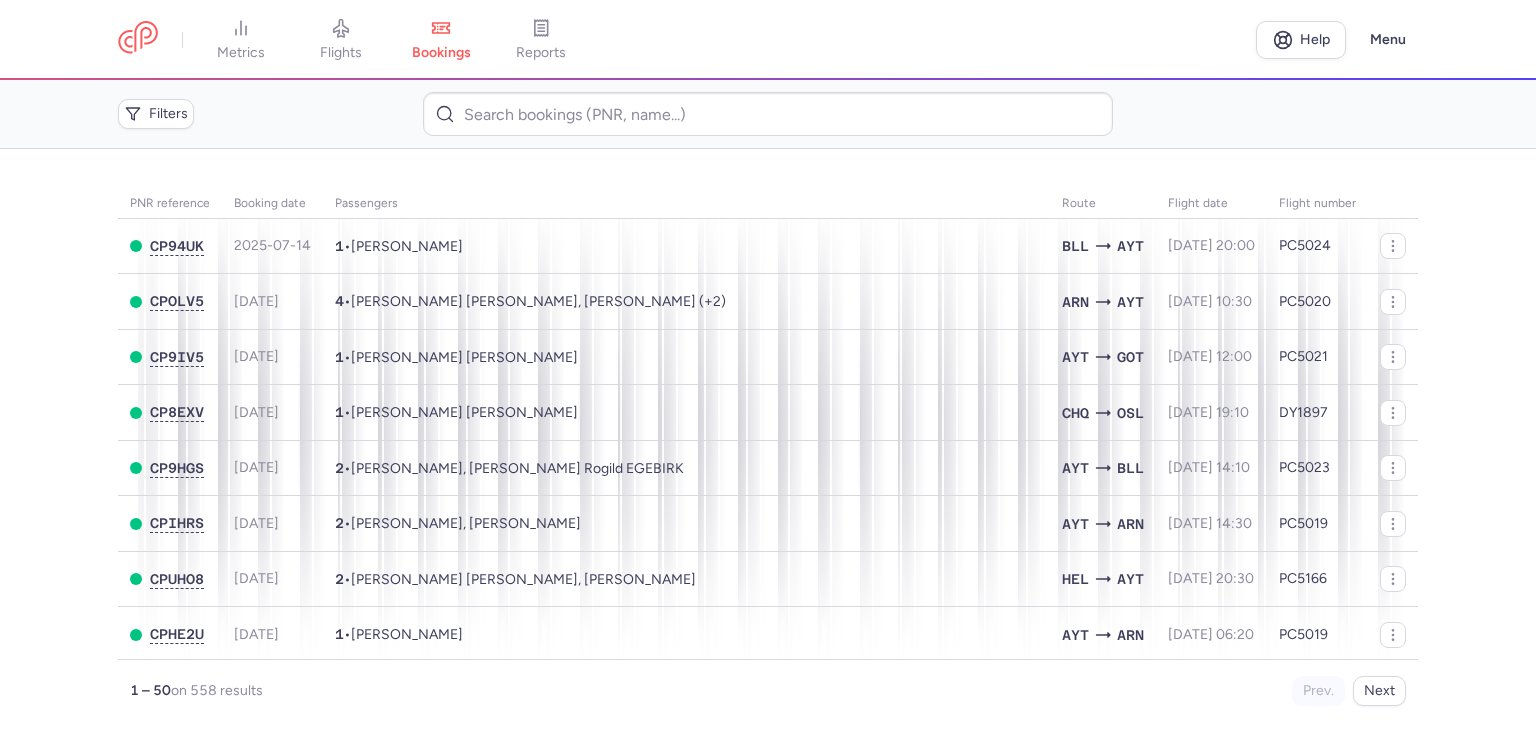 click on "metrics flights bookings reports  Help  Menu" at bounding box center (768, 40) 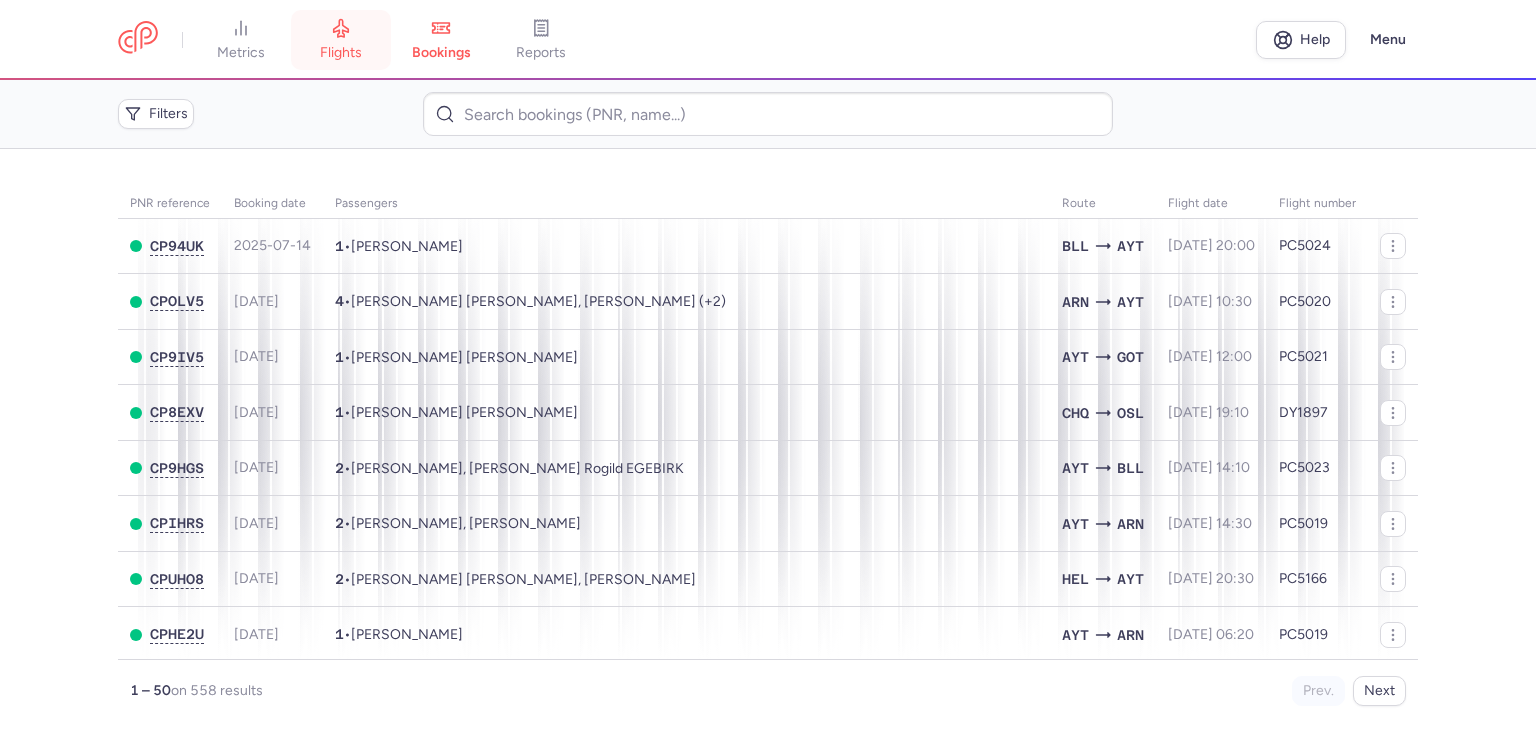 click on "flights" at bounding box center (341, 40) 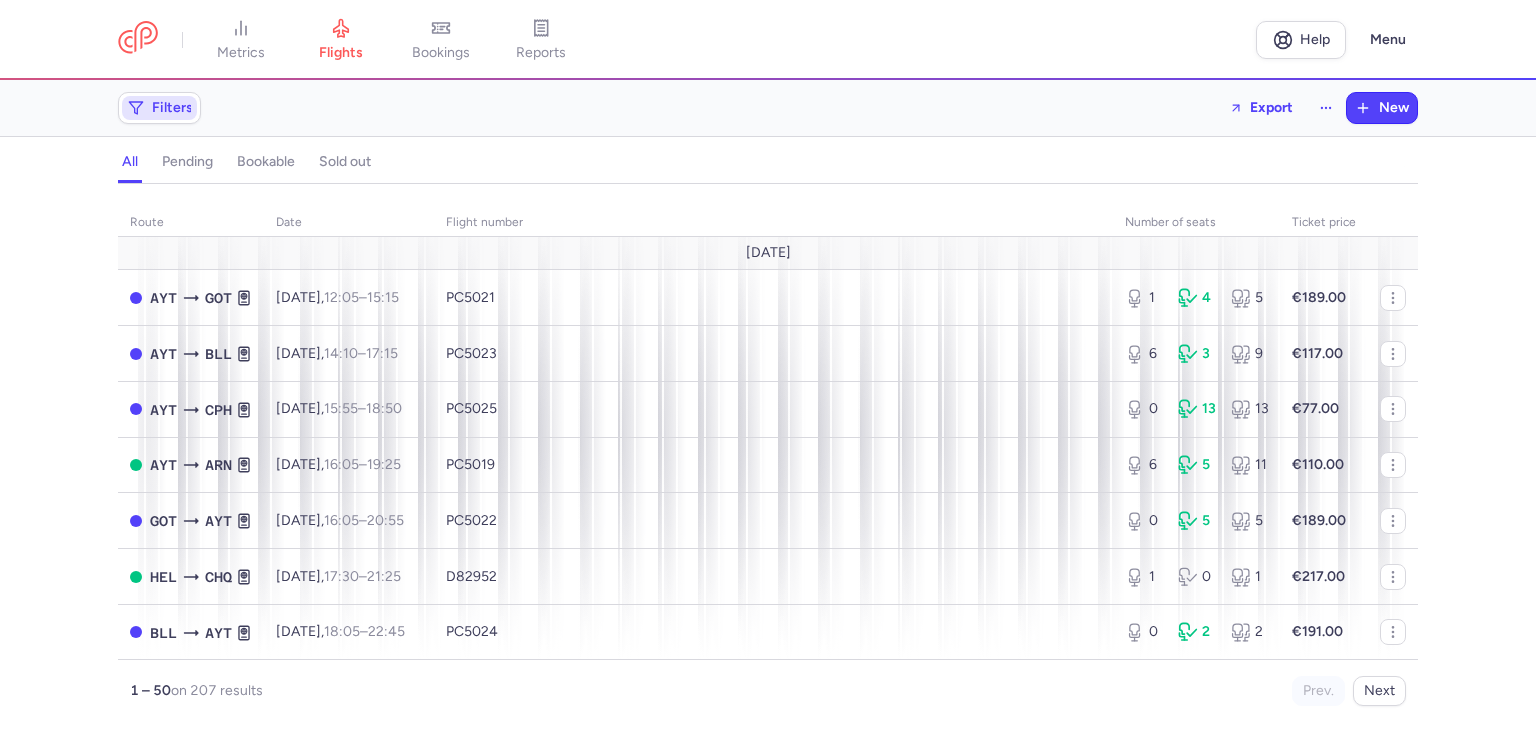 click on "Filters" 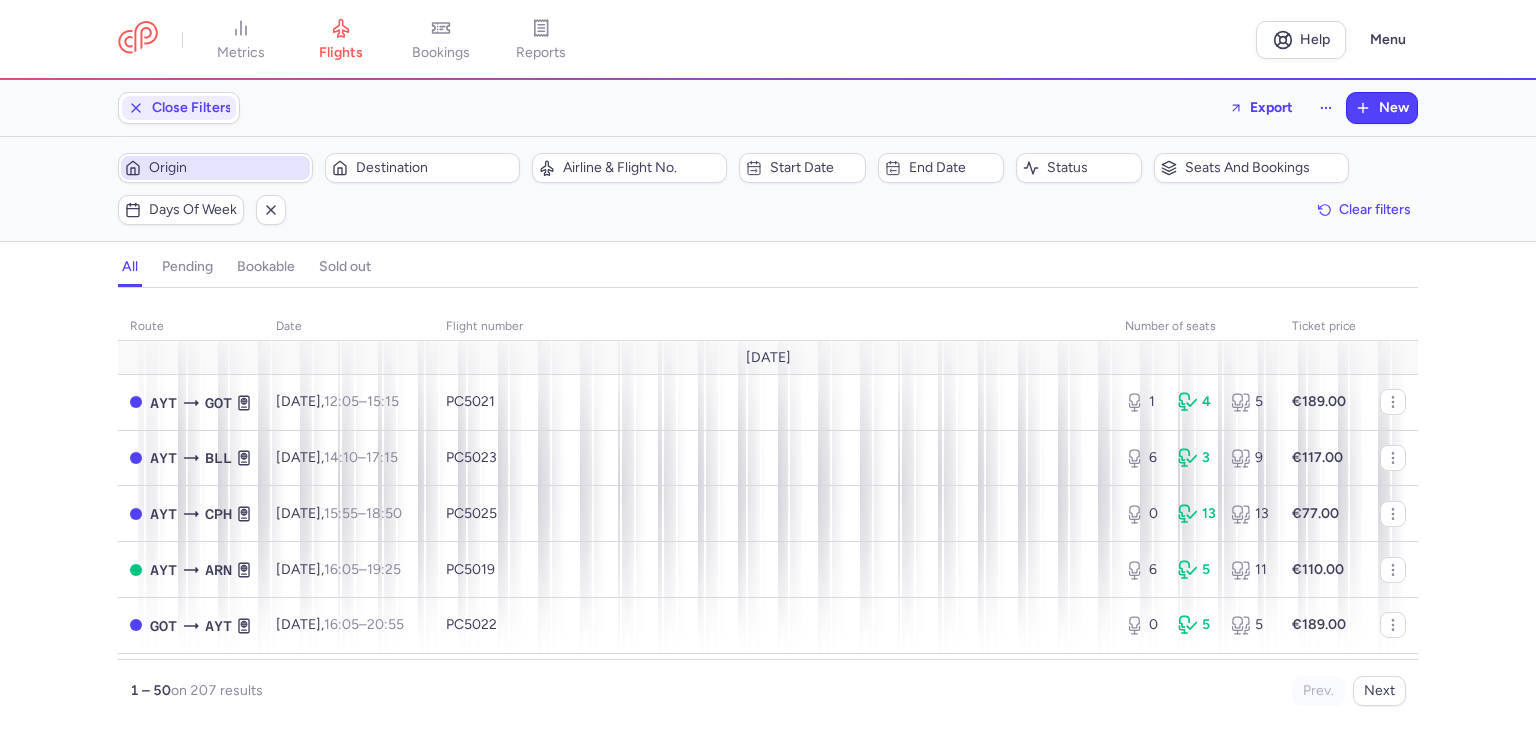 scroll, scrollTop: 0, scrollLeft: 0, axis: both 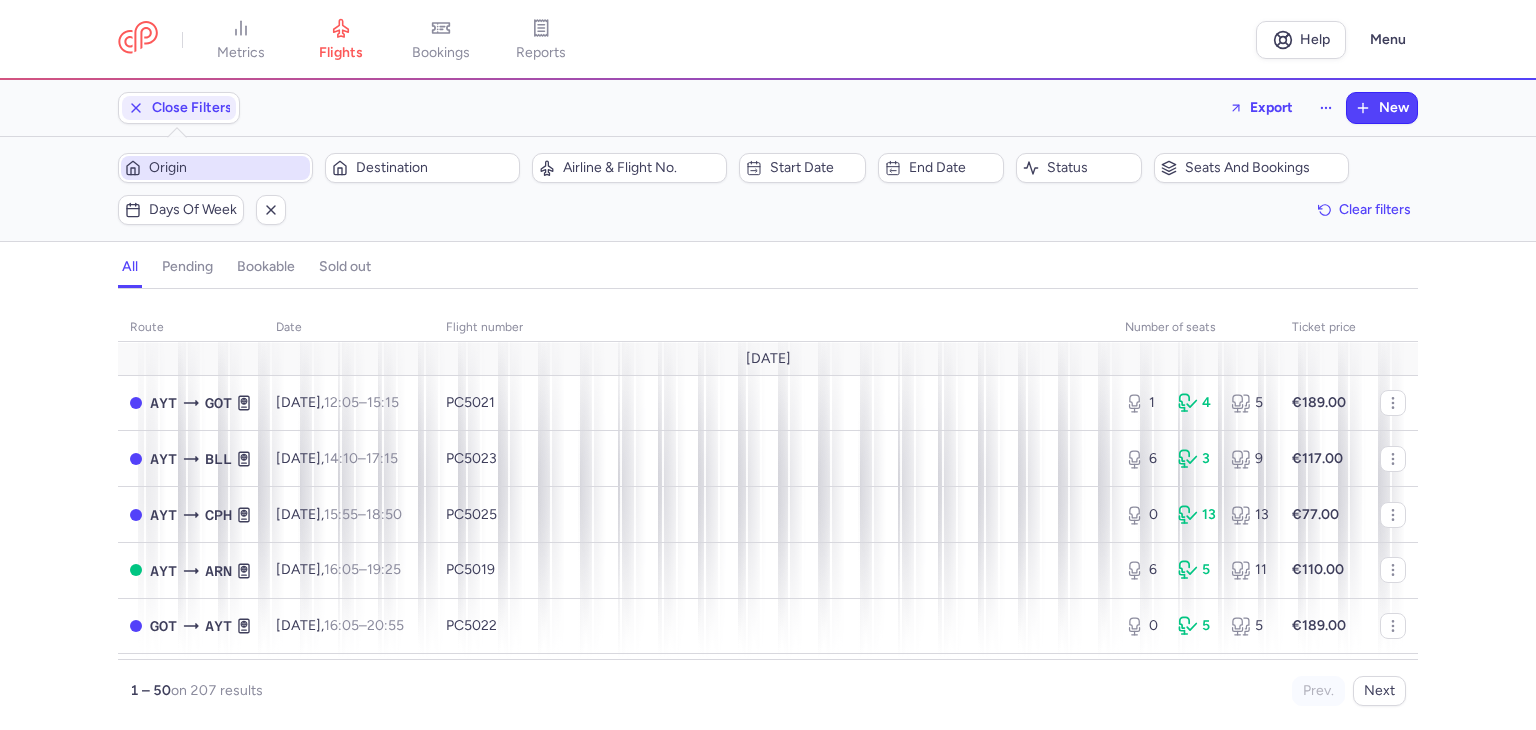 click on "Origin" 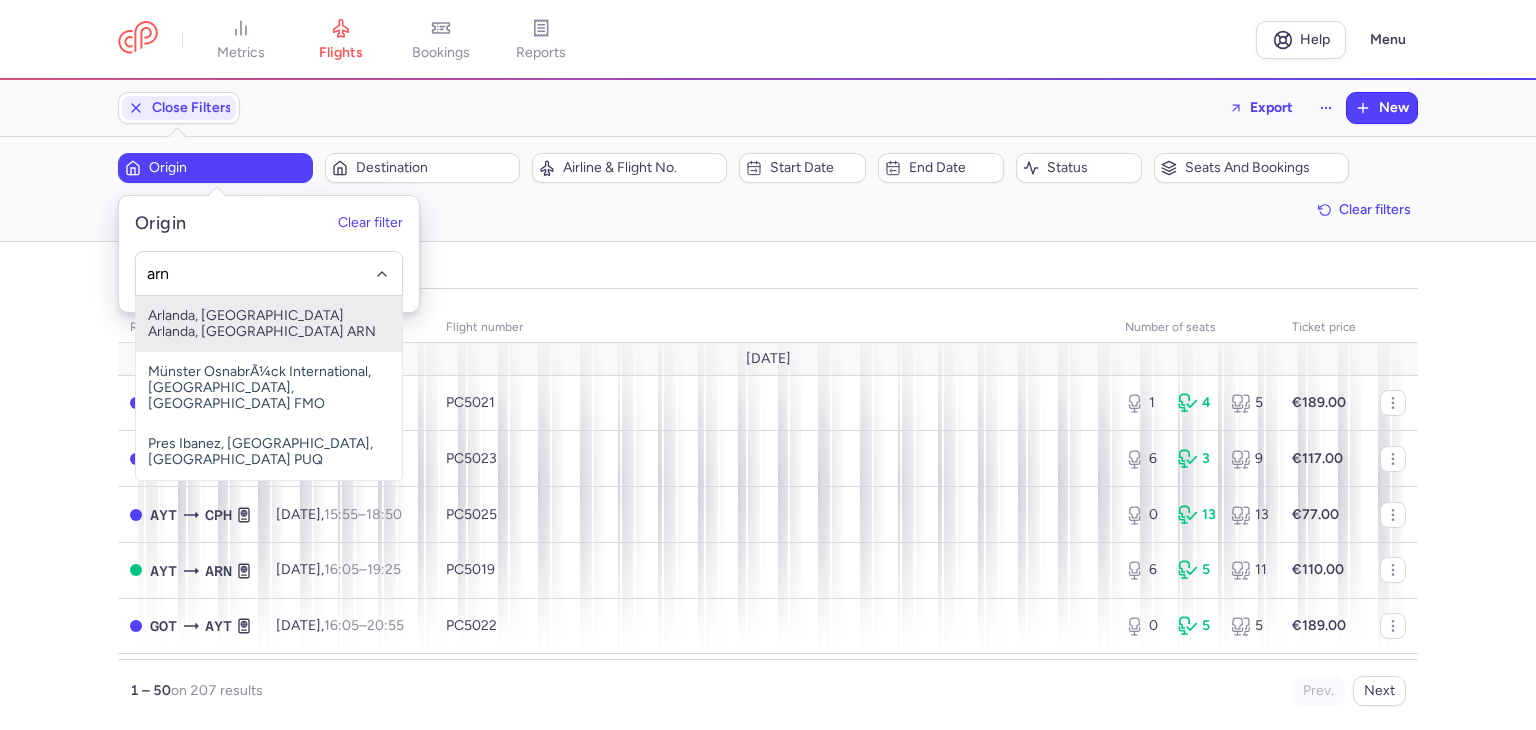 type on "arn" 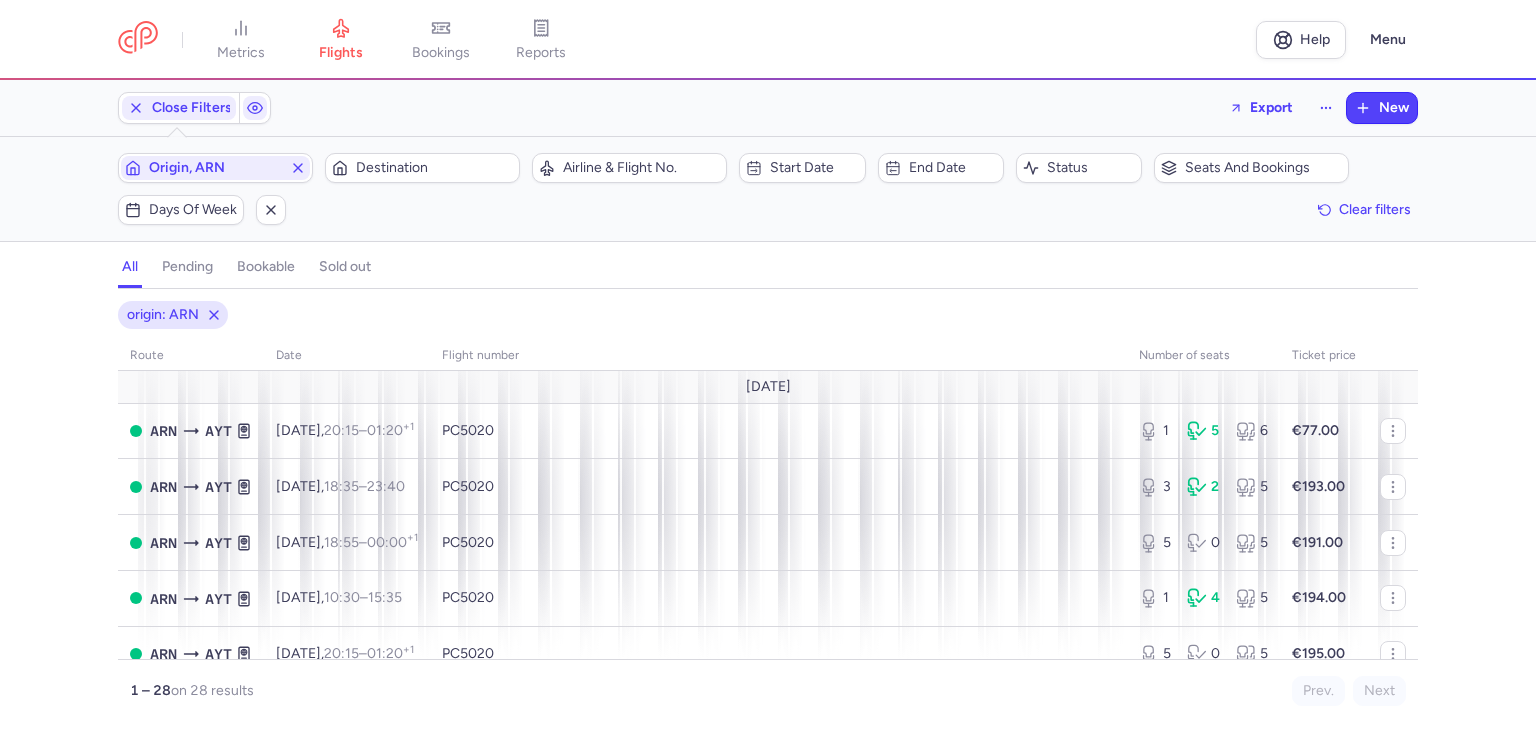 click on "Origin, ARN  Destination" at bounding box center (319, 168) 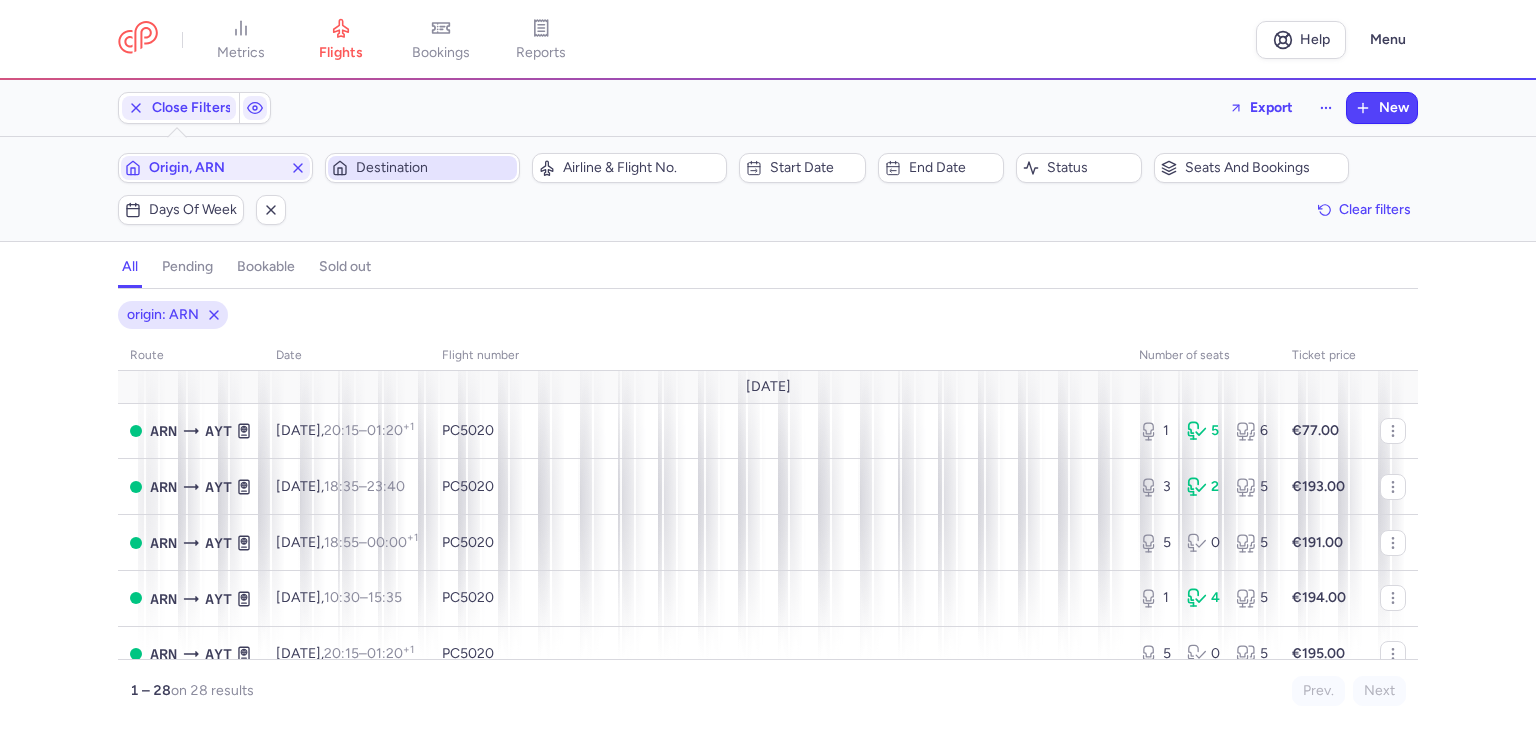 click on "Destination" at bounding box center (434, 168) 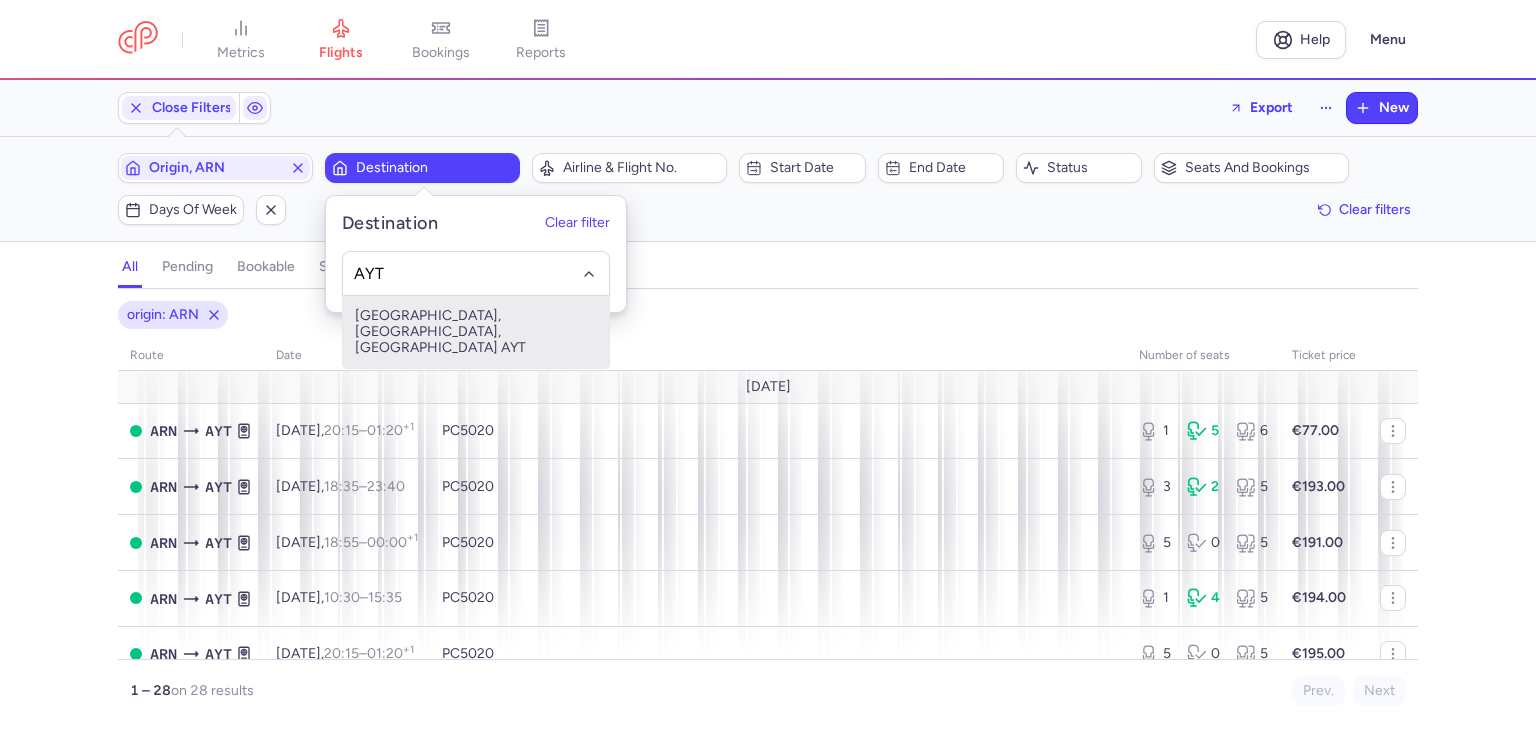 click on "Antalya, Antalya, Turkey AYT" at bounding box center [476, 332] 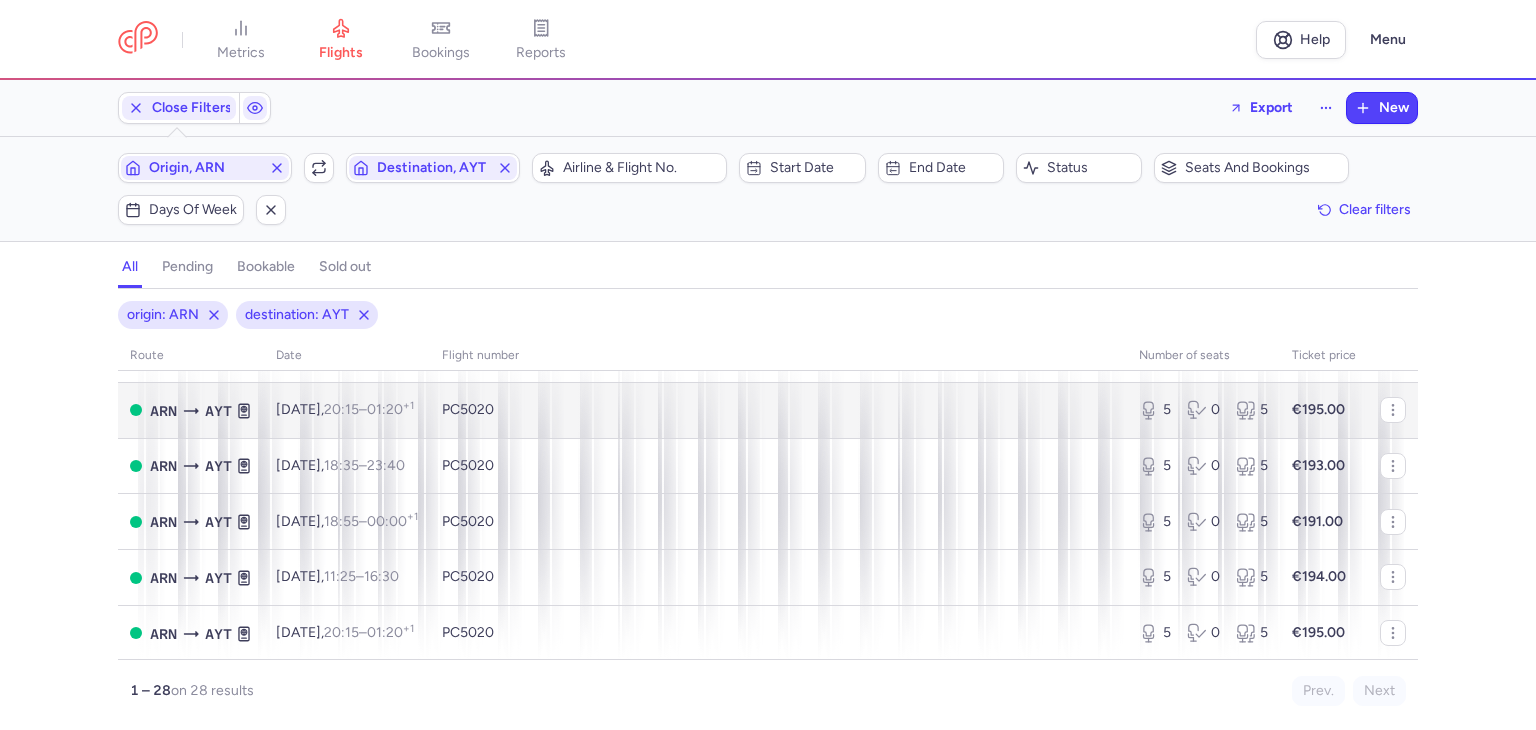 scroll, scrollTop: 1200, scrollLeft: 0, axis: vertical 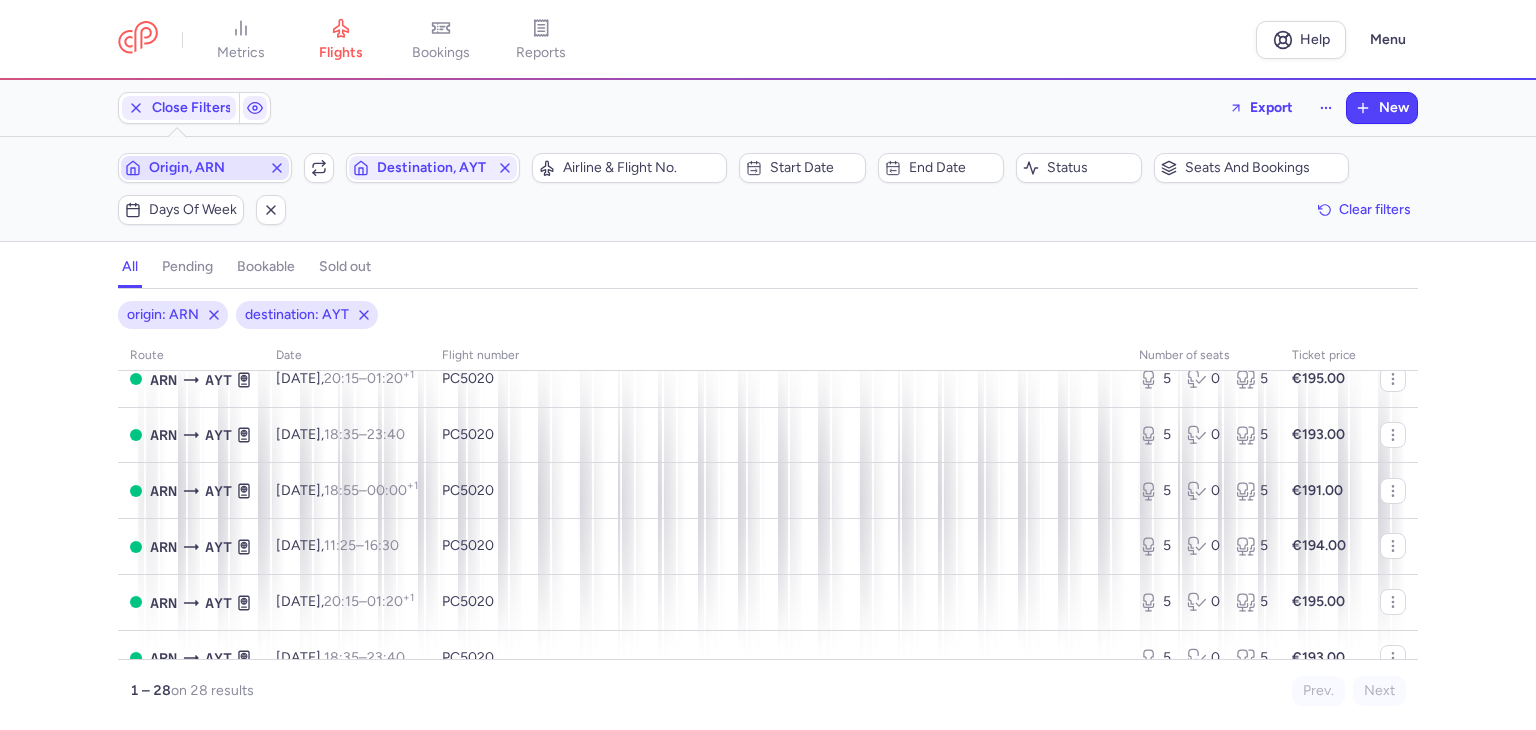 click on "Origin, ARN" at bounding box center (205, 168) 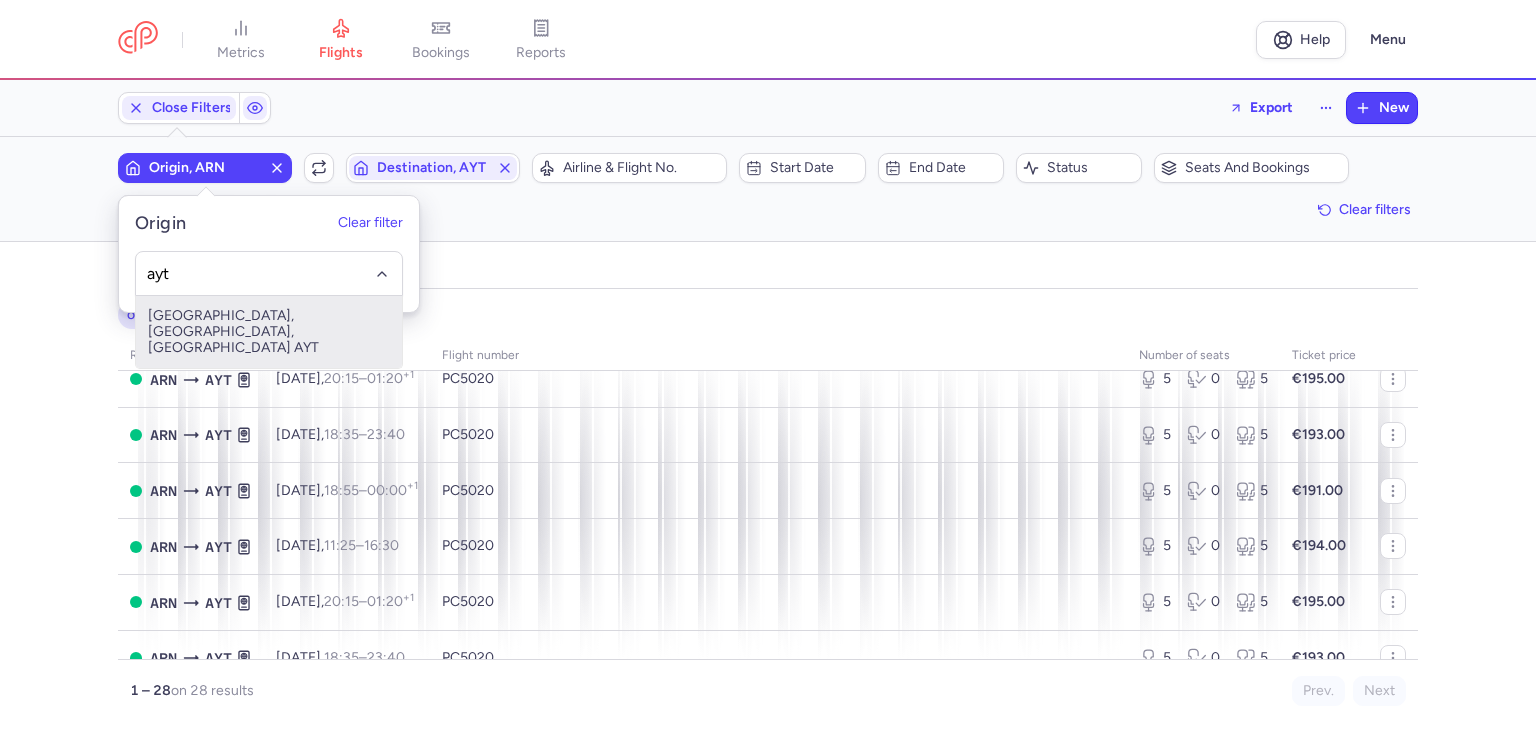 type on "ayt" 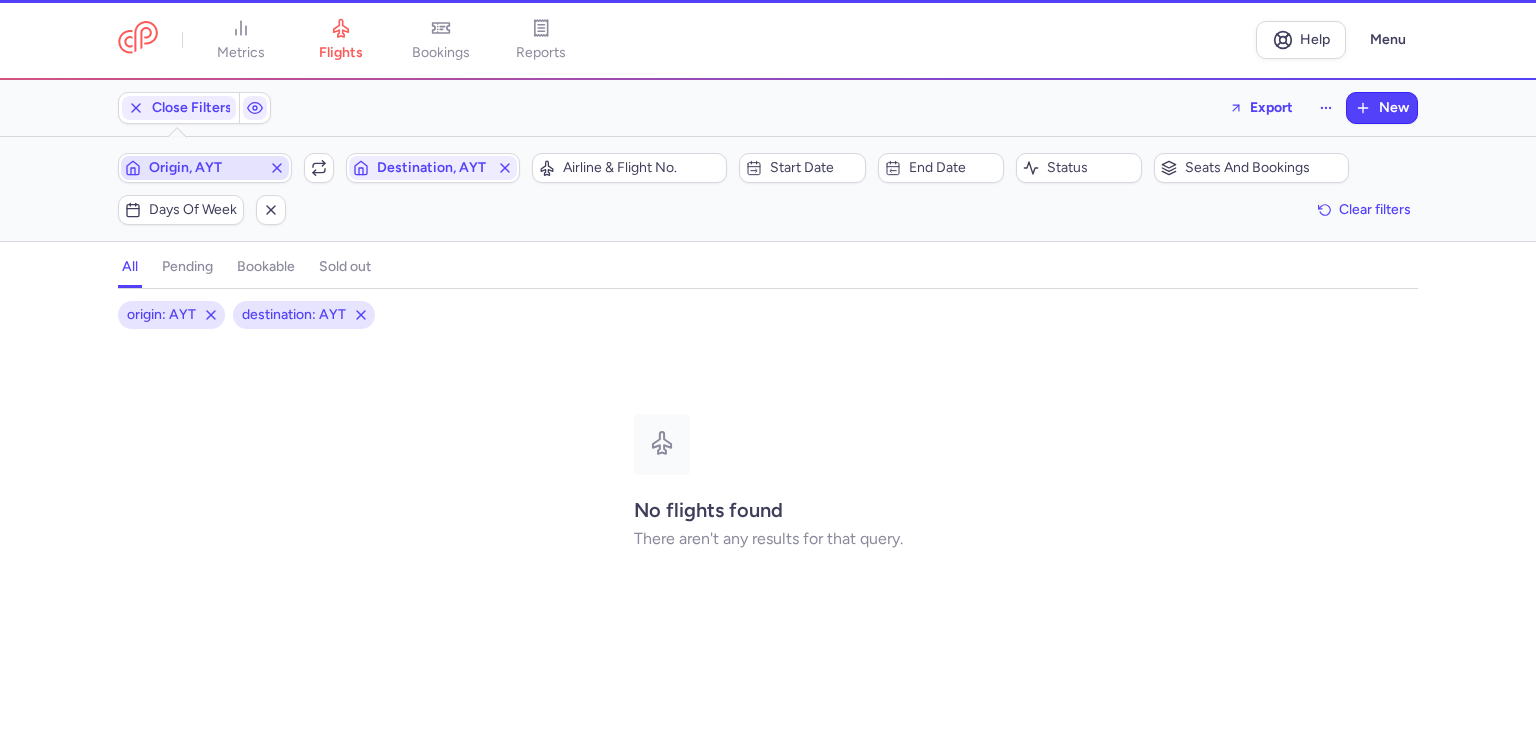 type 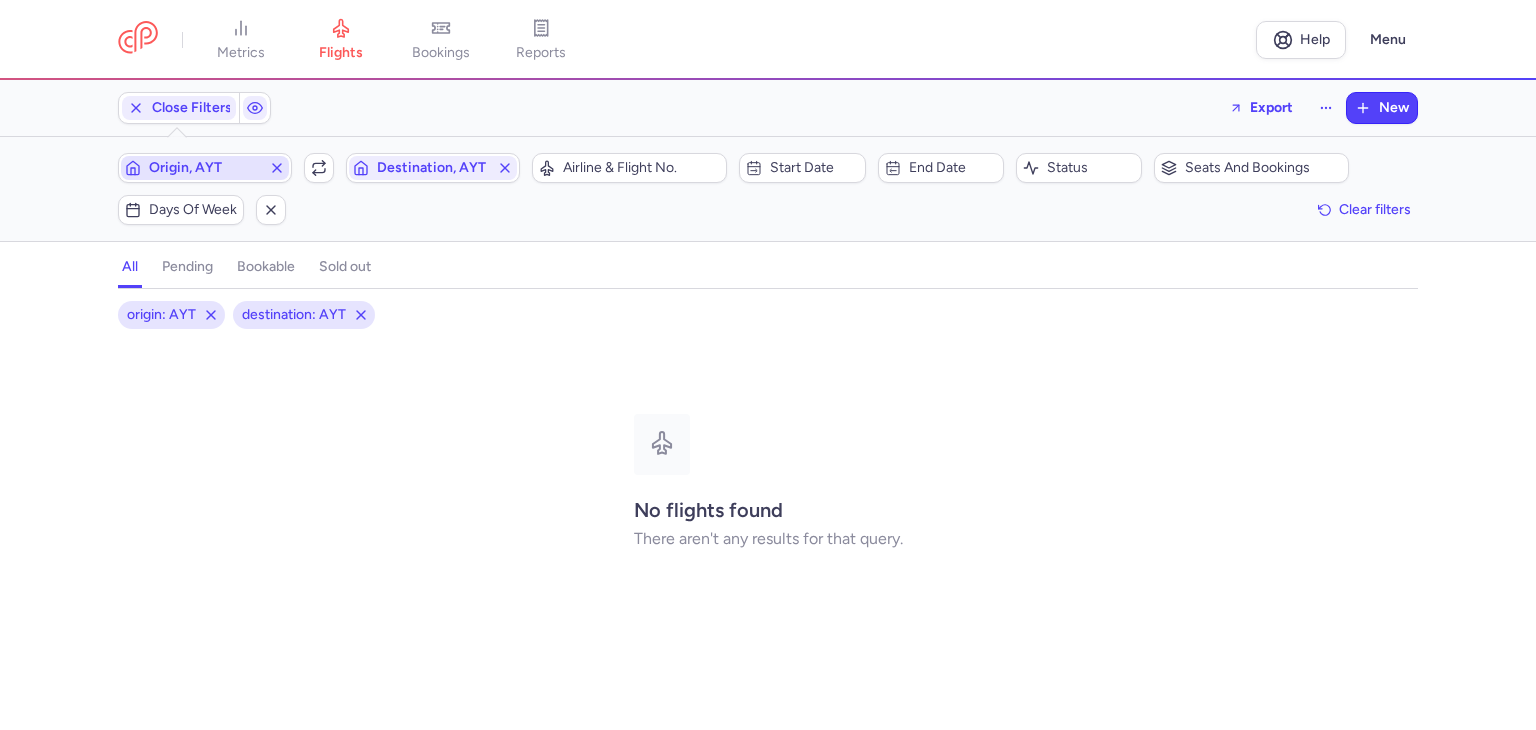 type 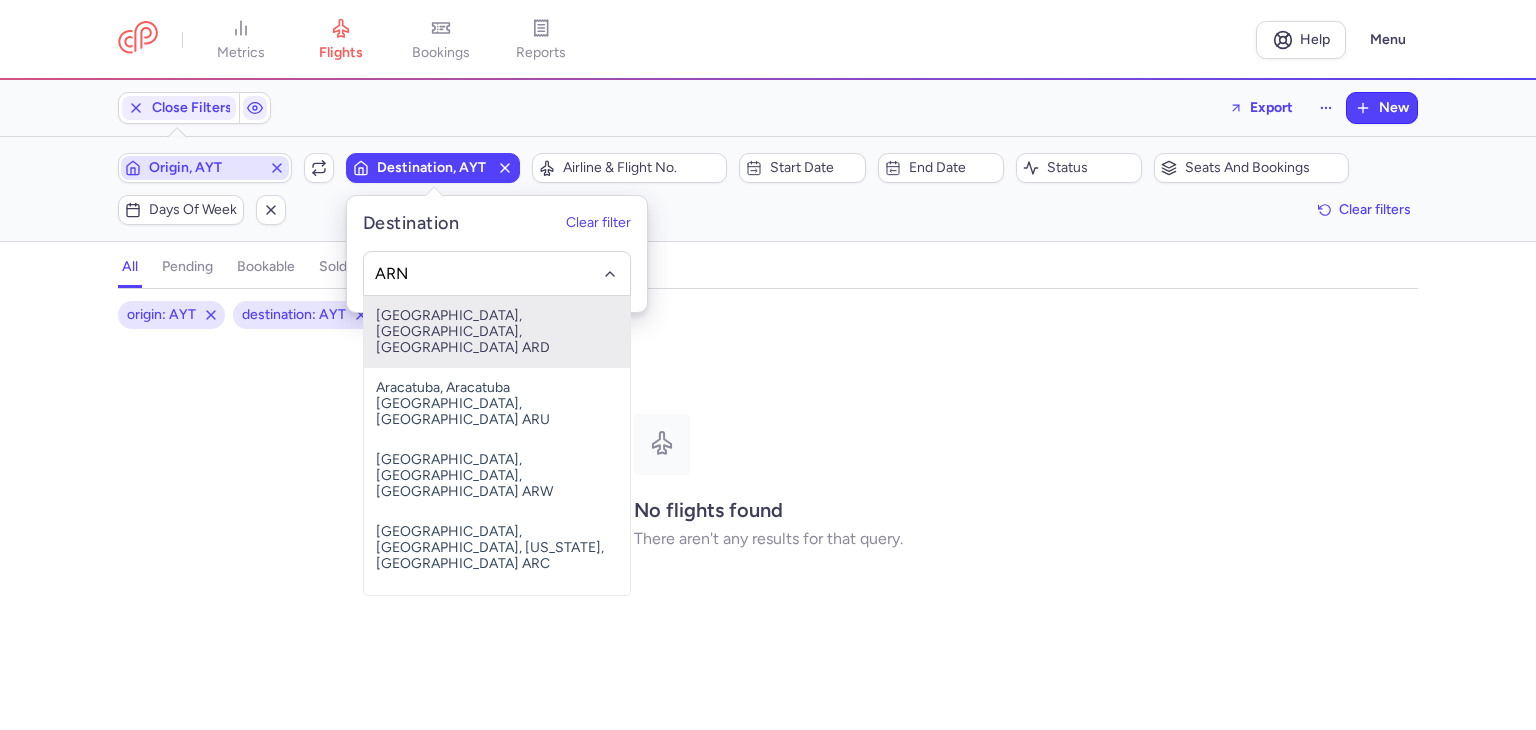type on "ARN" 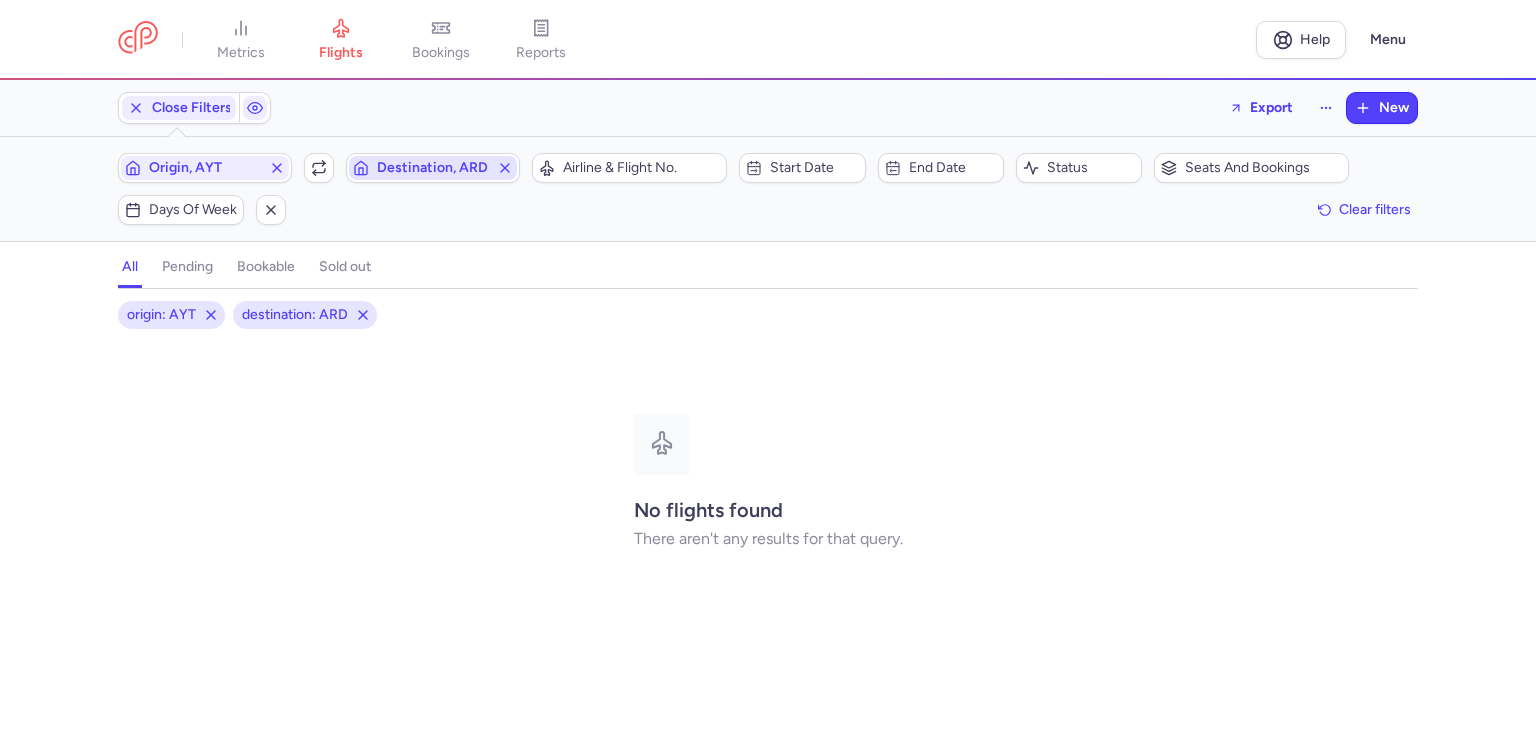 click on "Destination, ARD" at bounding box center [433, 168] 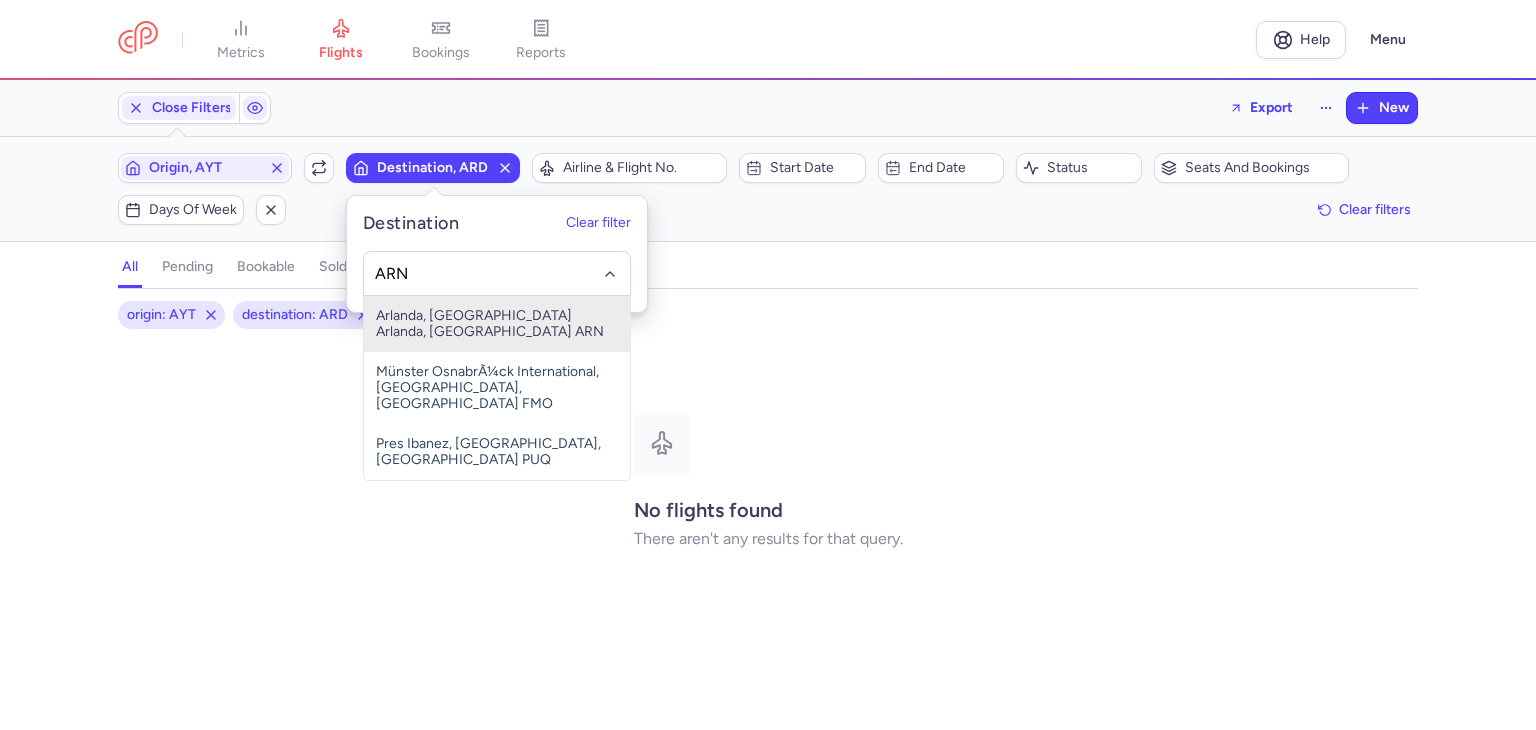type on "ARN" 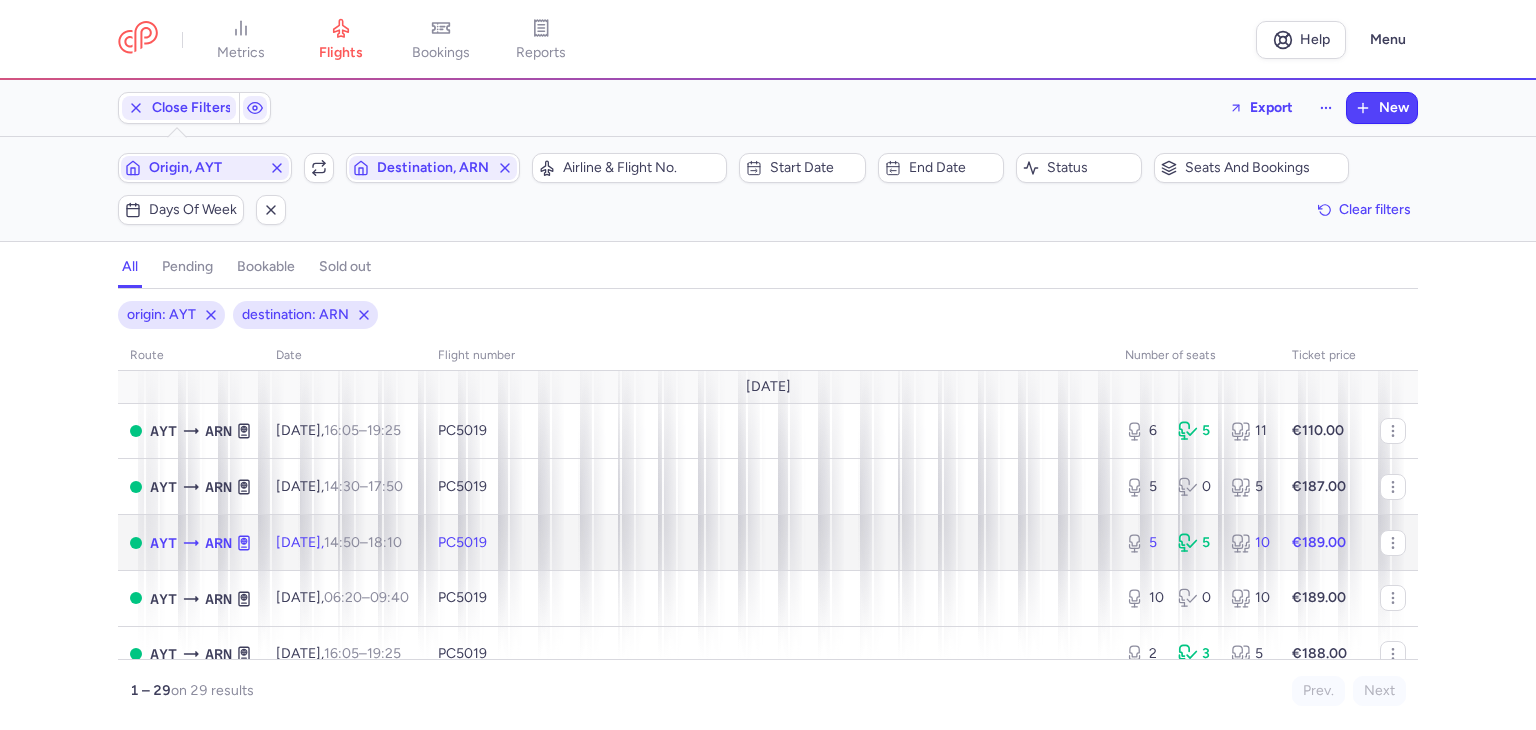 drag, startPoint x: 749, startPoint y: 544, endPoint x: 749, endPoint y: 531, distance: 13 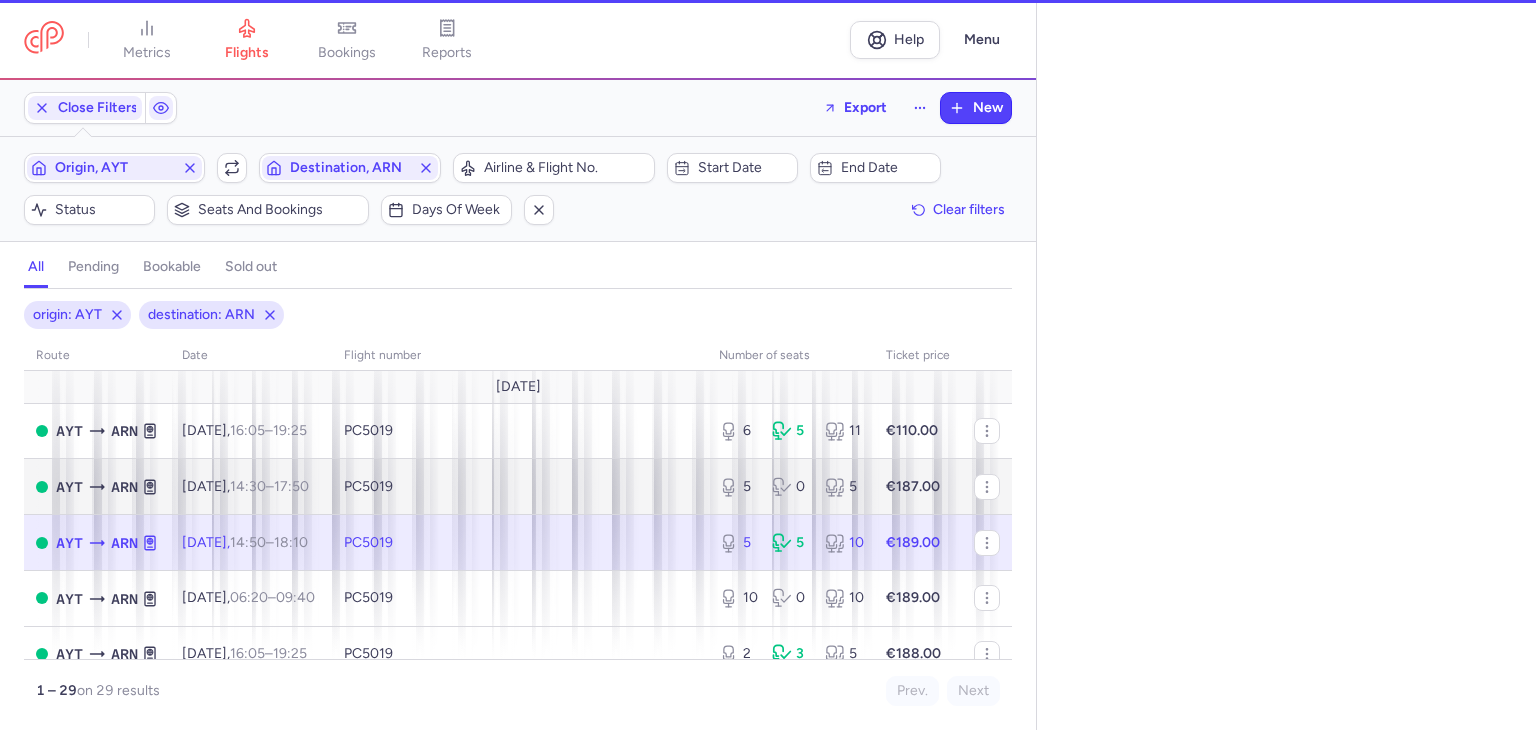 select on "days" 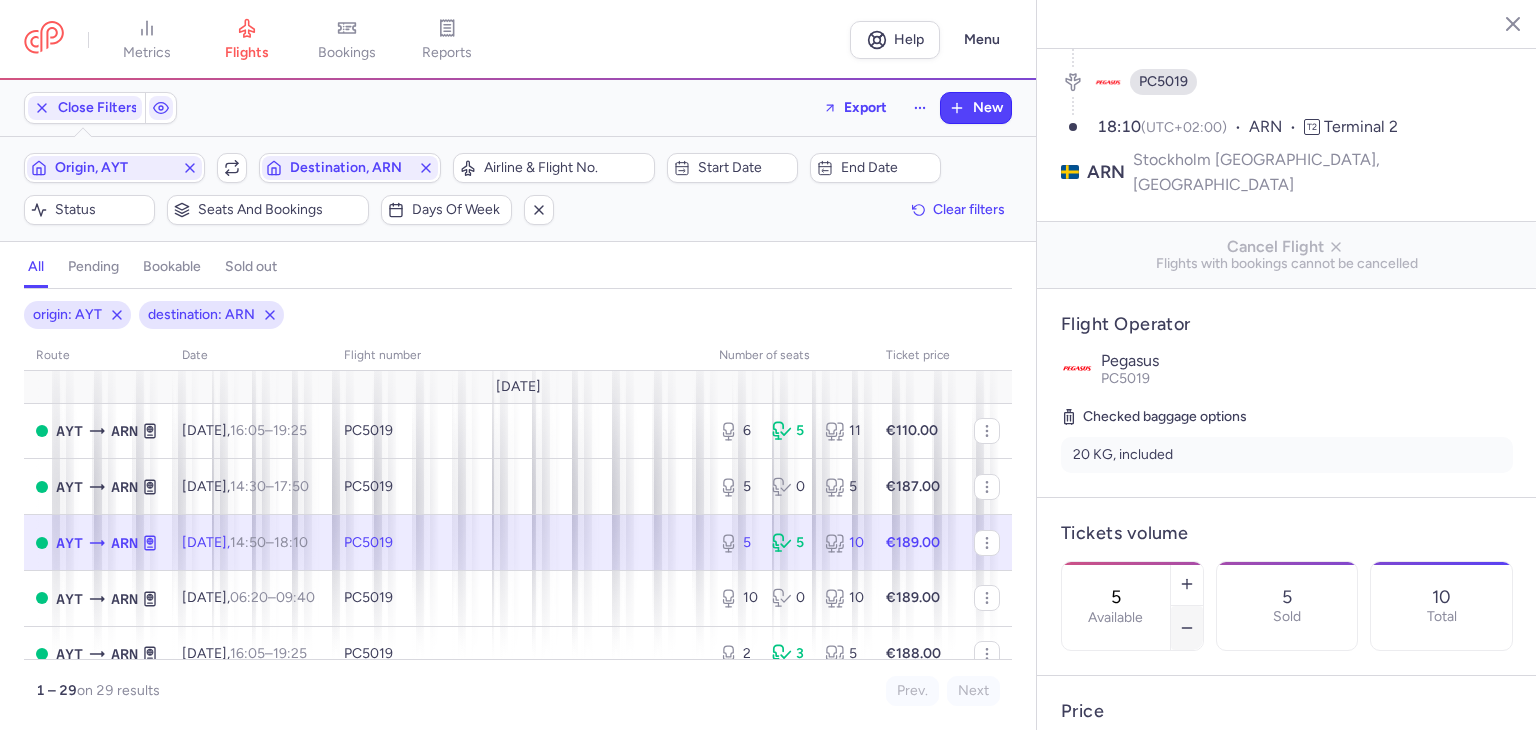 scroll, scrollTop: 200, scrollLeft: 0, axis: vertical 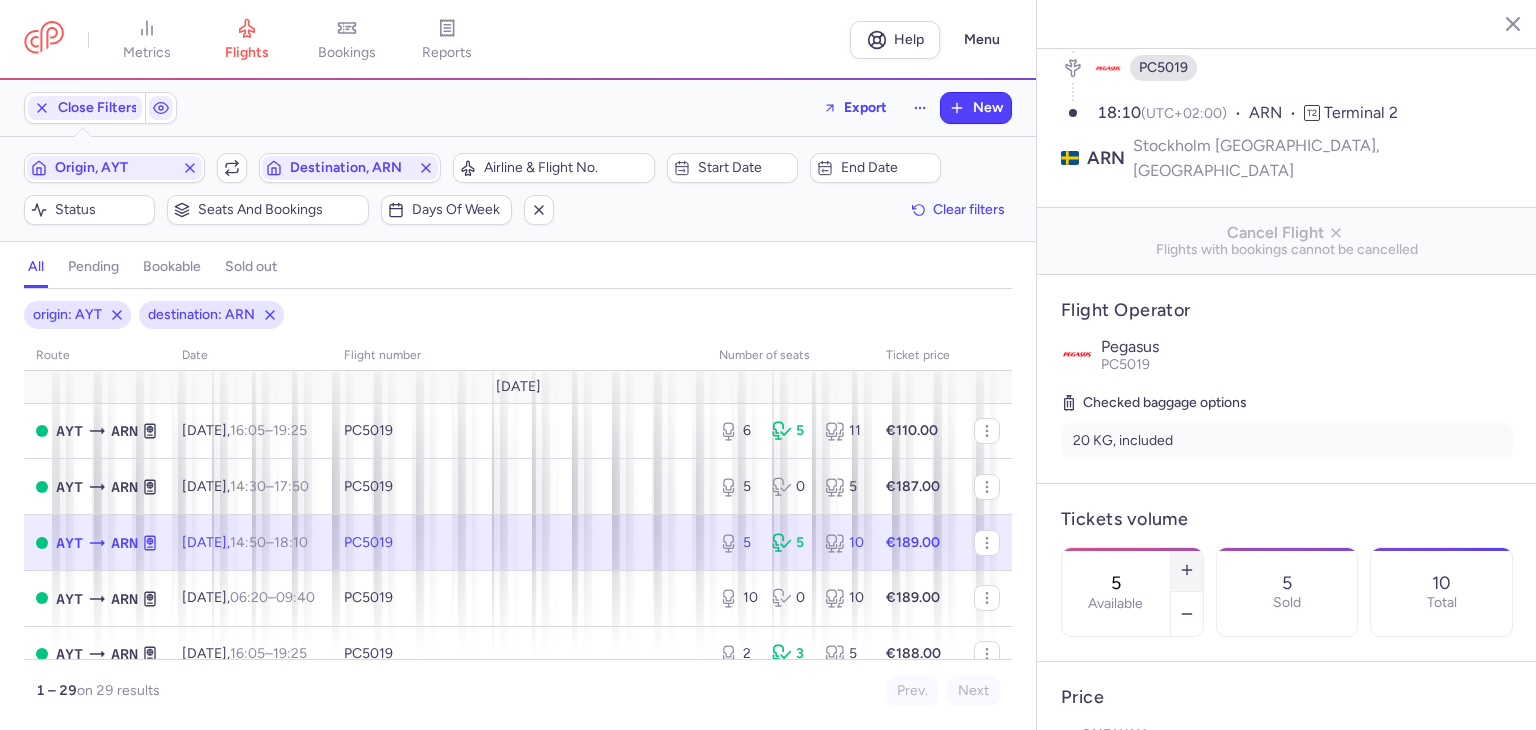 click 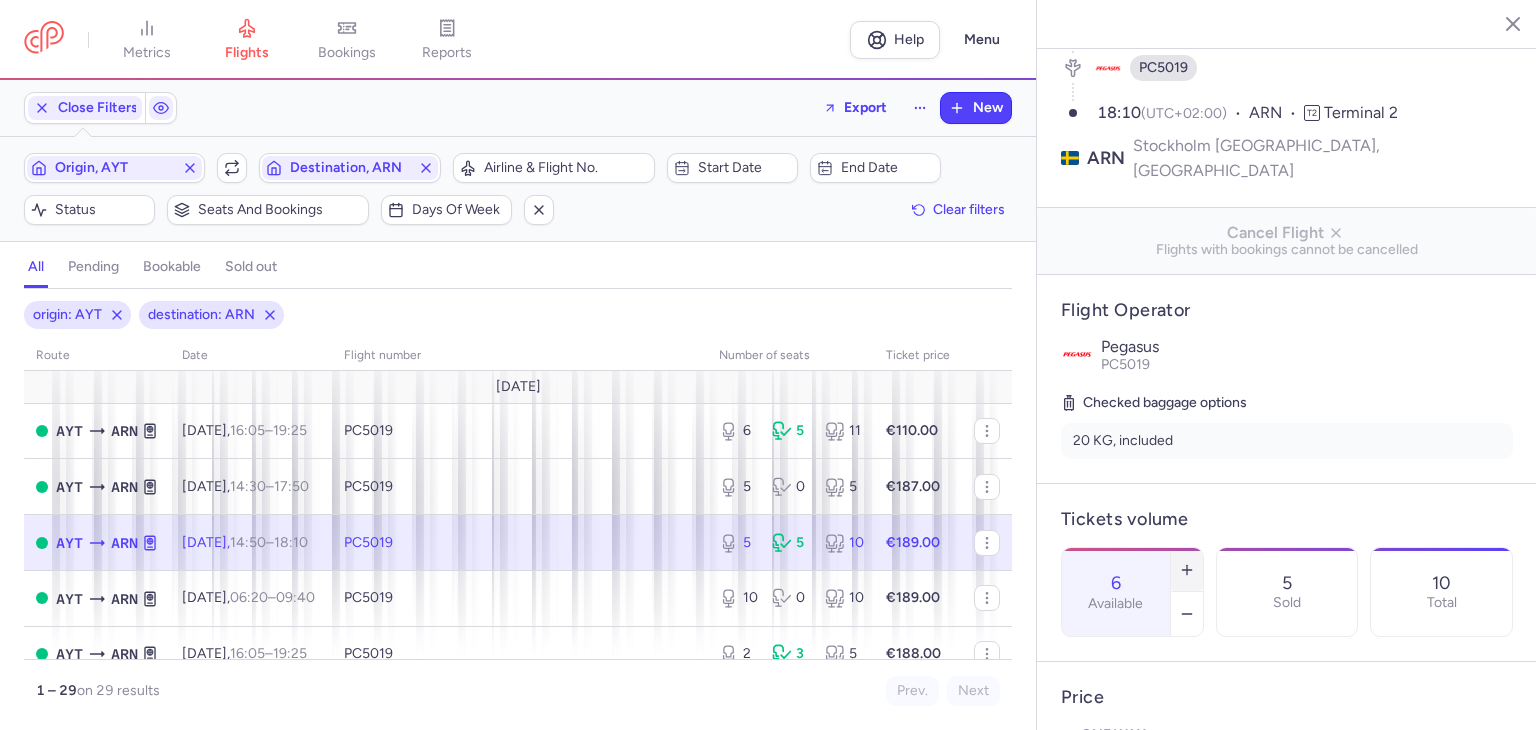 click 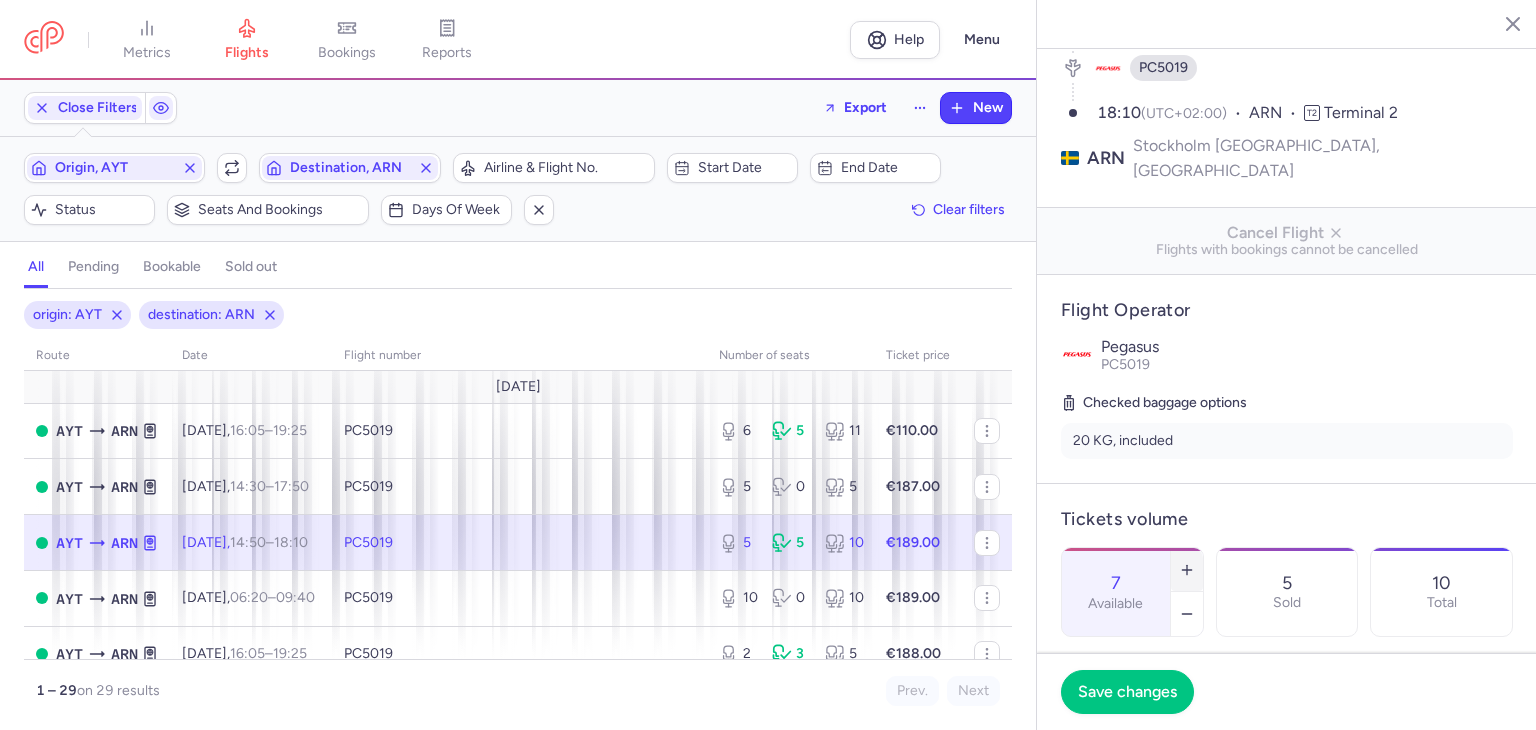 click 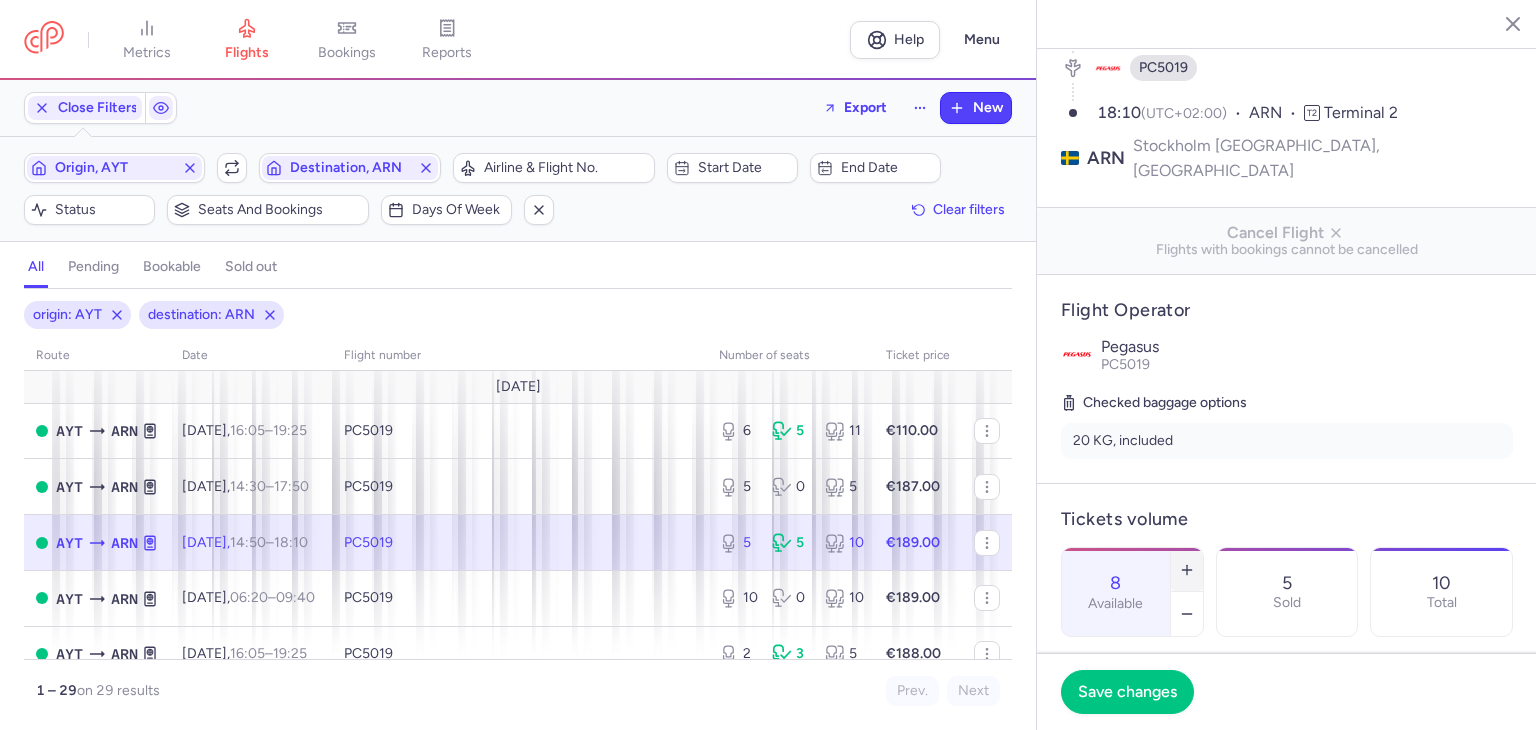 click 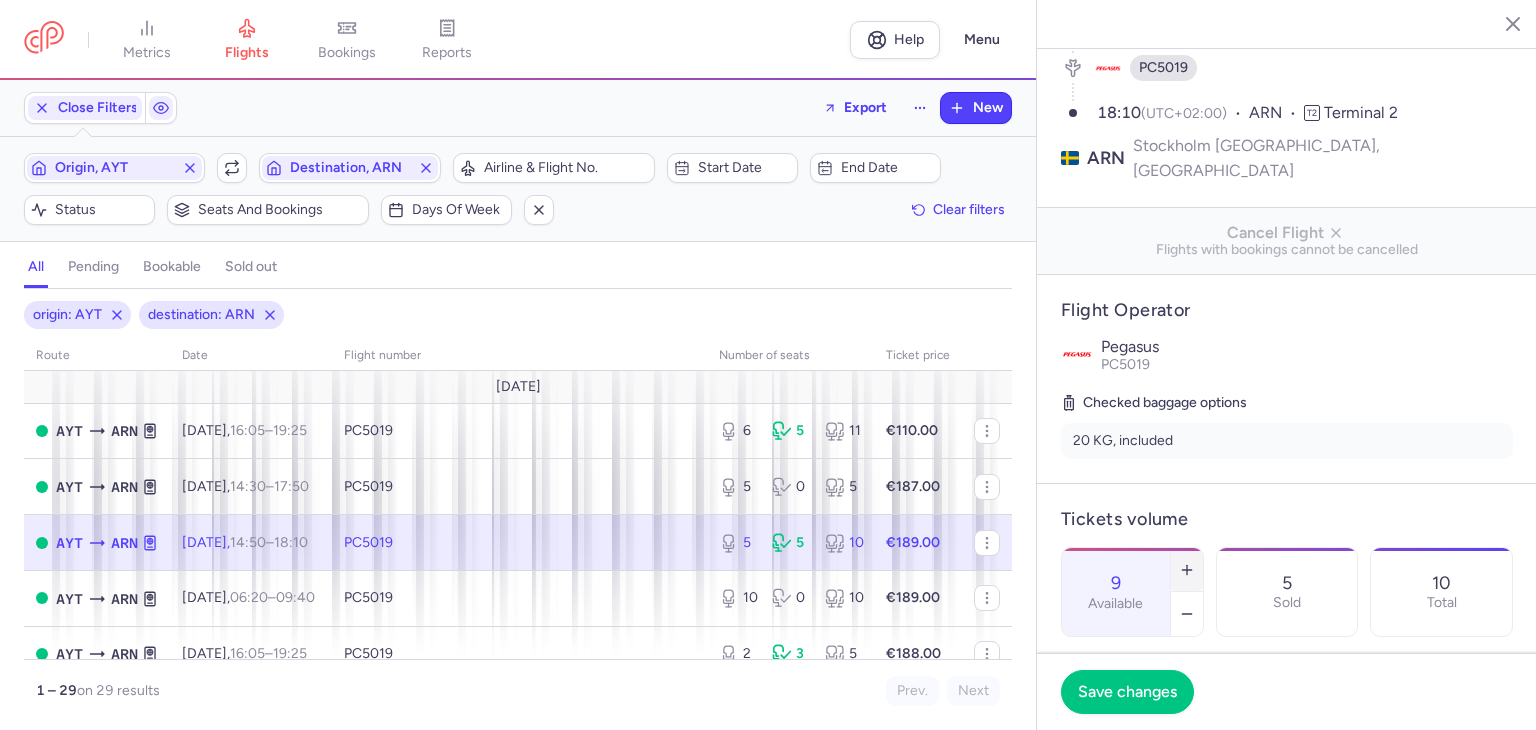 click 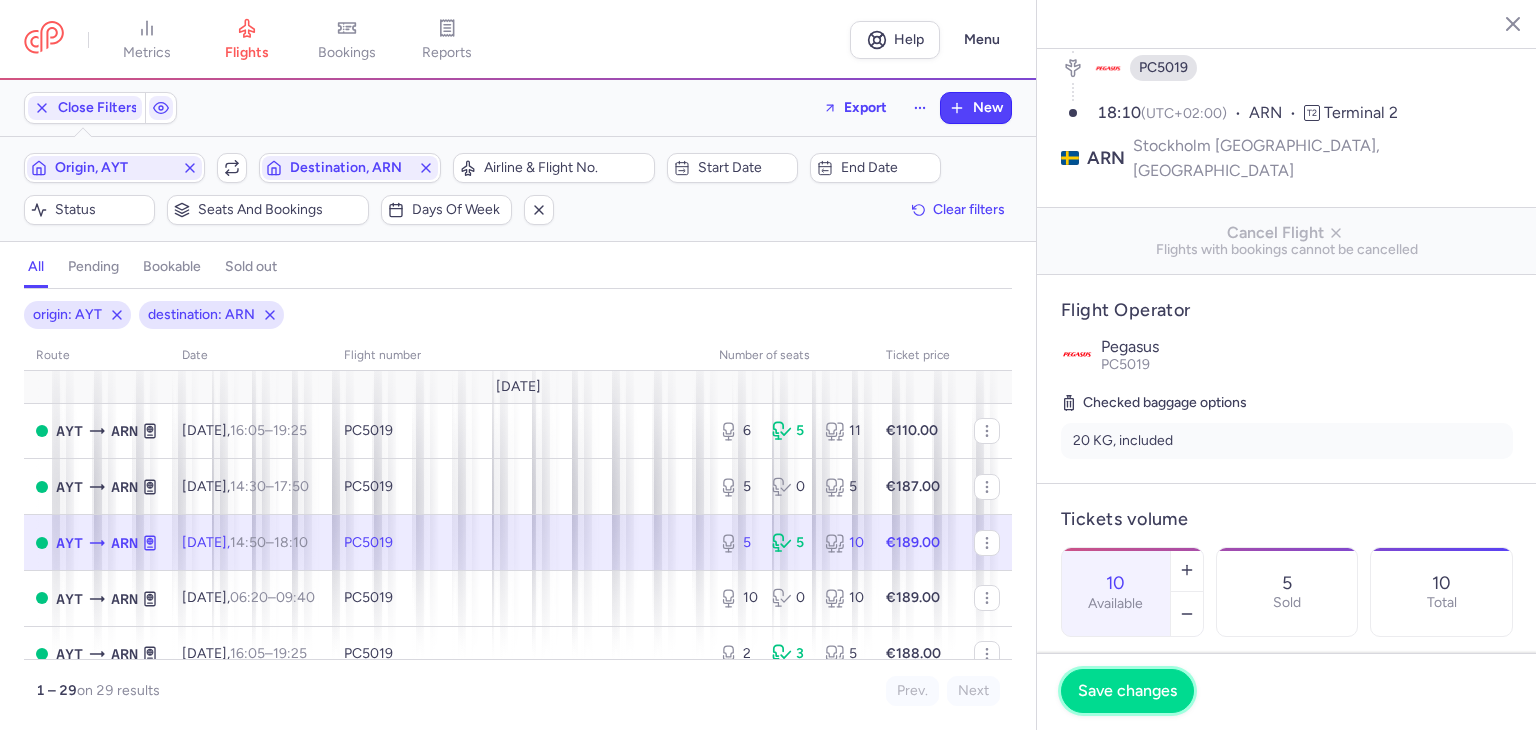click on "Save changes" at bounding box center [1127, 691] 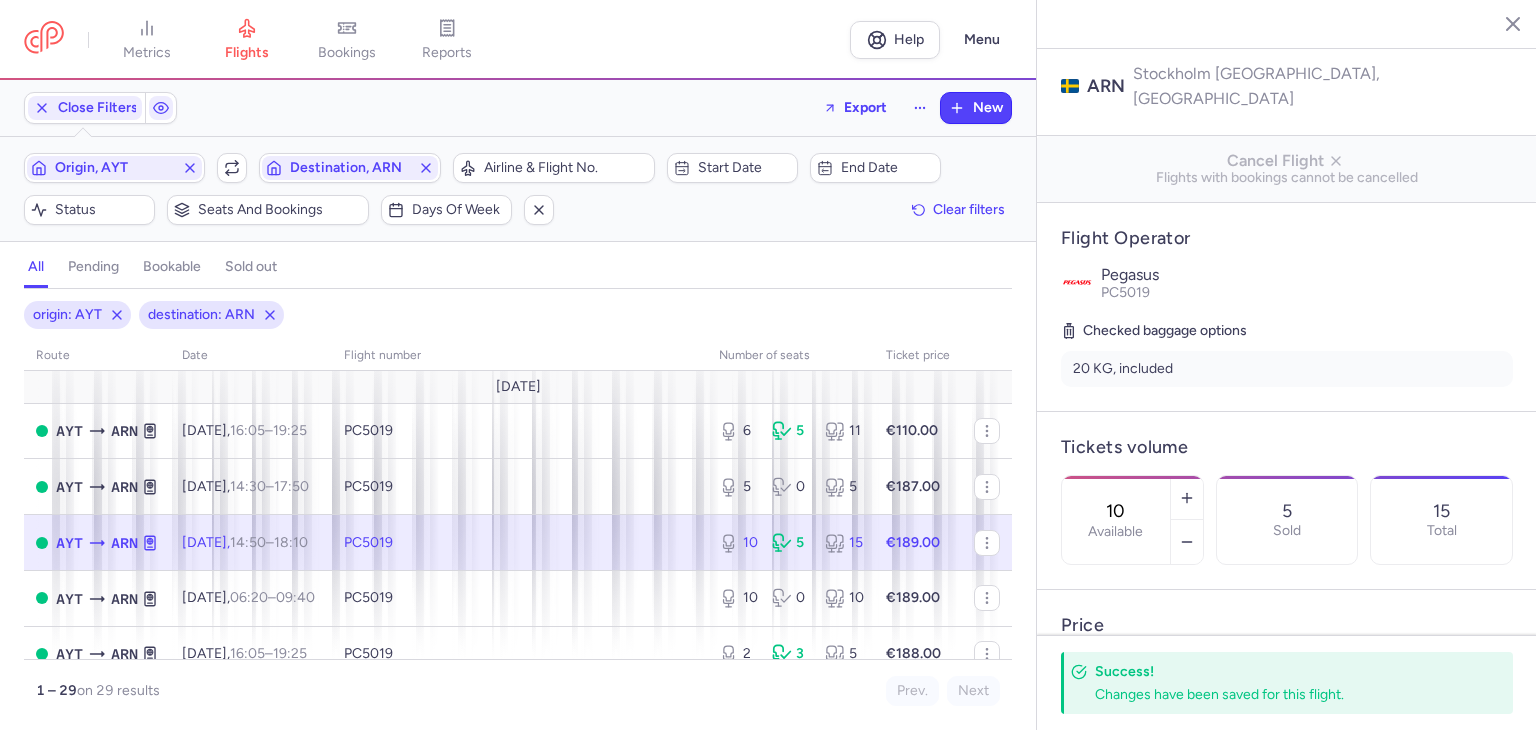 scroll, scrollTop: 600, scrollLeft: 0, axis: vertical 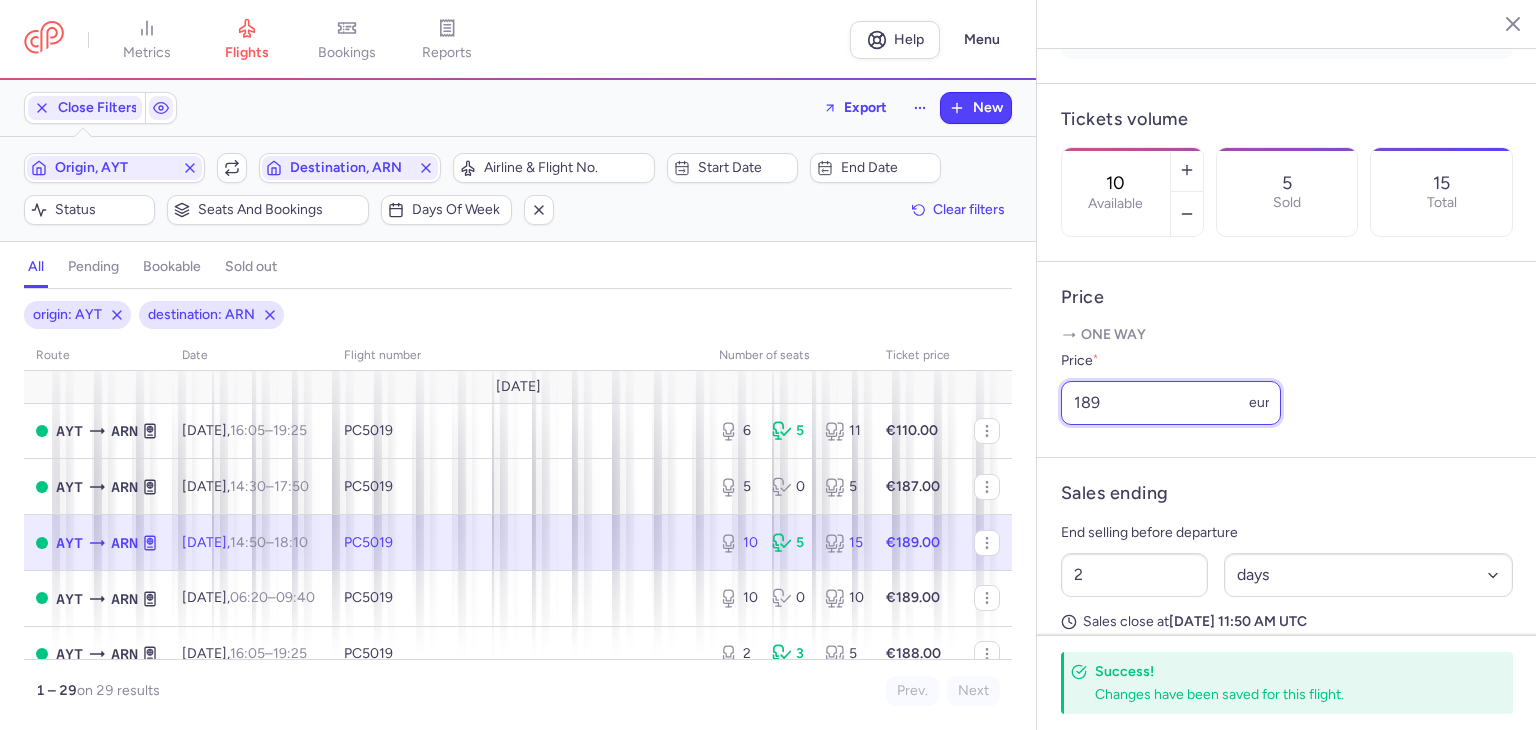 drag, startPoint x: 1174, startPoint y: 403, endPoint x: 871, endPoint y: 398, distance: 303.04126 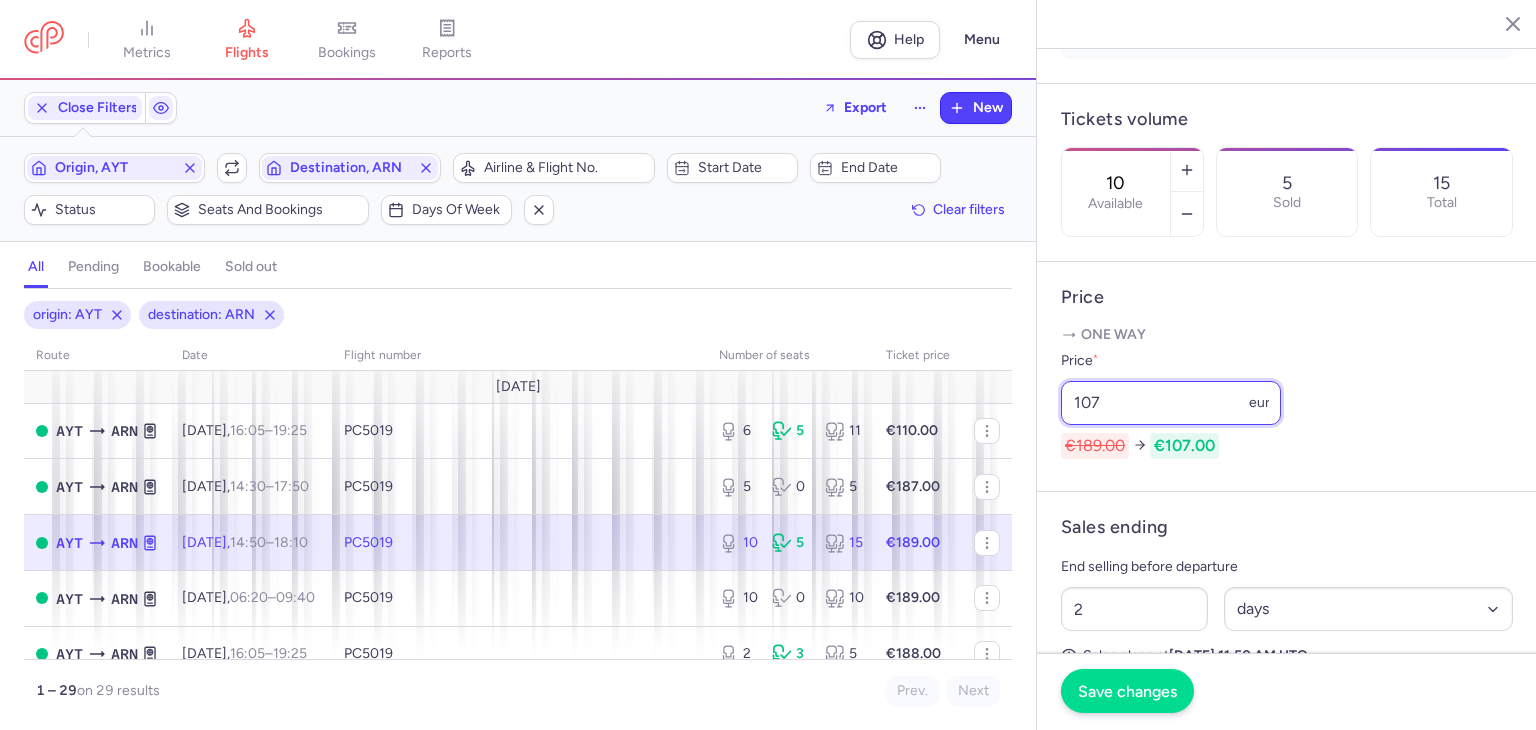 type on "107" 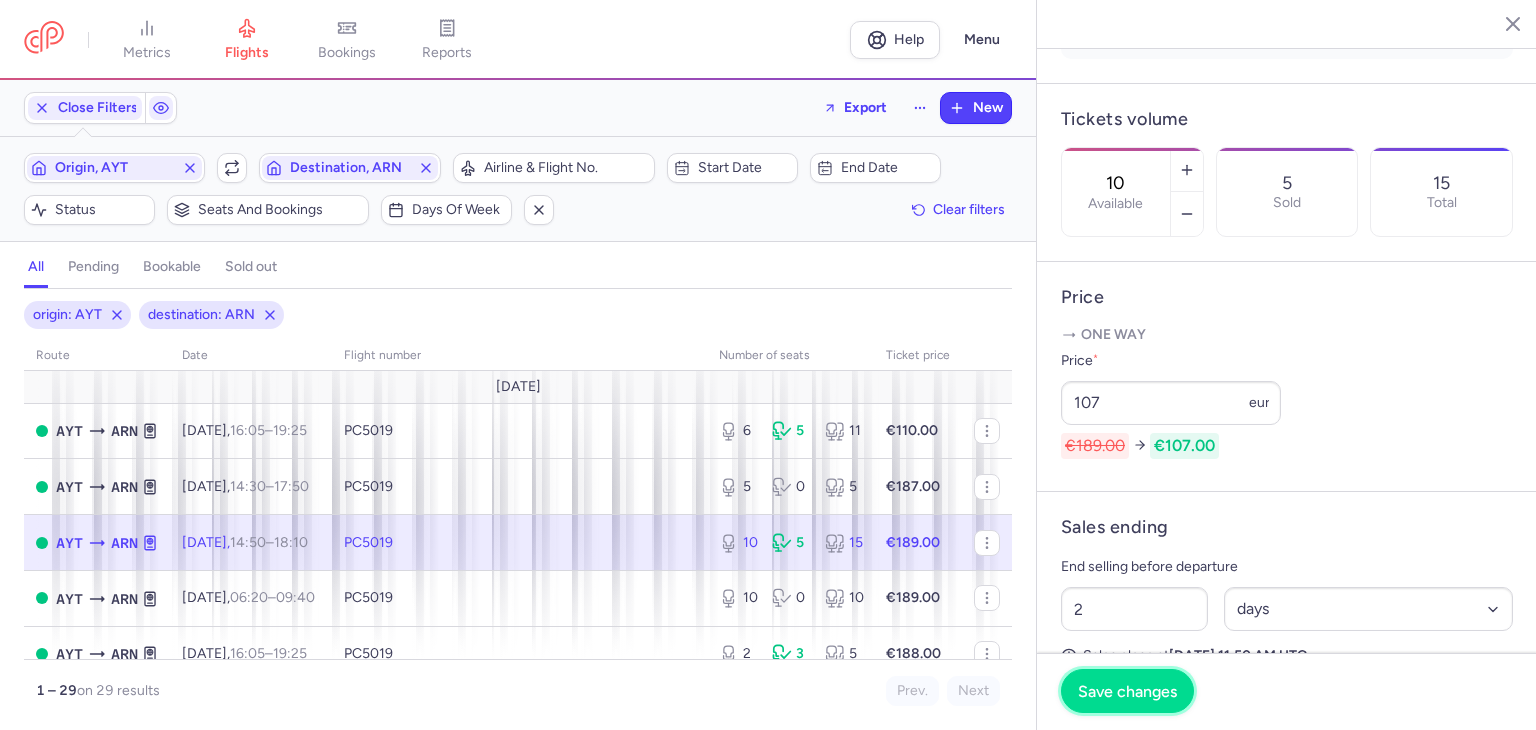 click on "Save changes" at bounding box center (1127, 691) 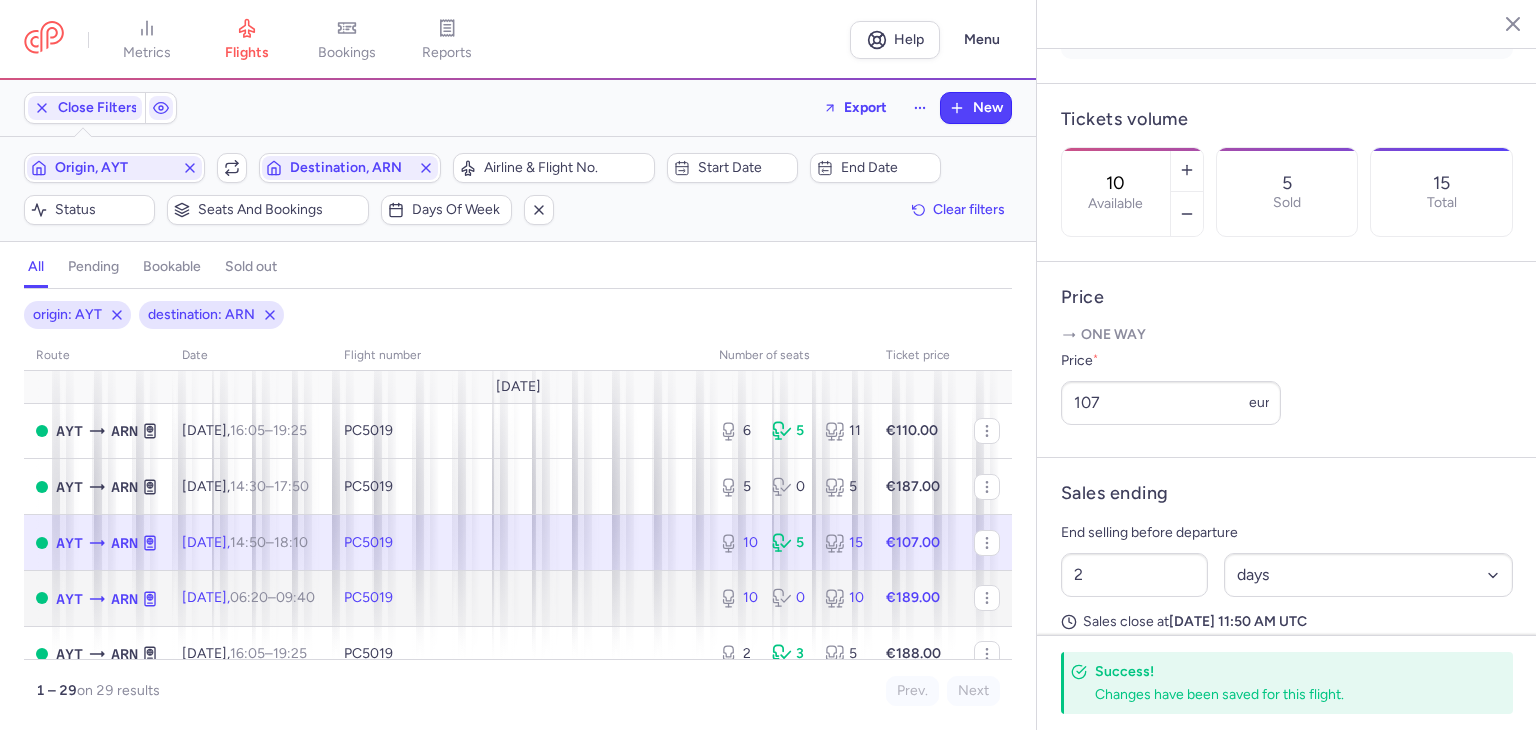 click on "10" at bounding box center [843, 598] 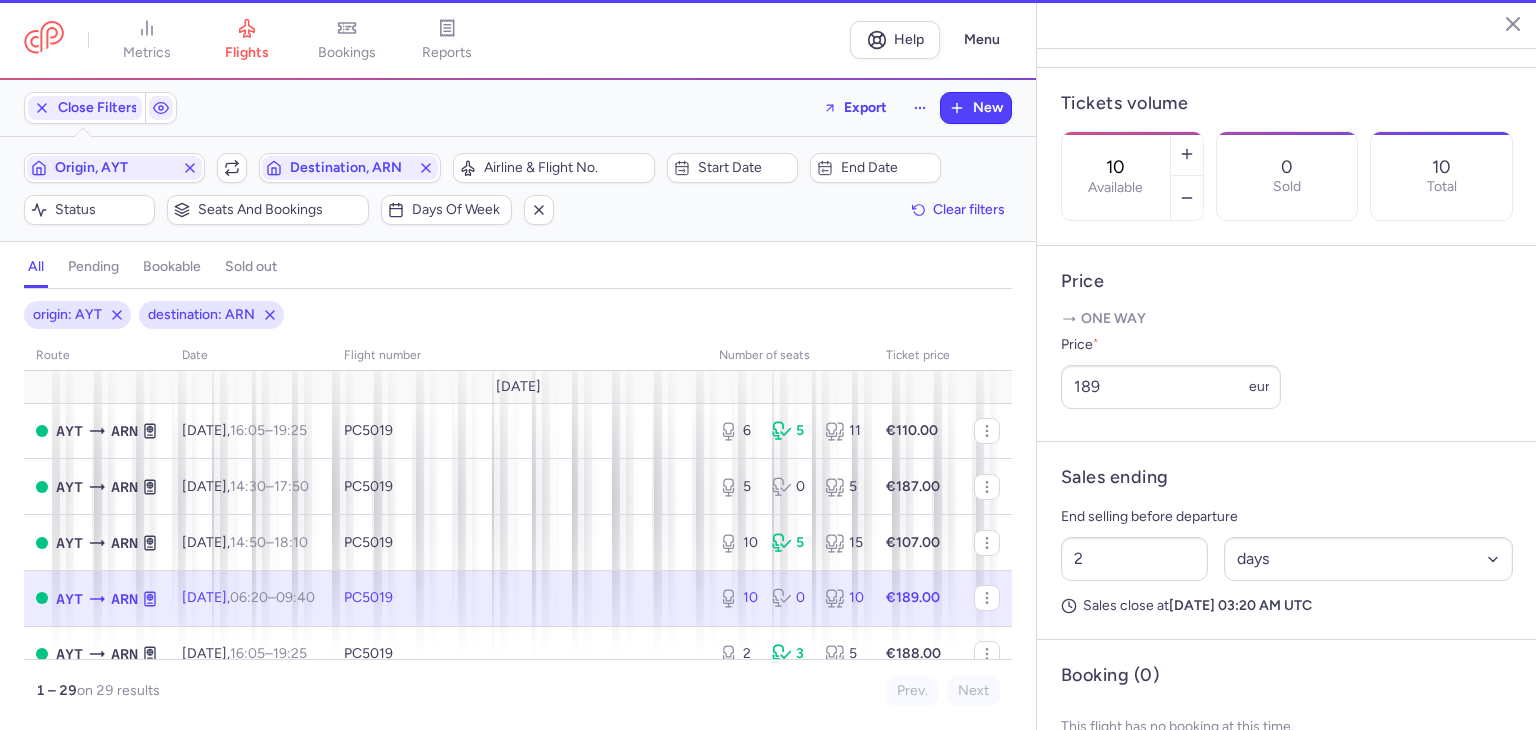 scroll, scrollTop: 584, scrollLeft: 0, axis: vertical 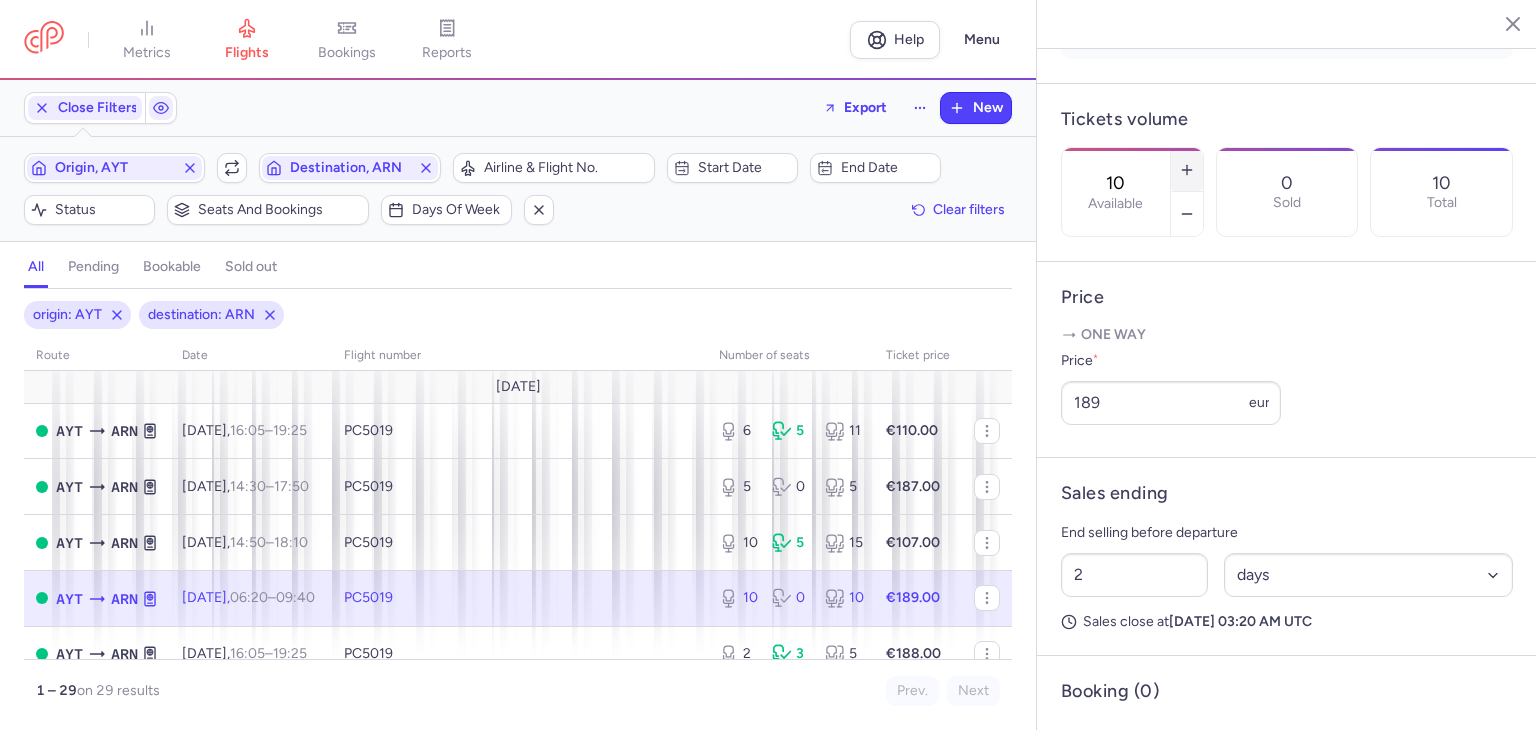 click 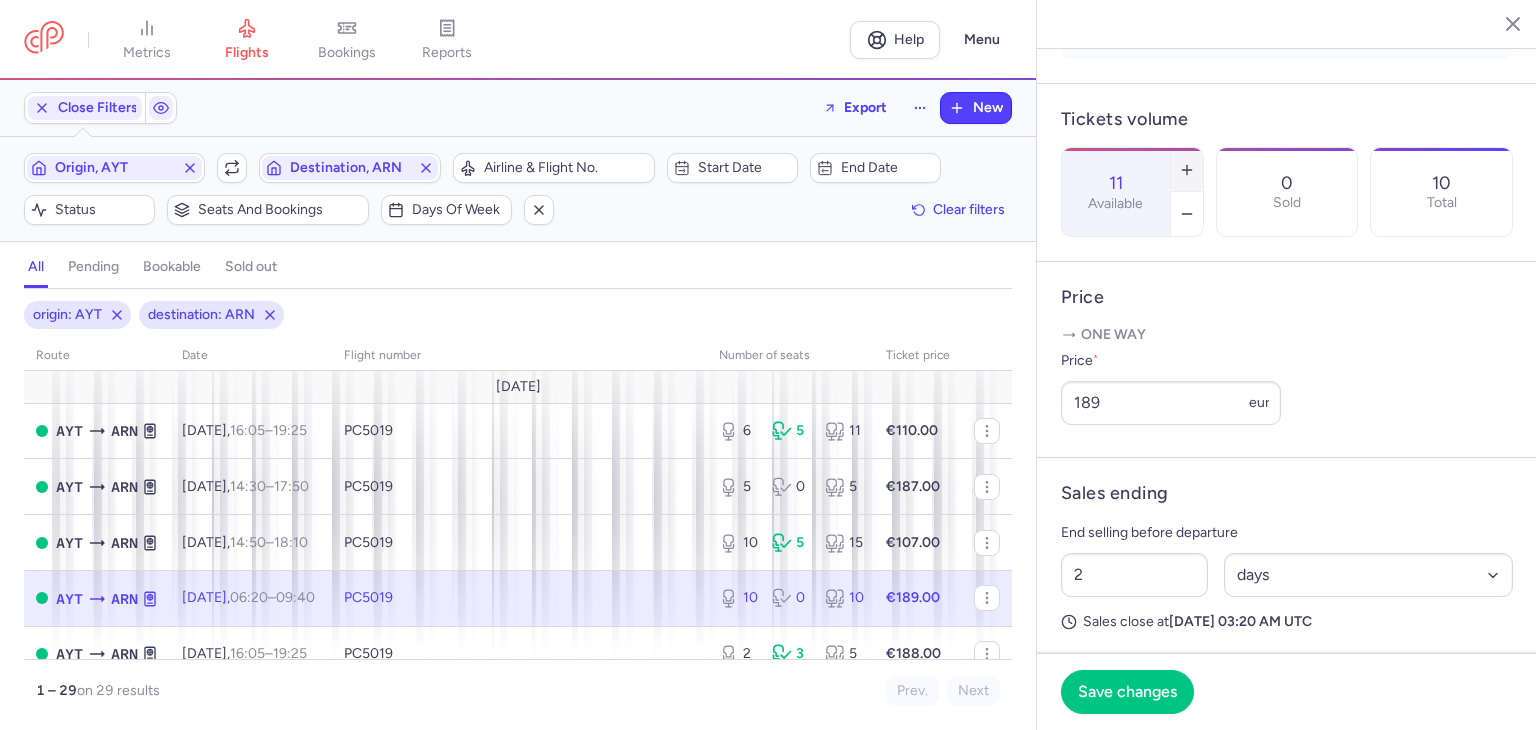 click 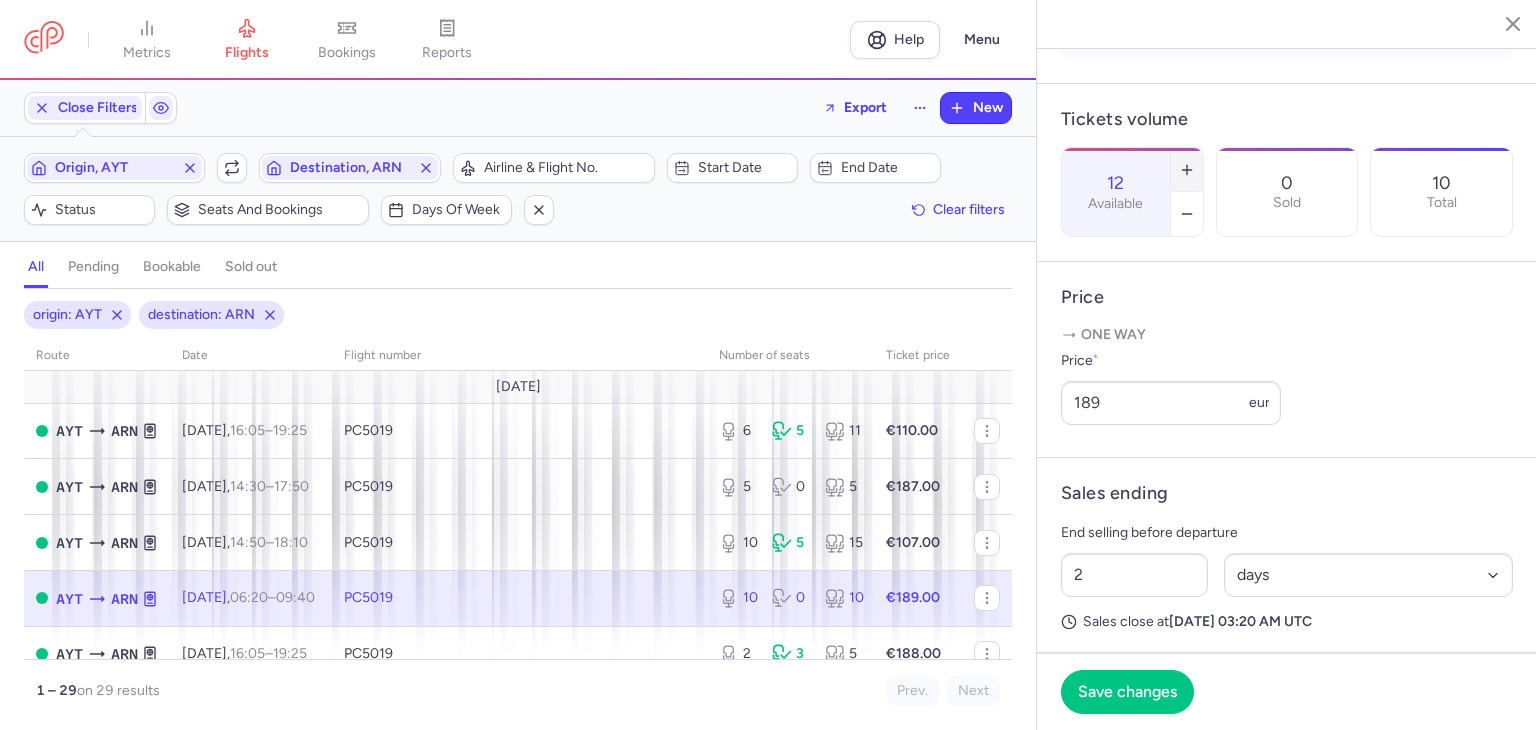 click 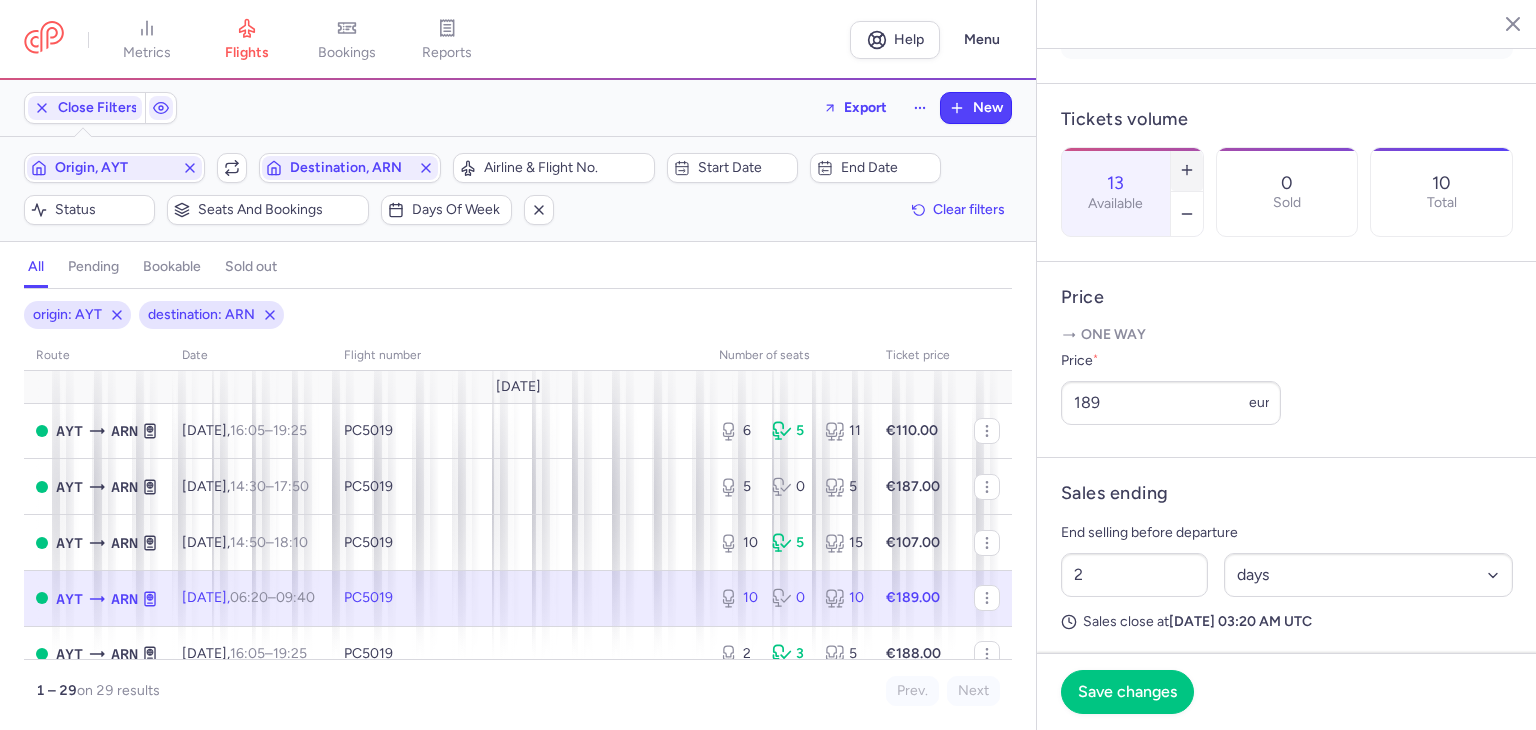 click at bounding box center [1187, 170] 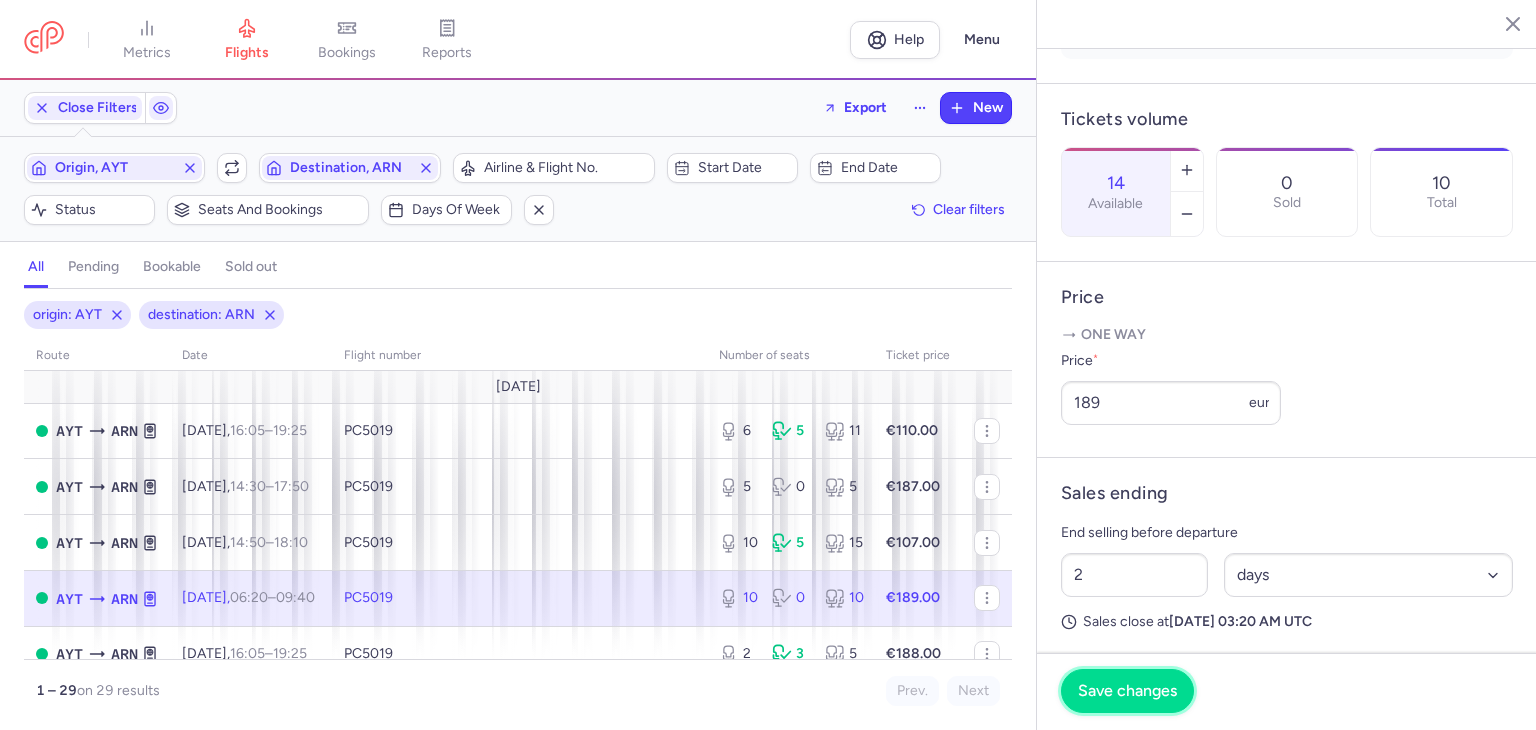 click on "Save changes" at bounding box center (1127, 691) 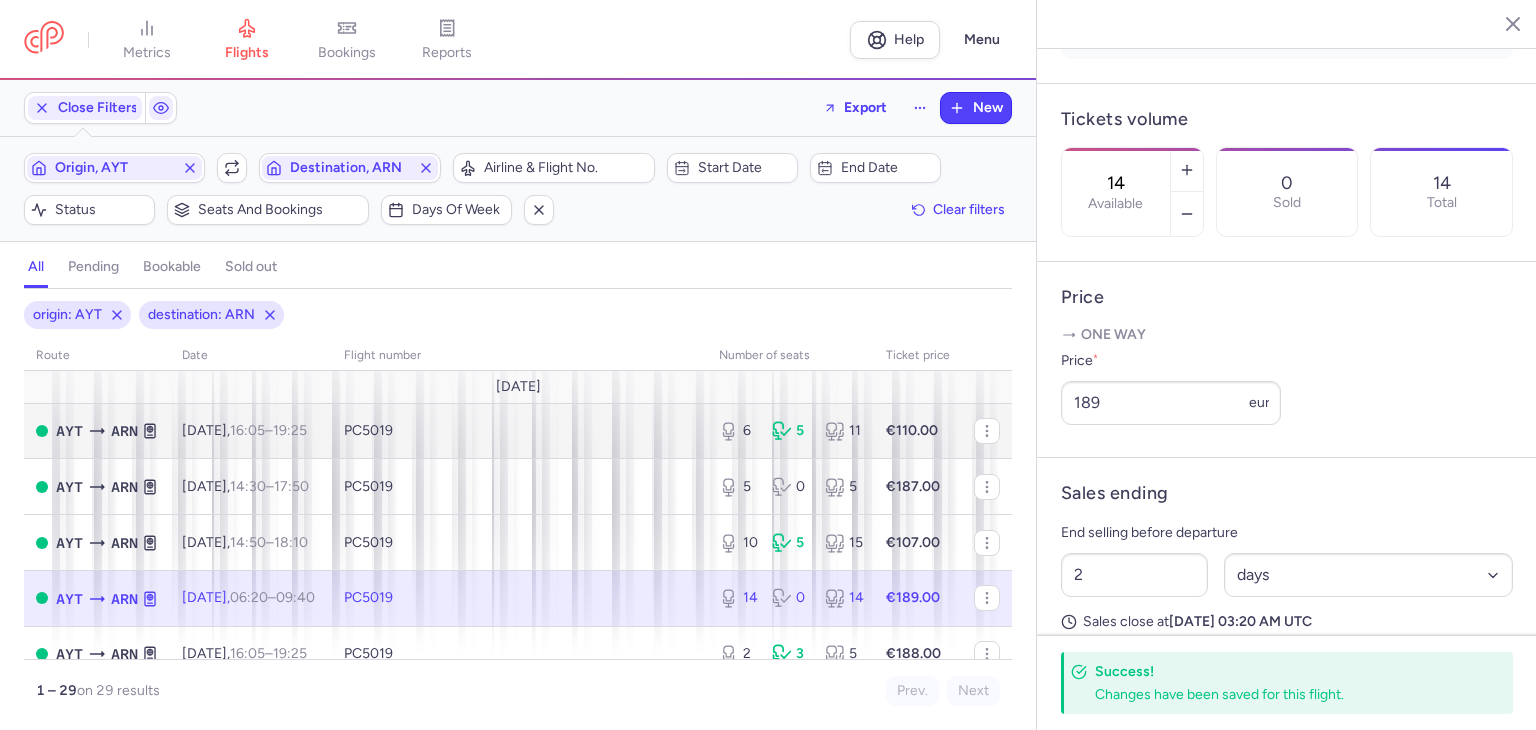 click on "metrics flights bookings reports  Help  Menu Close Filters  Export  New Filters (2) – 29 results  Origin, AYT  Include return  Destination, ARN  Airline & Flight No.  Start date  End date  Status  Seats and bookings  Days of week  Clear filters  all pending bookable sold out 2 origin: AYT destination: ARN route date Flight number number of seats Ticket price July 25  AYT  ARN Mon, 14 Jul,  16:05  –  19:25  +0  PC5019  6 5 11 €110.00  AYT  ARN Thu, 17 Jul,  14:30  –  17:50  +0  PC5019  5 0 5 €187.00  AYT  ARN Sat, 19 Jul,  14:50  –  18:10  +0  PC5019  10 5 15 €107.00  AYT  ARN Sun, 20 Jul,  06:20  –  09:40  +0  PC5019  14 0 14 €189.00  AYT  ARN Mon, 21 Jul,  16:05  –  19:25  +0  PC5019  2 3 5 €188.00  AYT  ARN Thu, 24 Jul,  14:30  –  17:50  +0  PC5019  0 5 5 €187.00  AYT  ARN Sat, 26 Jul,  14:50  –  18:10  +0  PC5019  0 4 4 €189.00  AYT  ARN Sun, 27 Jul,  06:20  –  09:40  +0  PC5019  1 3 4 €189.00  AYT  ARN Mon, 28 Jul,  16:05  –  19:25  +0  PC5019  0 4 4 €188.00  AYT  ARN" 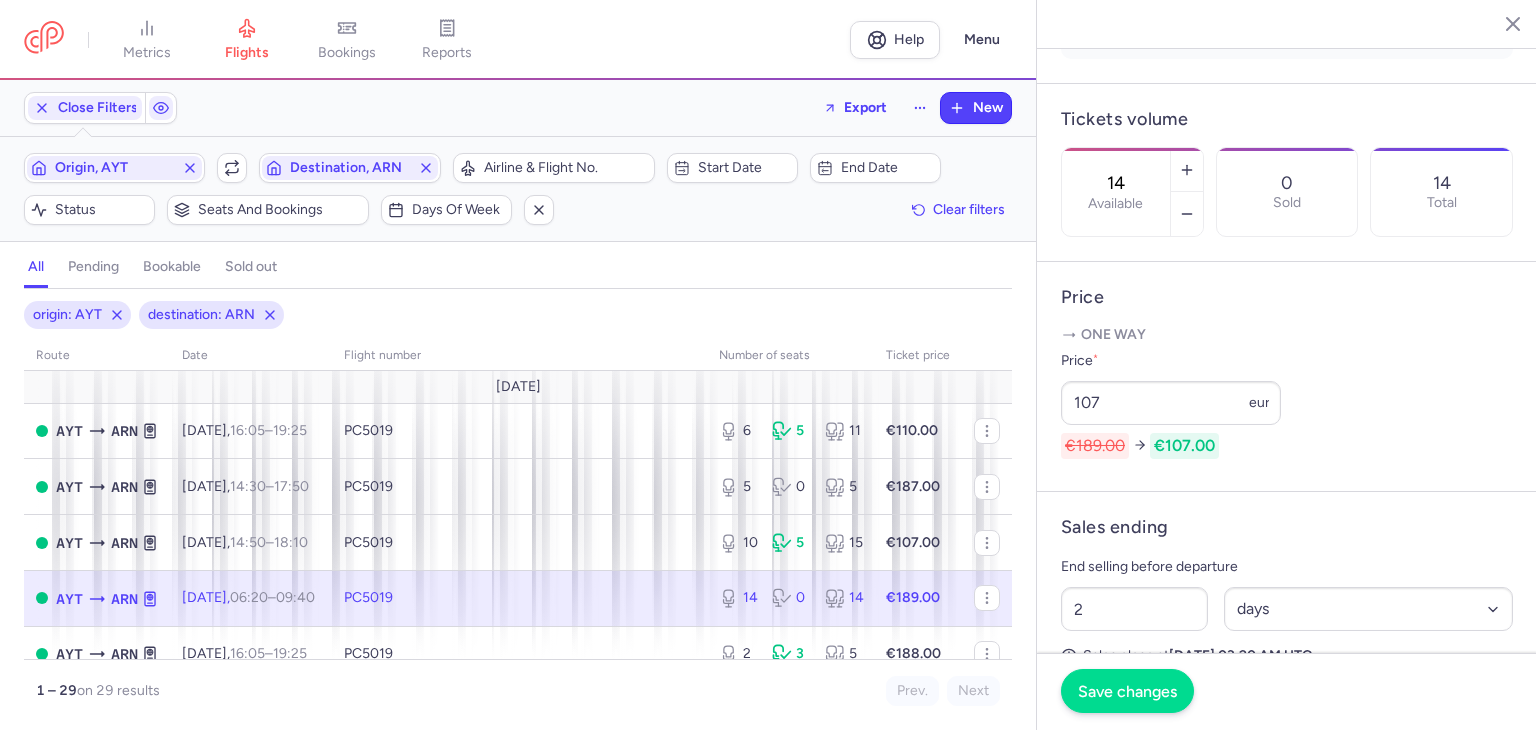 type on "107" 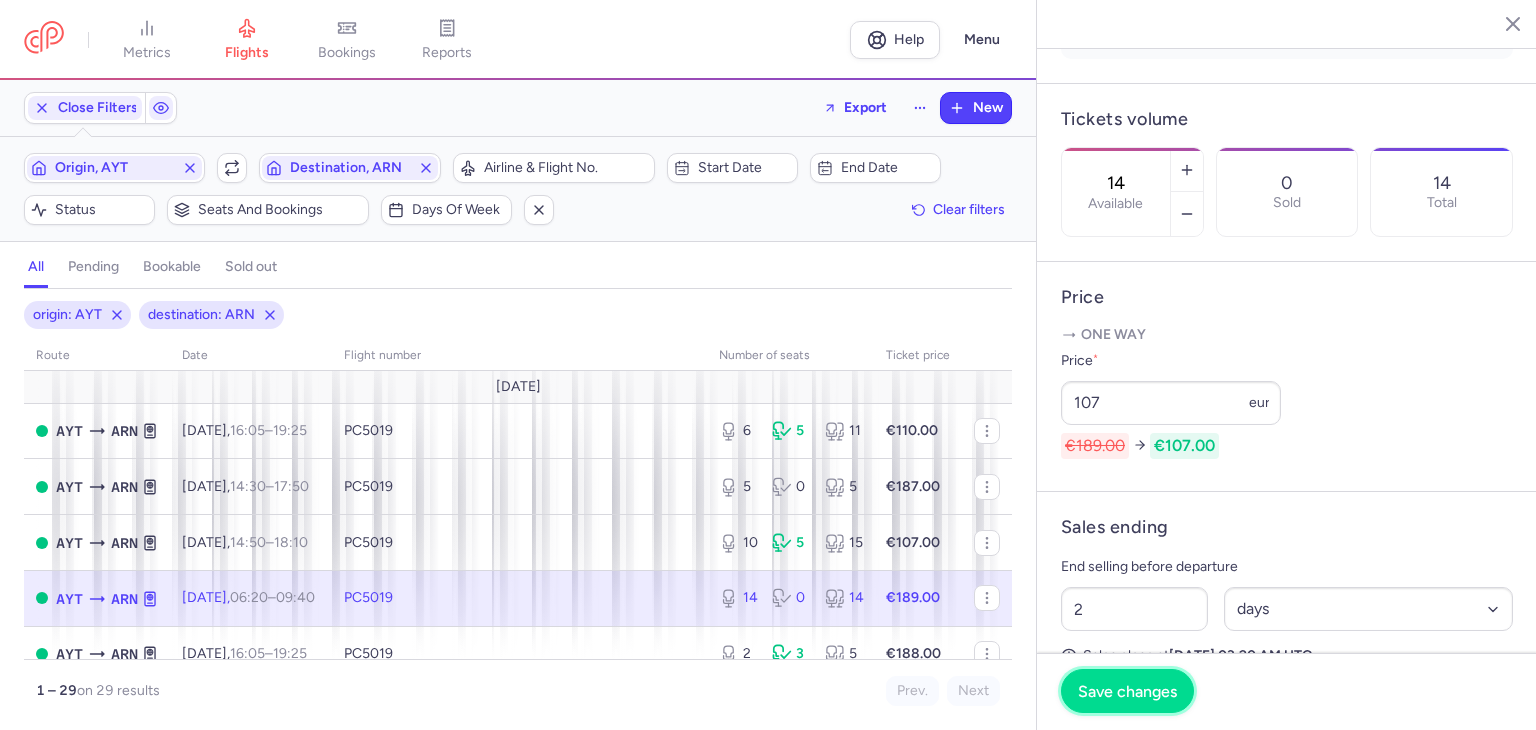 click on "Save changes" at bounding box center [1127, 691] 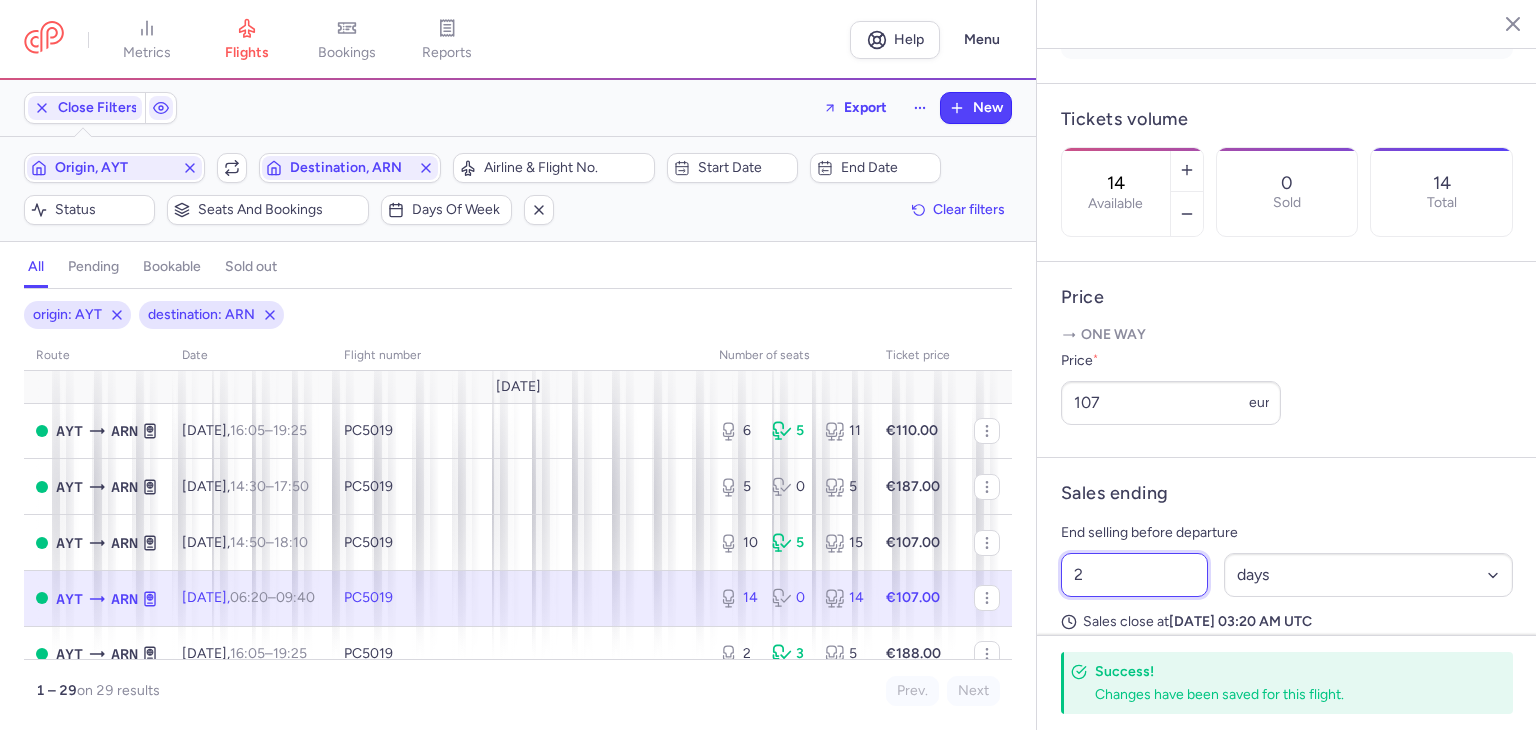 drag, startPoint x: 1056, startPoint y: 581, endPoint x: 1047, endPoint y: 589, distance: 12.0415945 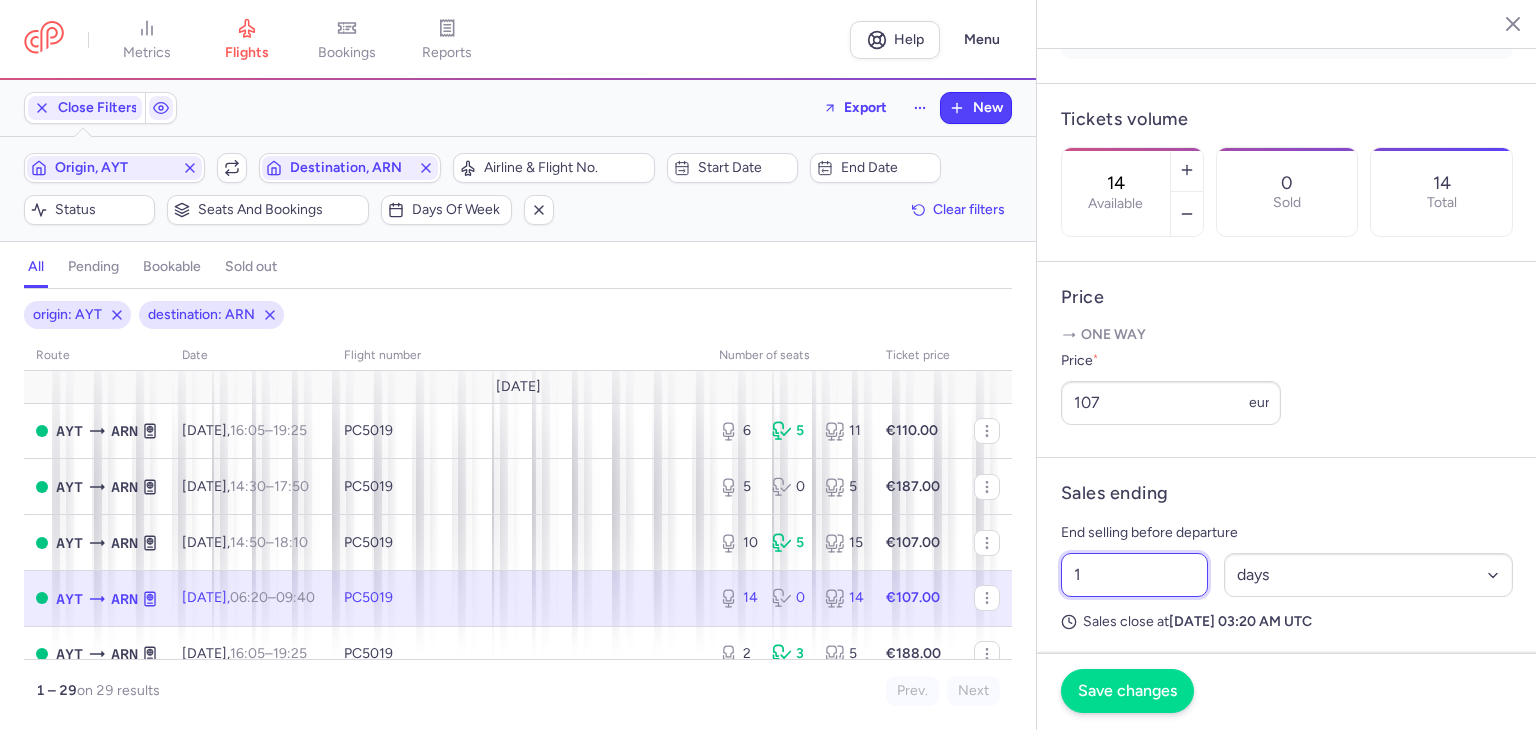 type on "1" 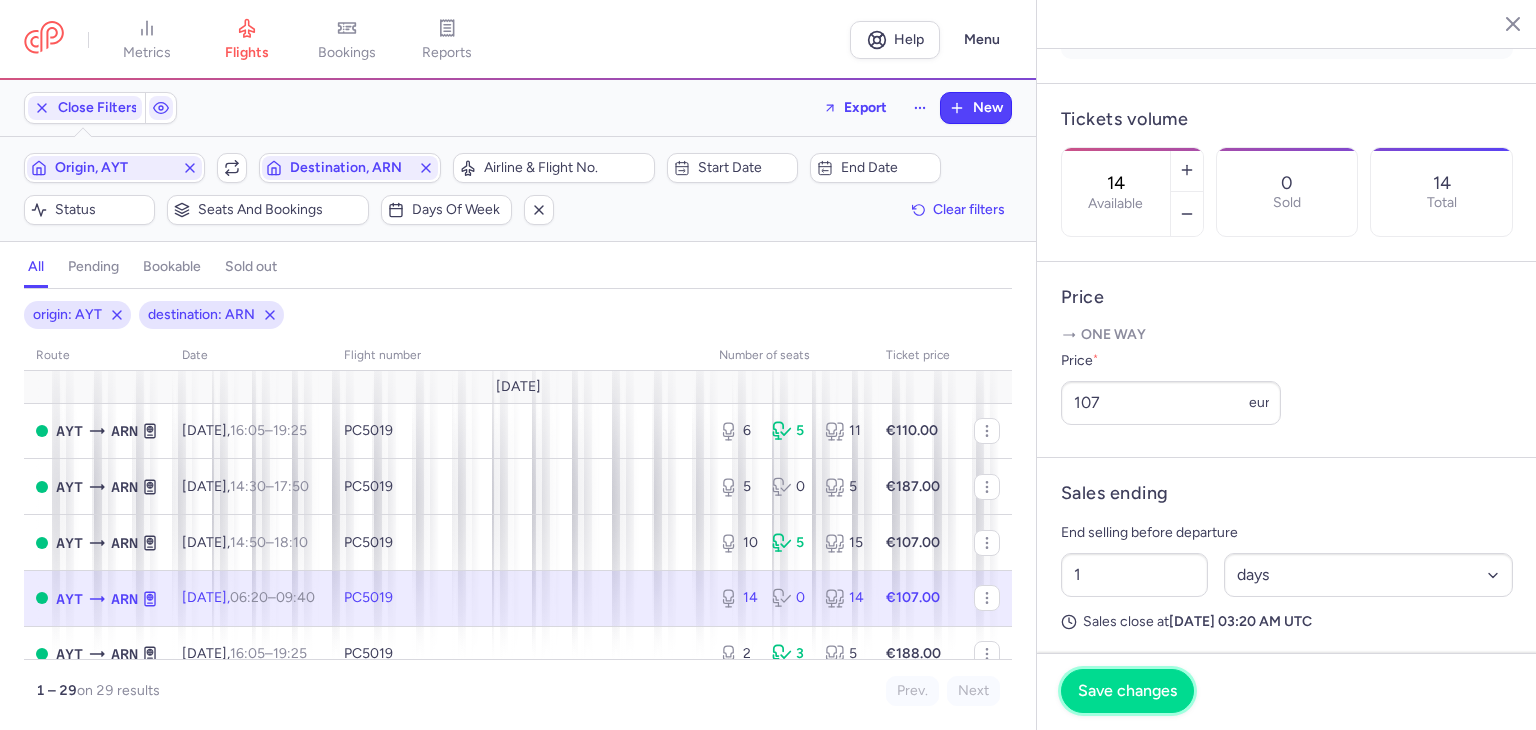 click on "Save changes" at bounding box center (1127, 691) 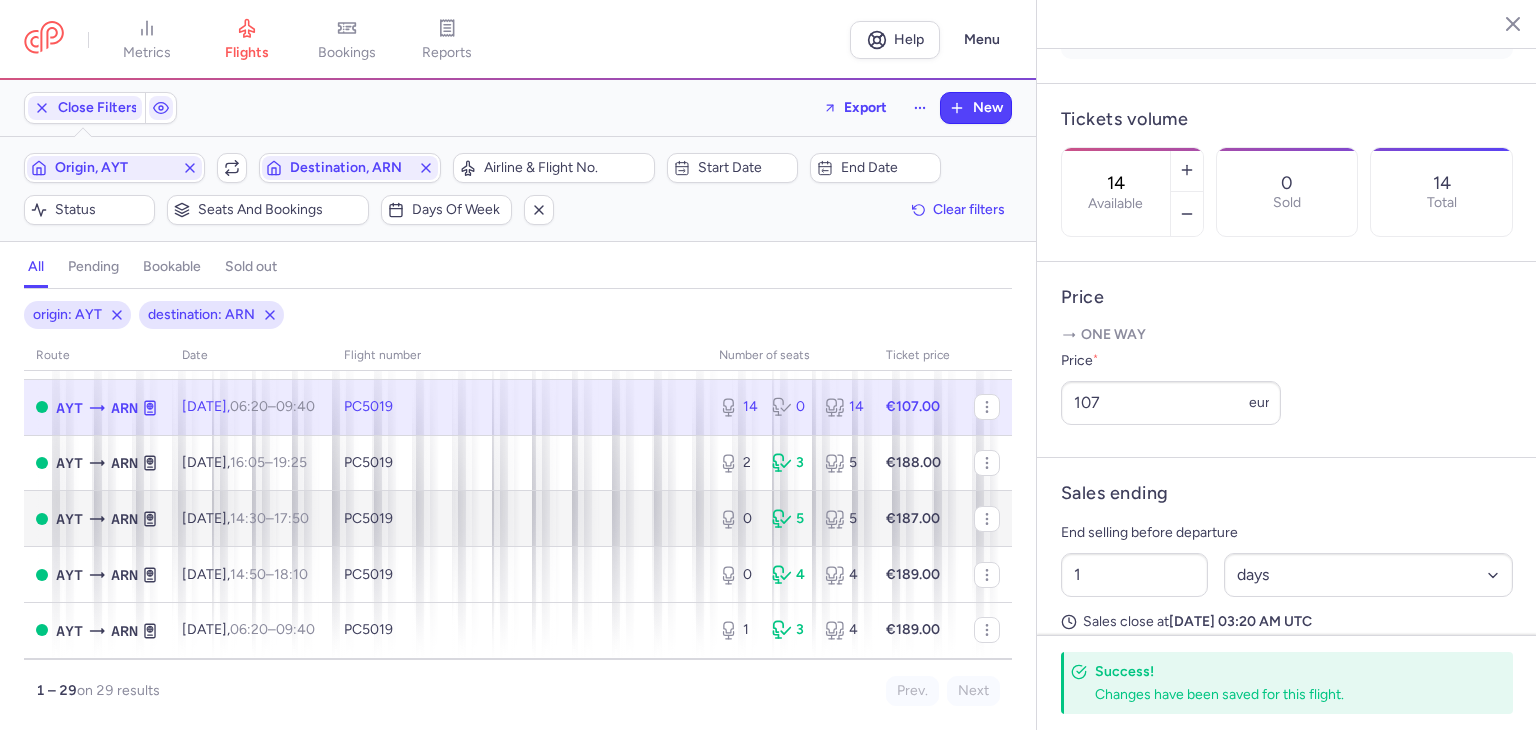 scroll, scrollTop: 200, scrollLeft: 0, axis: vertical 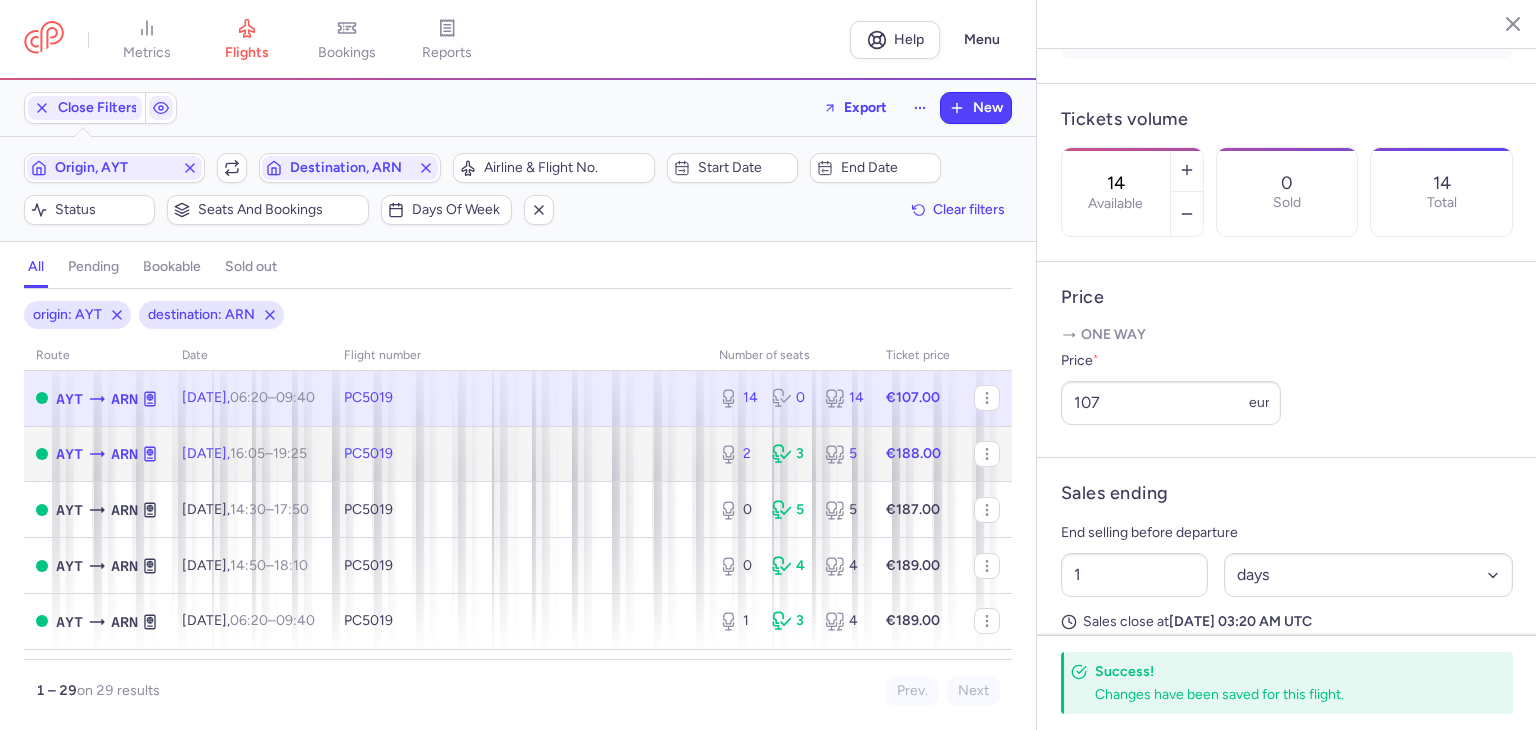 click on "2 3 5" 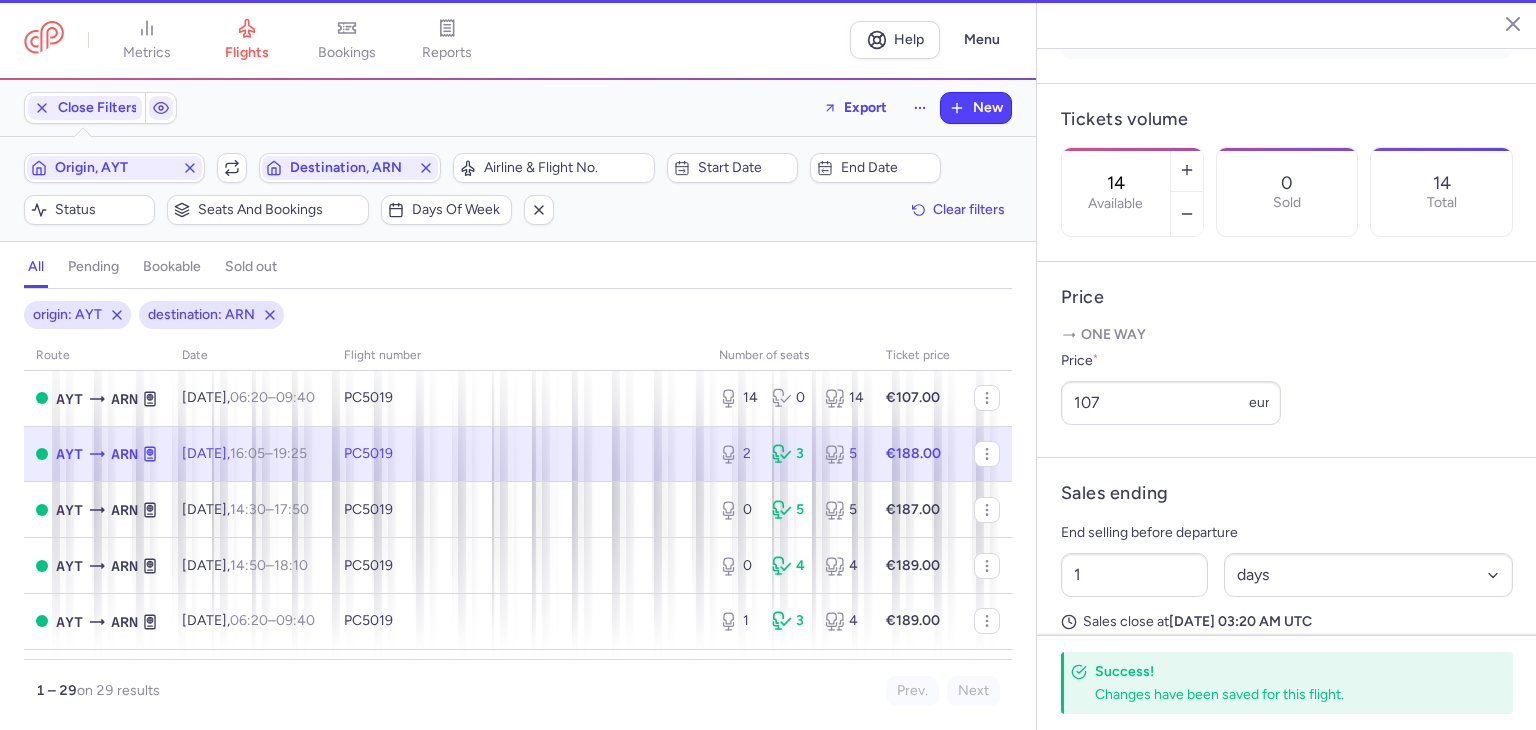 type on "2" 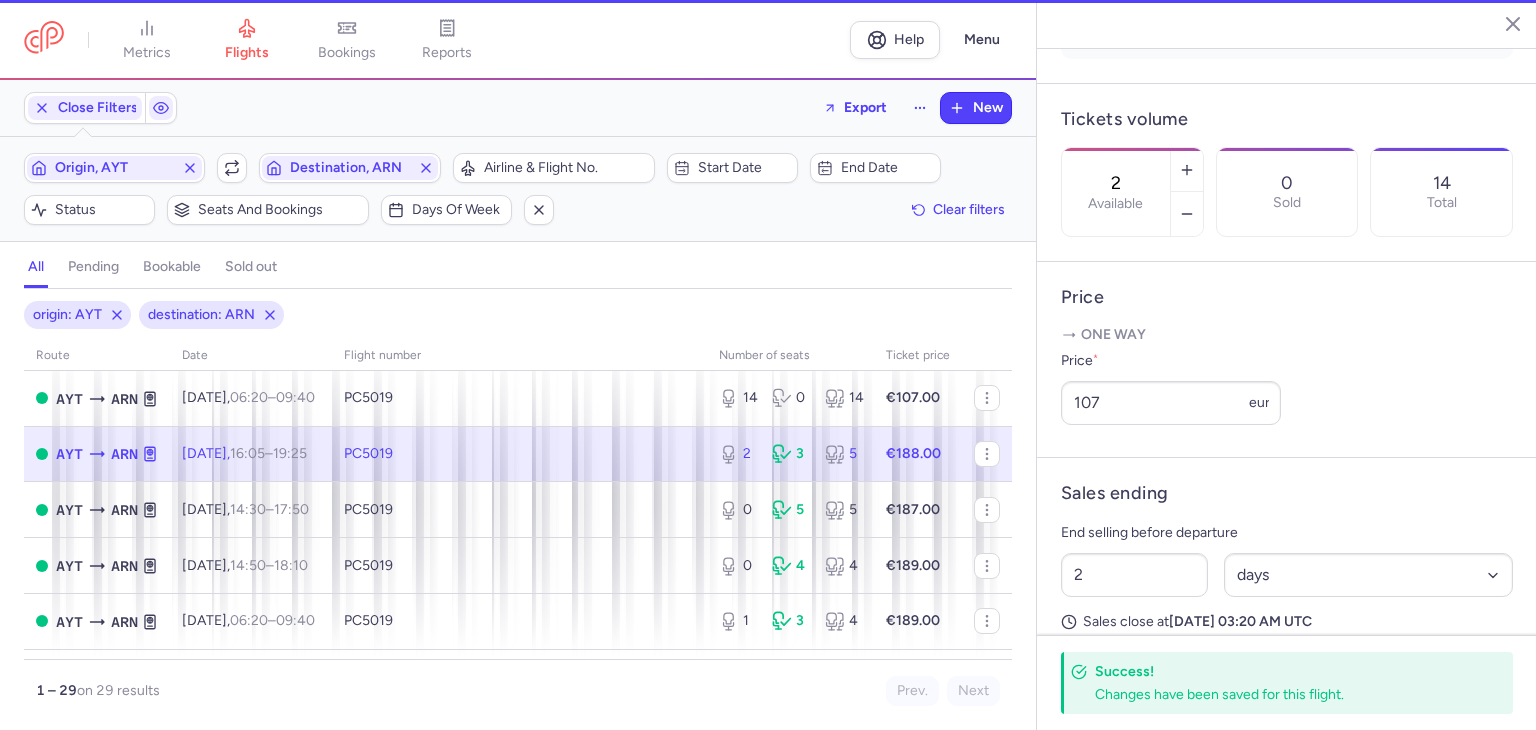 scroll, scrollTop: 600, scrollLeft: 0, axis: vertical 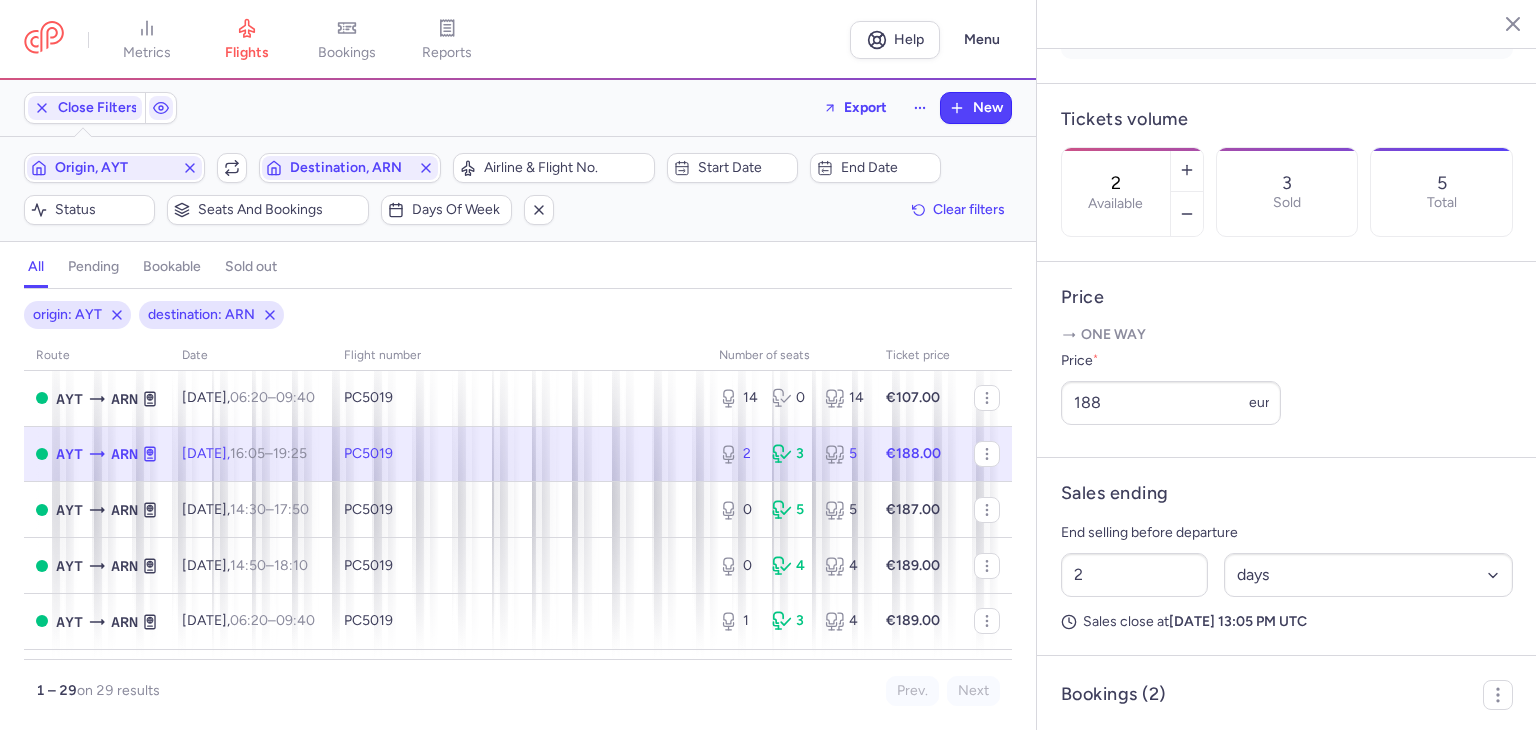 click on "2  Available" at bounding box center (1116, 192) 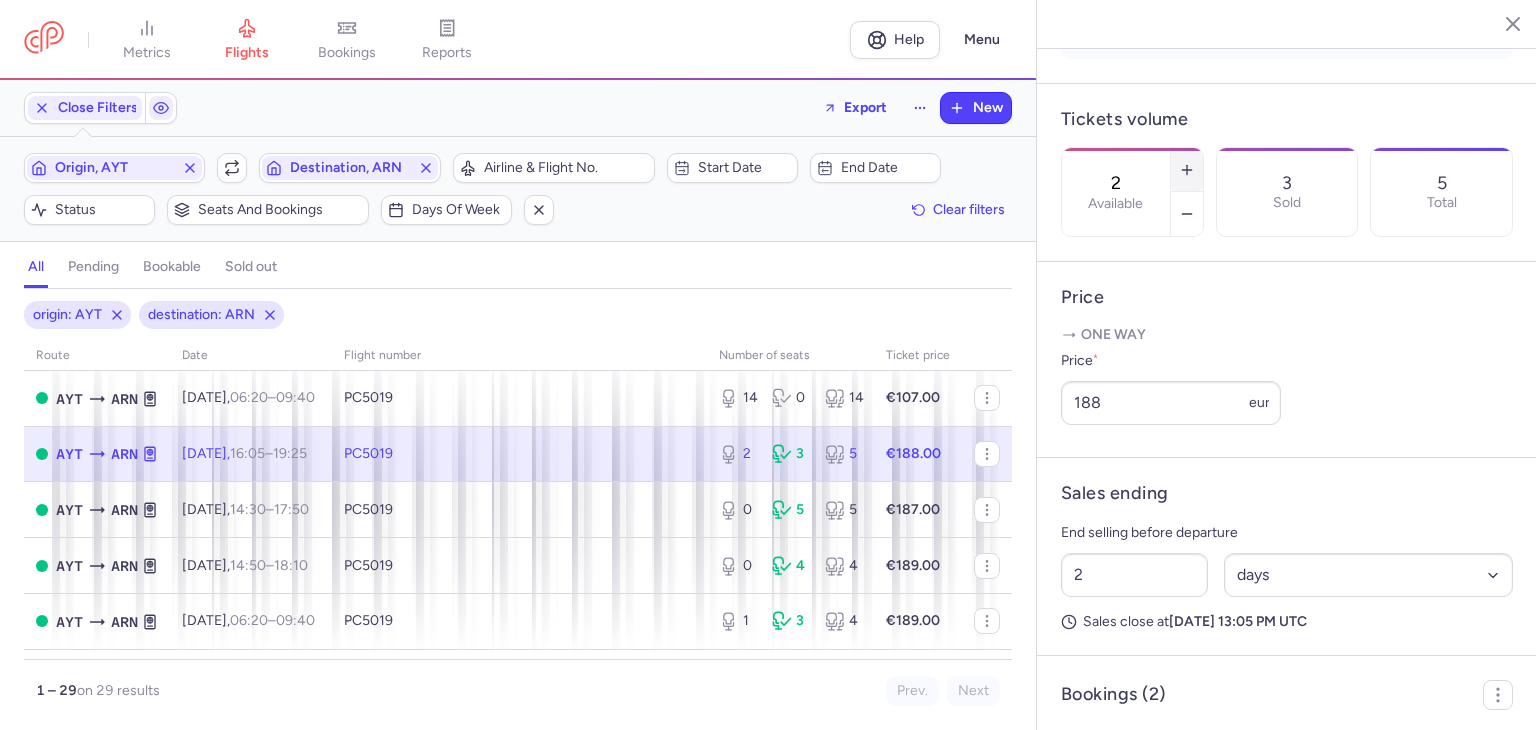 click 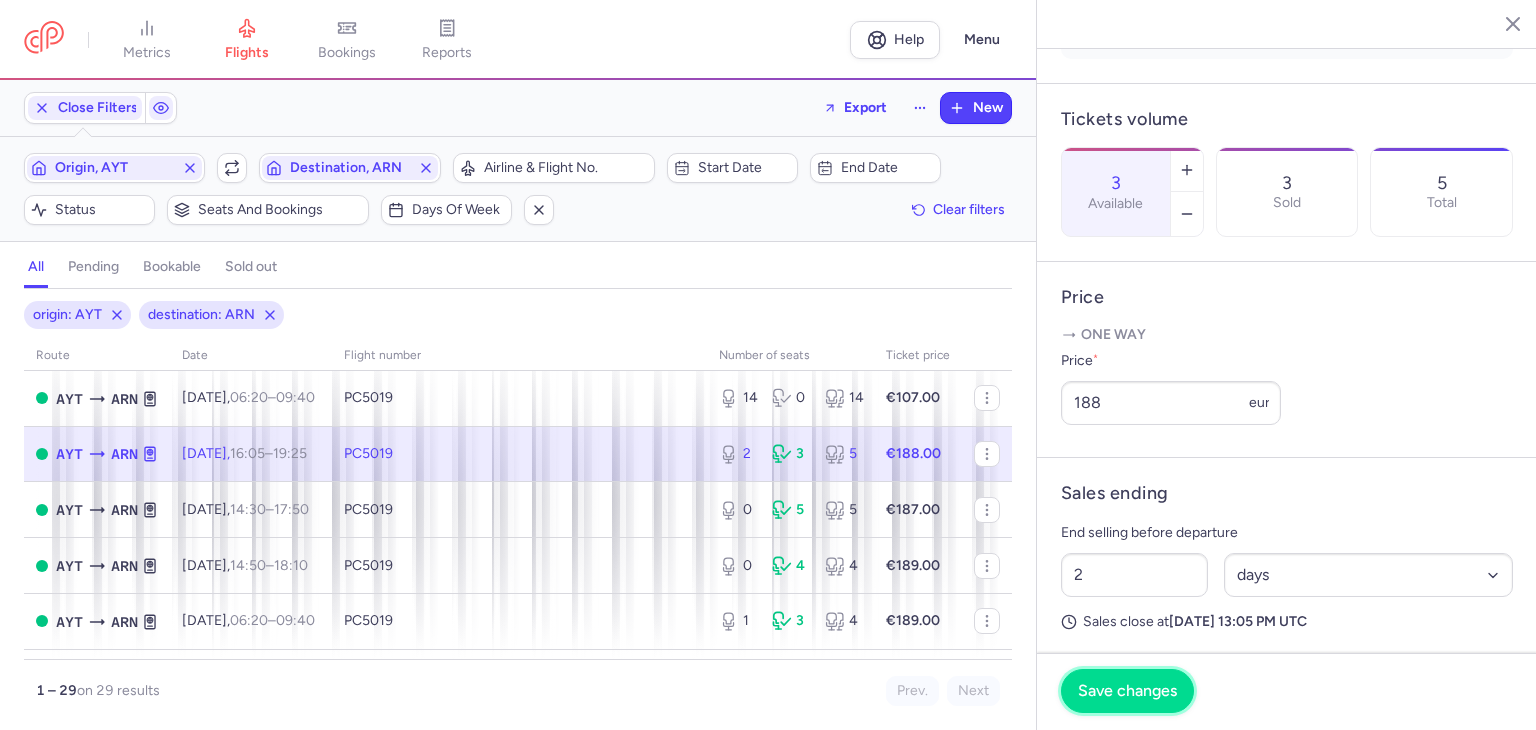 click on "Save changes" at bounding box center [1127, 691] 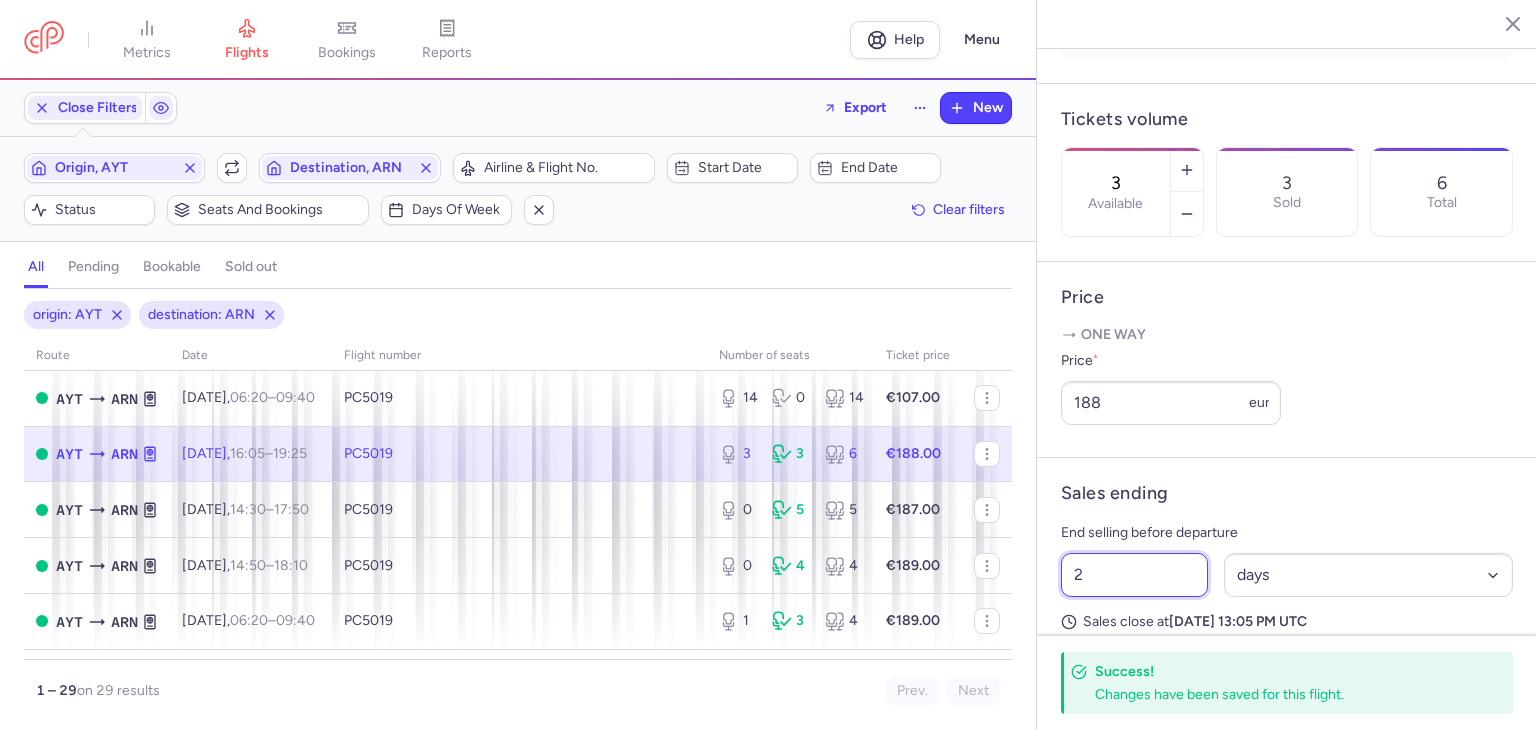click on "metrics flights bookings reports  Help  Menu Close Filters  Export  New Filters (2) – 29 results  Origin, AYT  Include return  Destination, ARN  Airline & Flight No.  Start date  End date  Status  Seats and bookings  Days of week  Clear filters  all pending bookable sold out 2 origin: AYT destination: ARN route date Flight number number of seats Ticket price July 25  AYT  ARN Mon, 14 Jul,  16:05  –  19:25  +0  PC5019  6 5 11 €110.00  AYT  ARN Thu, 17 Jul,  14:30  –  17:50  +0  PC5019  5 0 5 €187.00  AYT  ARN Sat, 19 Jul,  14:50  –  18:10  +0  PC5019  10 5 15 €107.00  AYT  ARN Sun, 20 Jul,  06:20  –  09:40  +0  PC5019  14 0 14 €107.00  AYT  ARN Mon, 21 Jul,  16:05  –  19:25  +0  PC5019  3 3 6 €188.00  AYT  ARN Thu, 24 Jul,  14:30  –  17:50  +0  PC5019  0 5 5 €187.00  AYT  ARN Sat, 26 Jul,  14:50  –  18:10  +0  PC5019  0 4 4 €189.00  AYT  ARN Sun, 27 Jul,  06:20  –  09:40  +0  PC5019  1 3 4 €189.00  AYT  ARN Mon, 28 Jul,  16:05  –  19:25  +0  PC5019  0 4 4 €188.00  AYT  ARN" 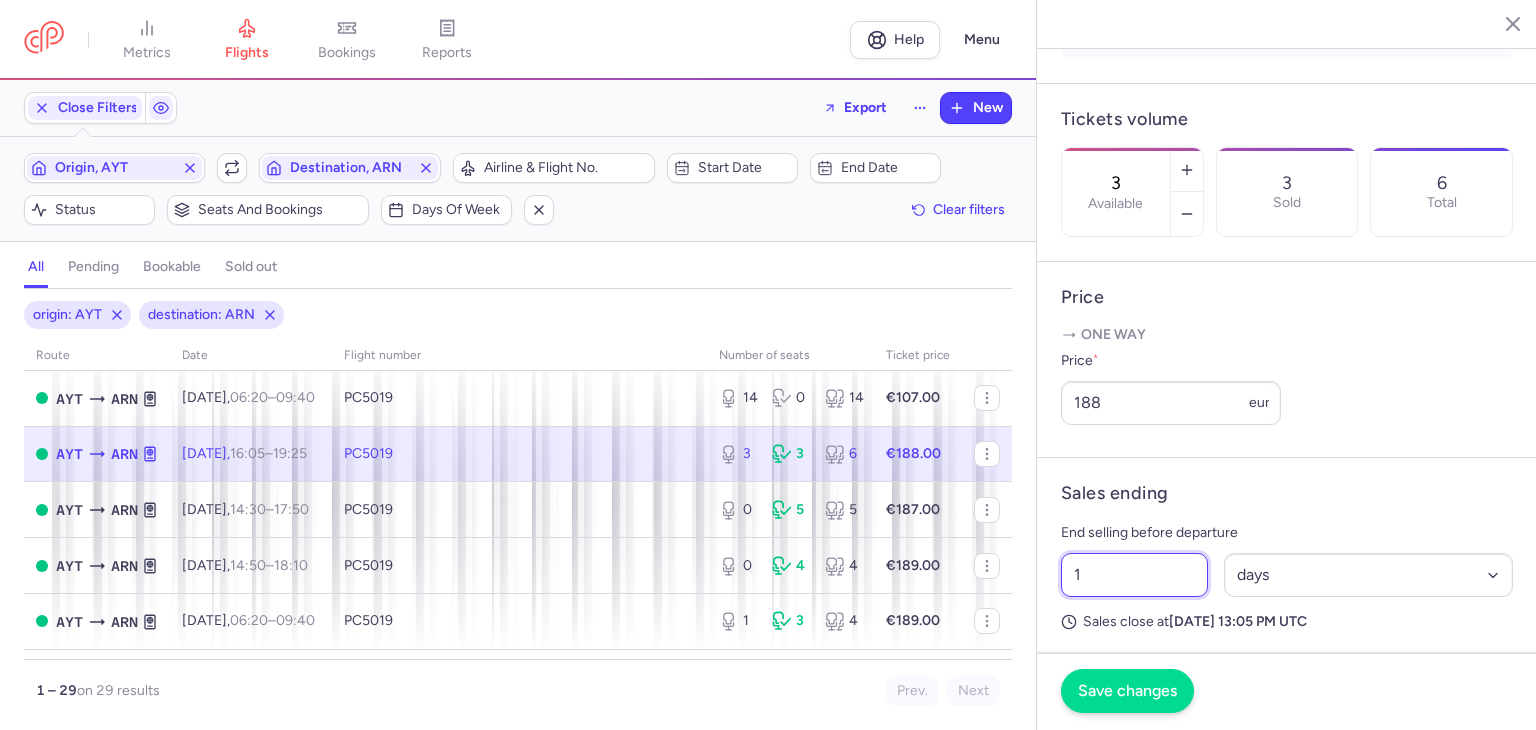 type on "1" 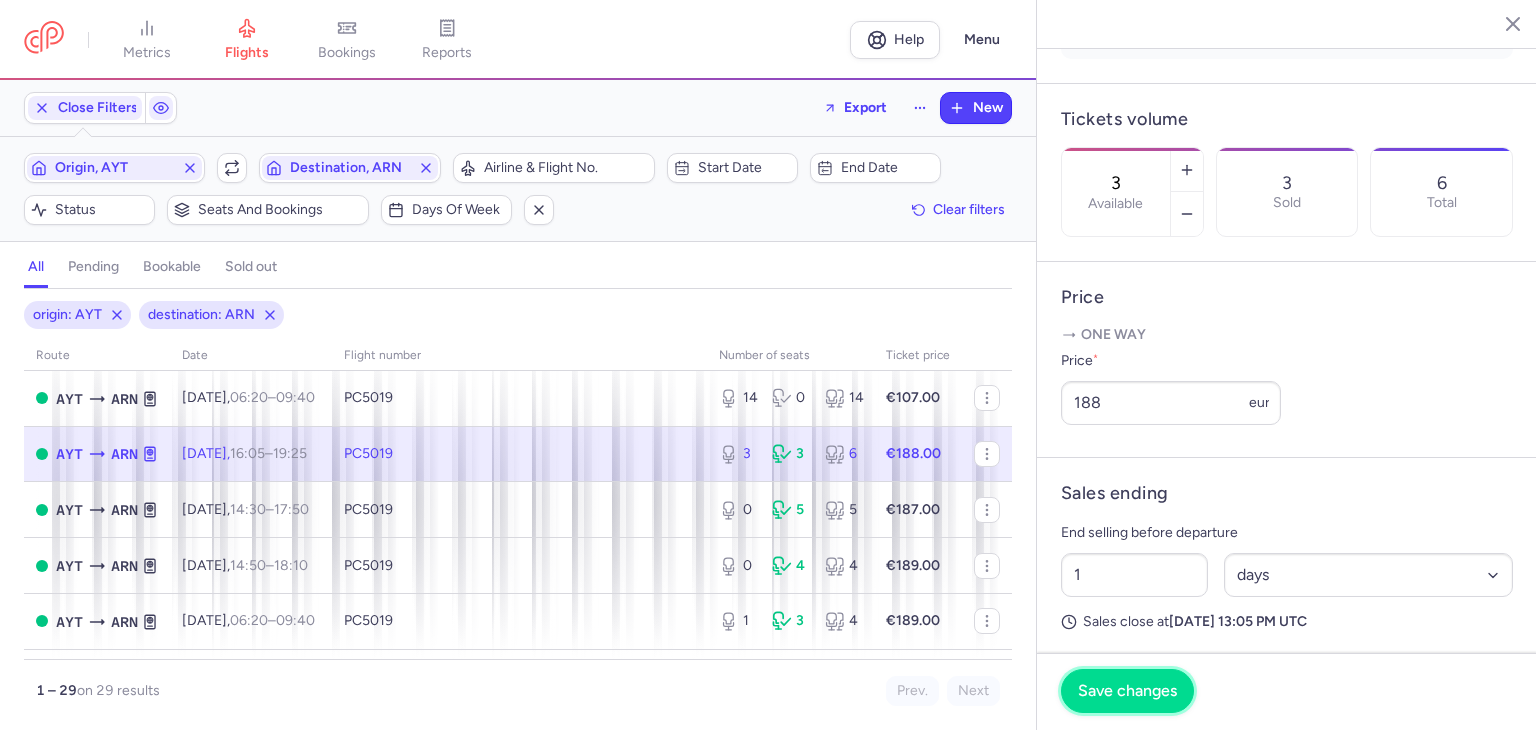 click on "Save changes" at bounding box center [1127, 691] 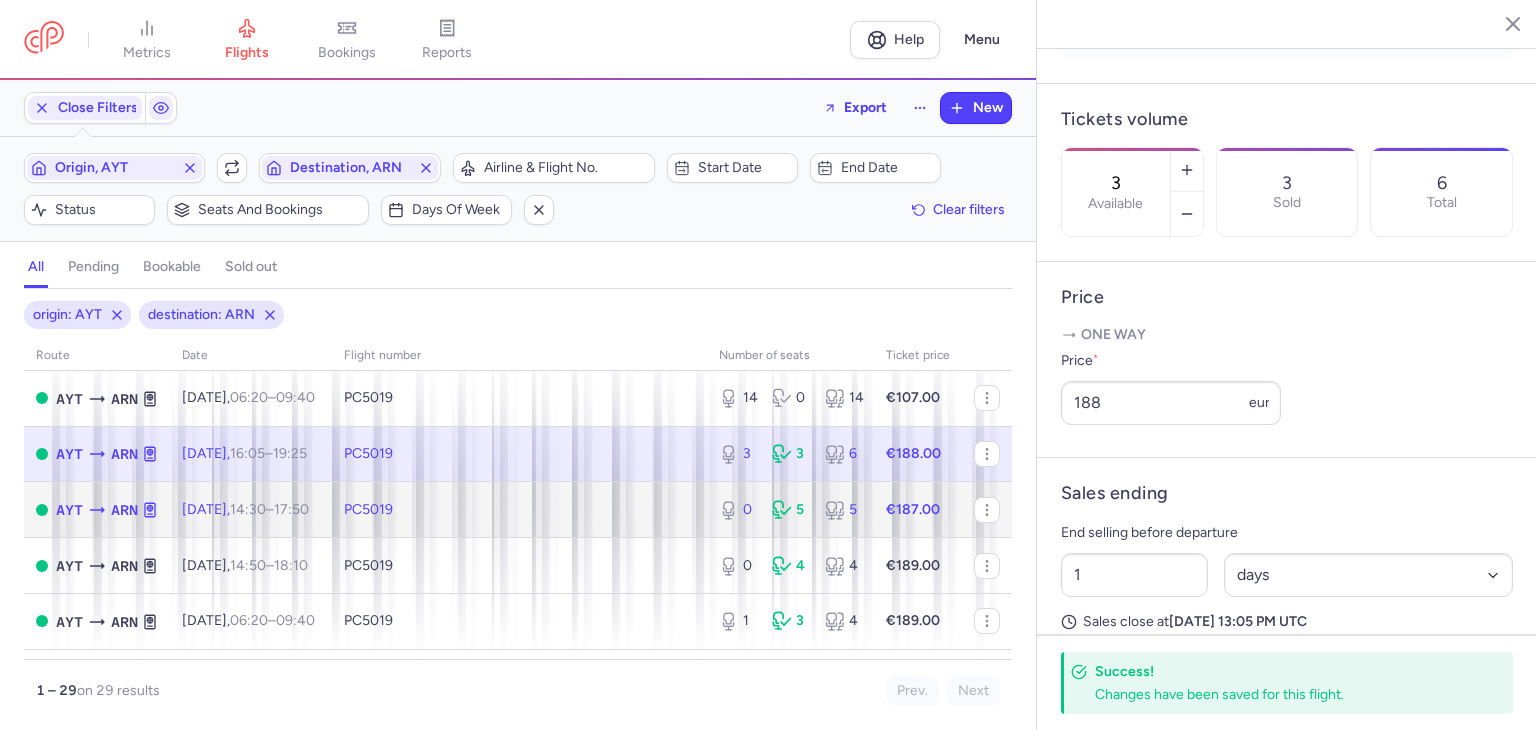 click on "€187.00" 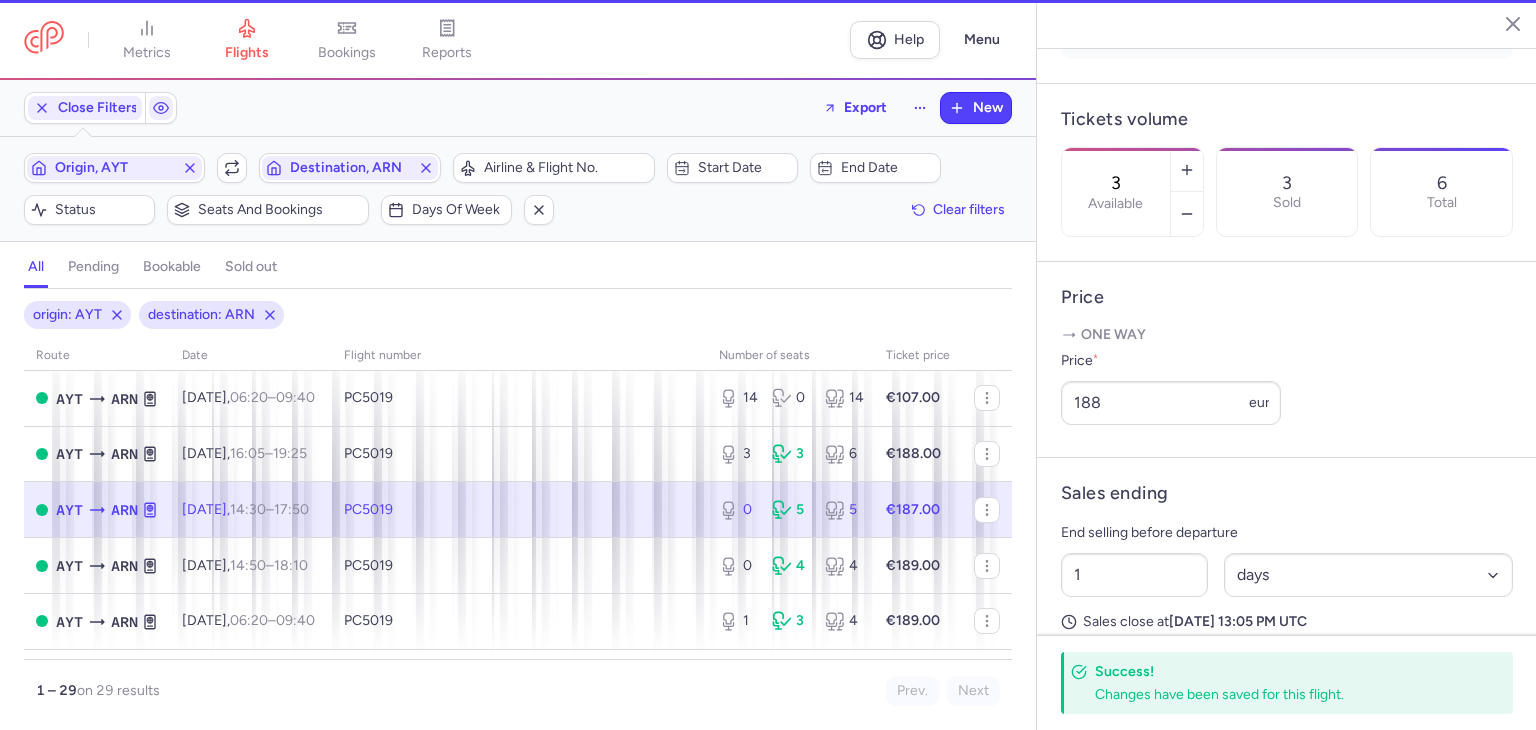type on "0" 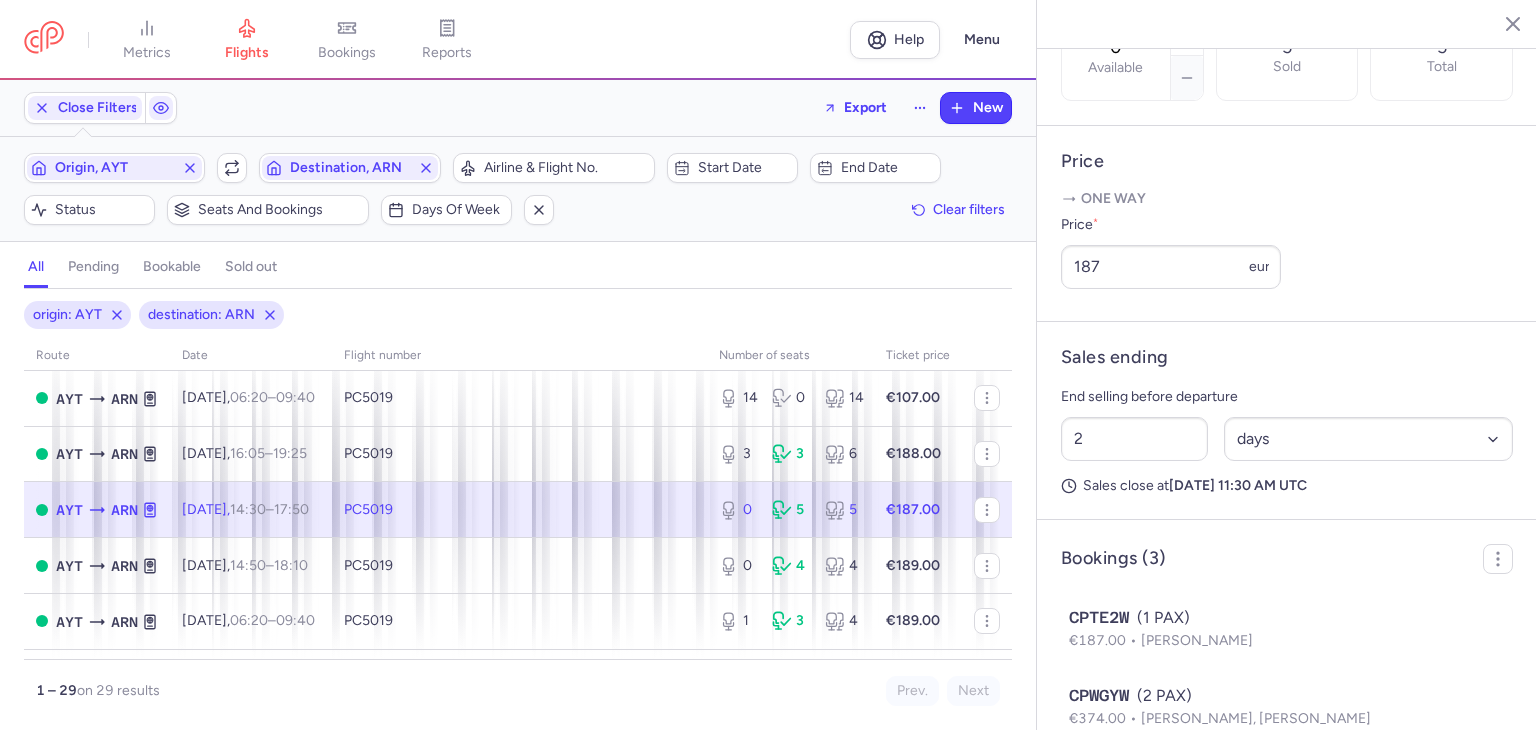 scroll, scrollTop: 856, scrollLeft: 0, axis: vertical 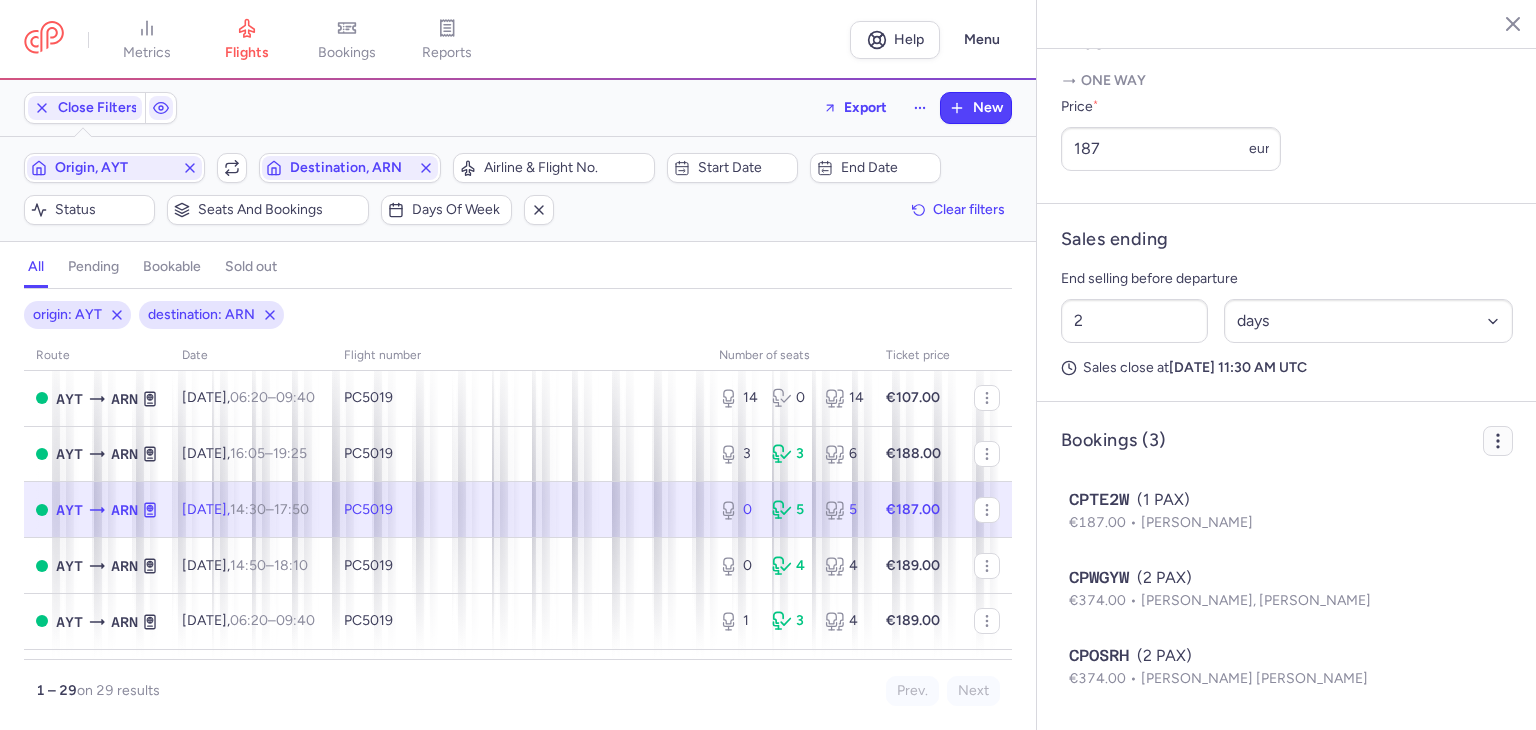 click 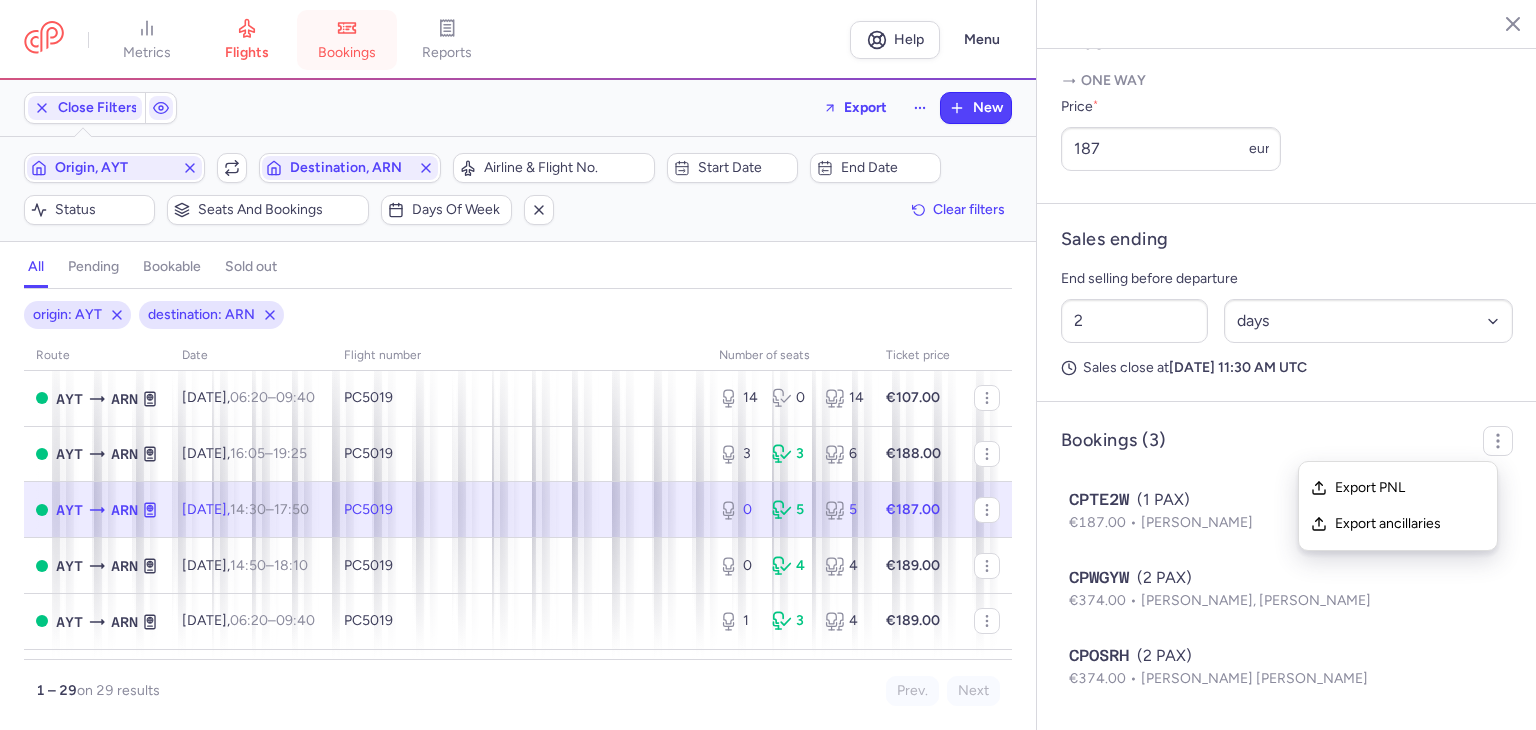 click on "bookings" at bounding box center (347, 40) 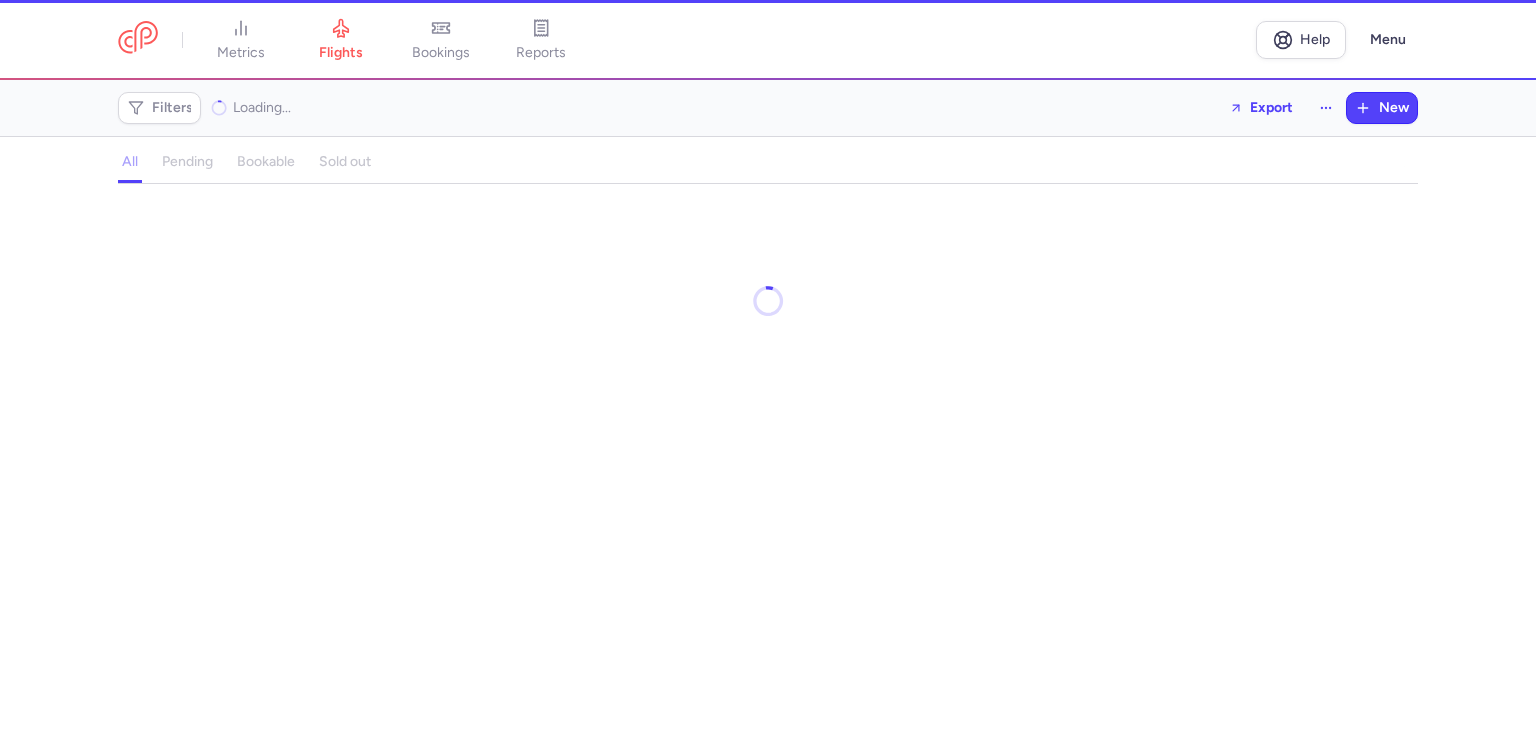 scroll, scrollTop: 0, scrollLeft: 0, axis: both 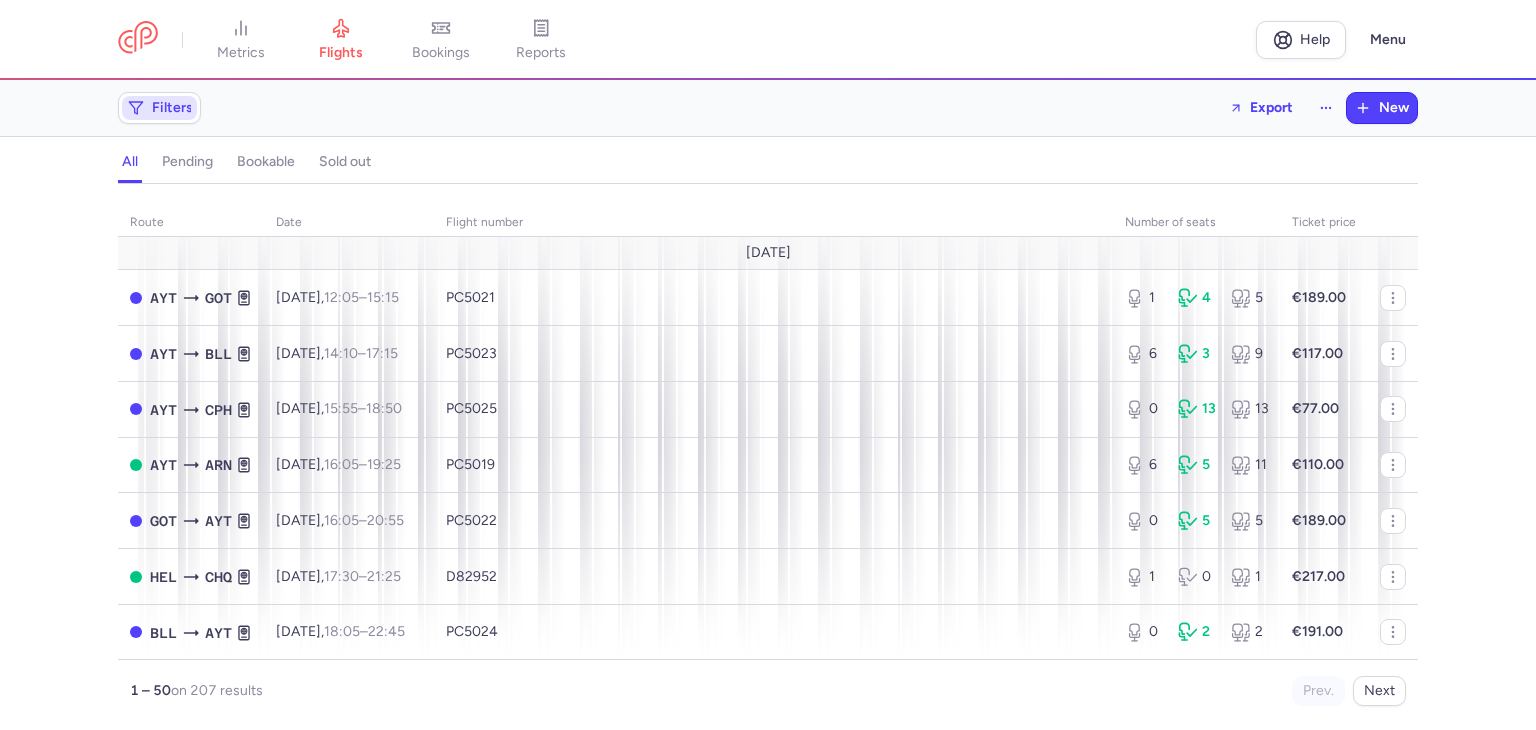 click on "Filters" 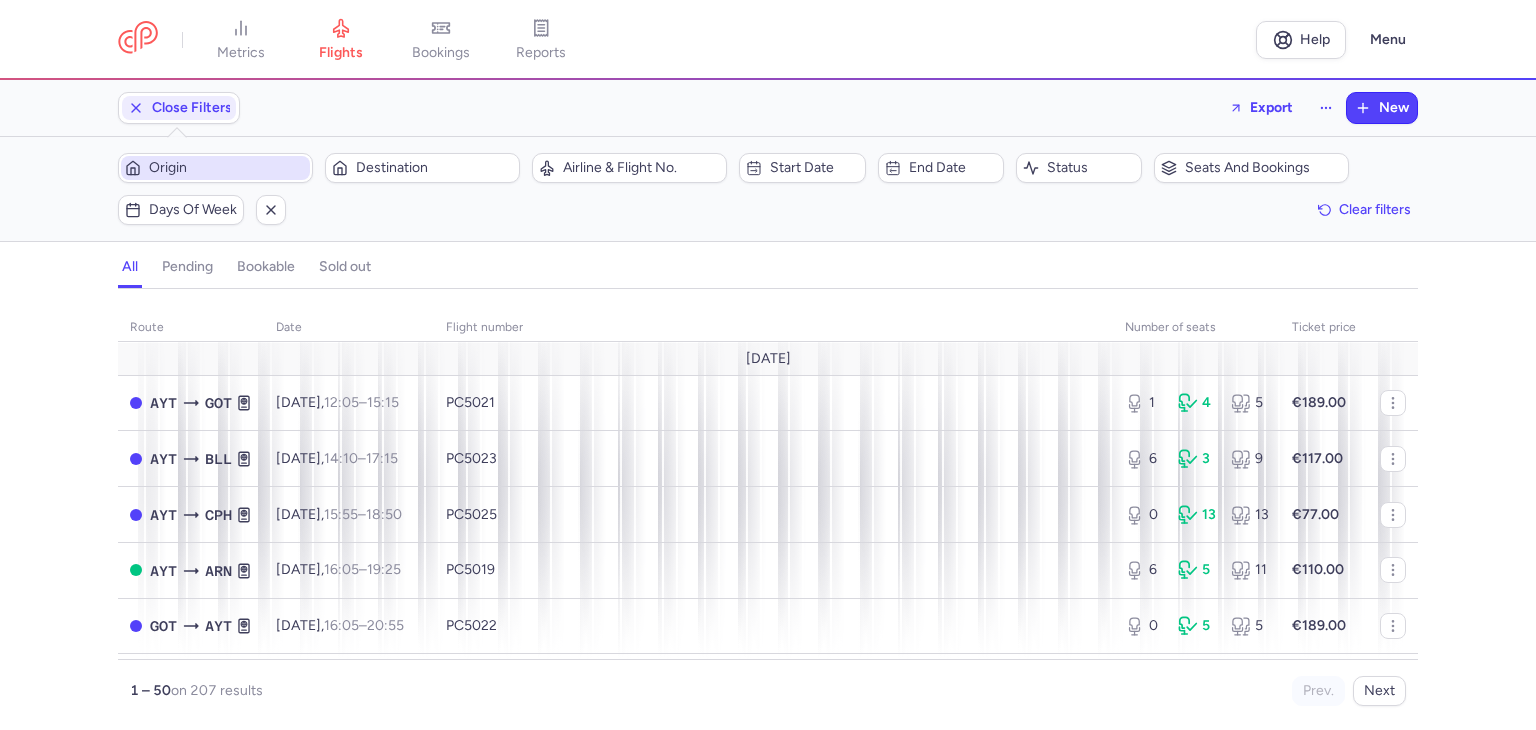 click on "Origin" at bounding box center (227, 168) 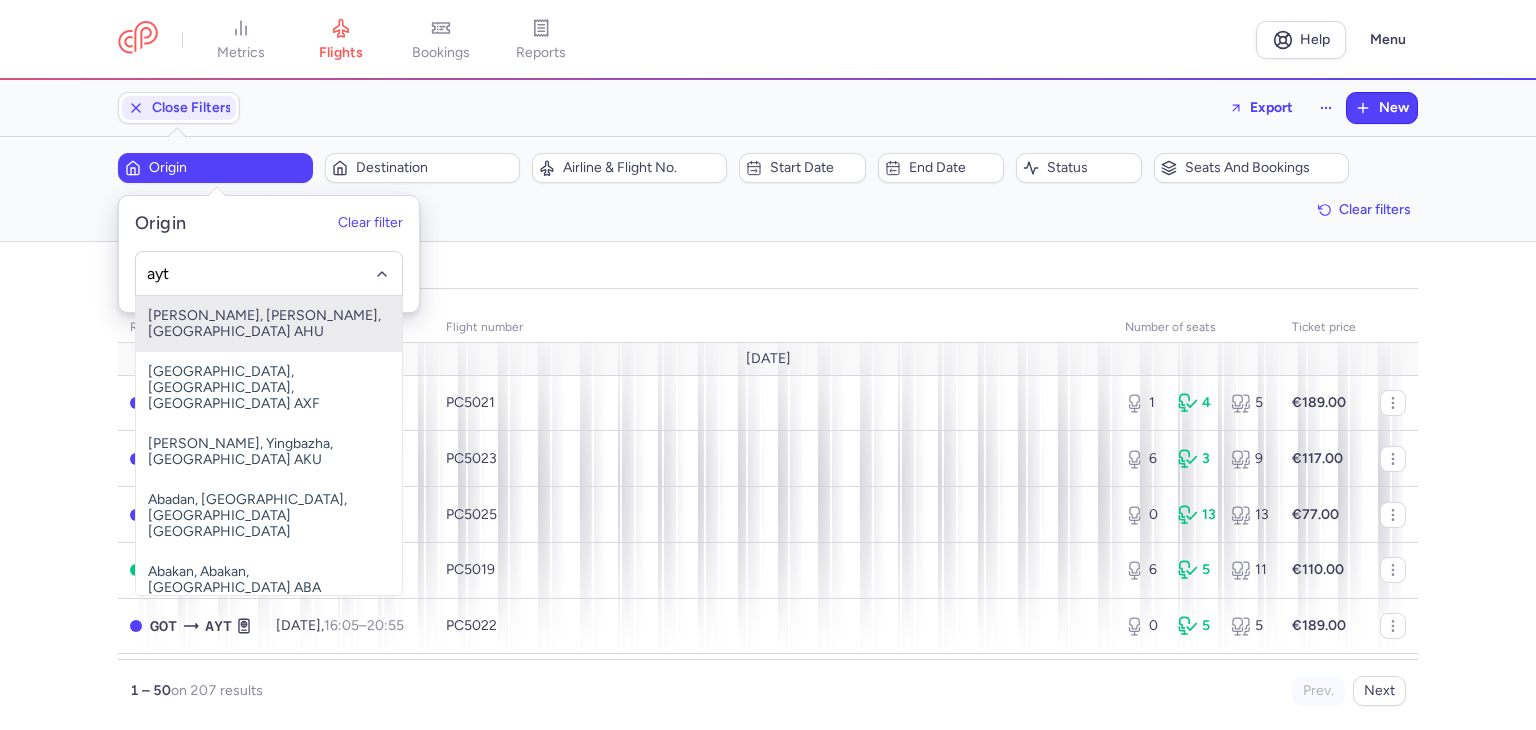click on "Charif Al Idrissi, Al Hoceïma, Morocco AHU" at bounding box center [269, 324] 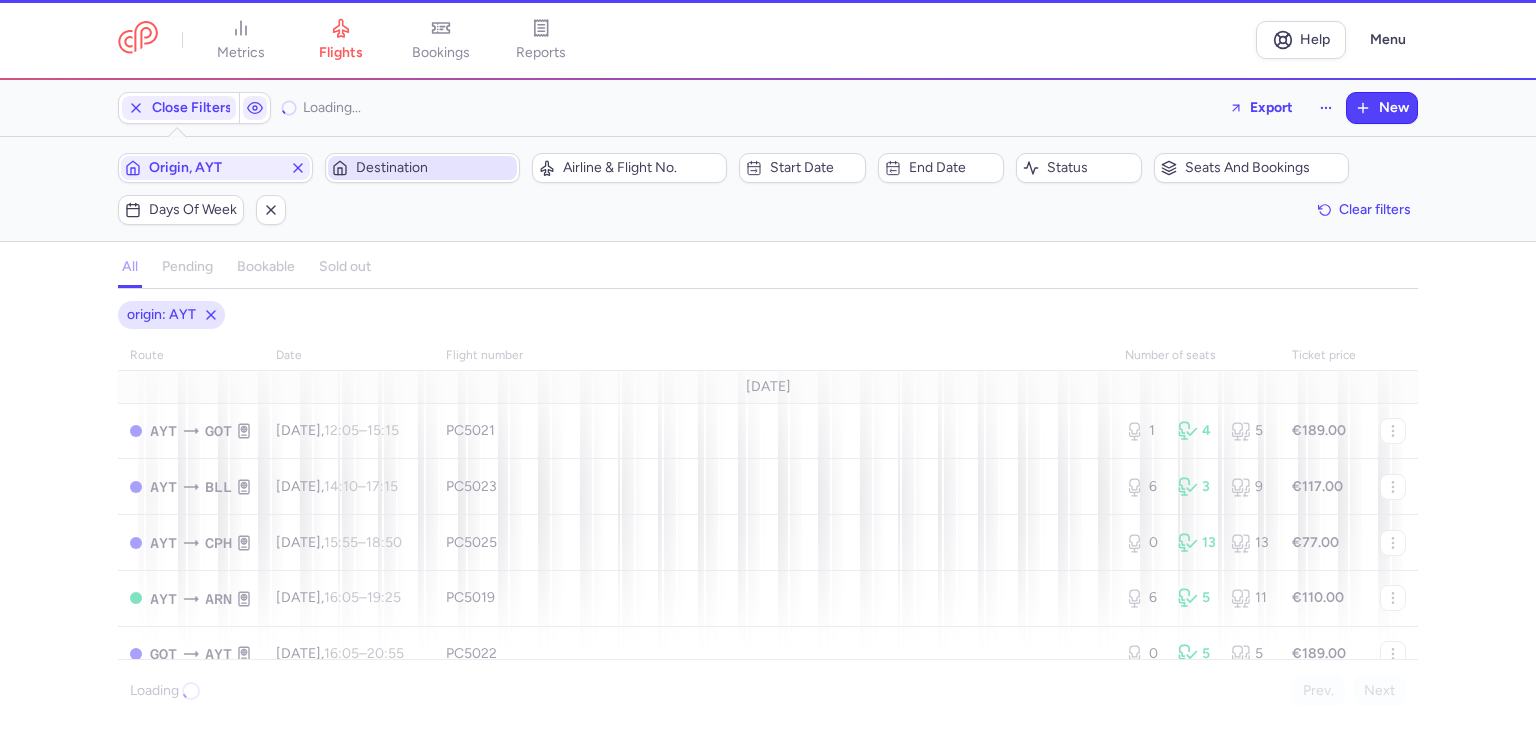 click on "Destination" at bounding box center [434, 168] 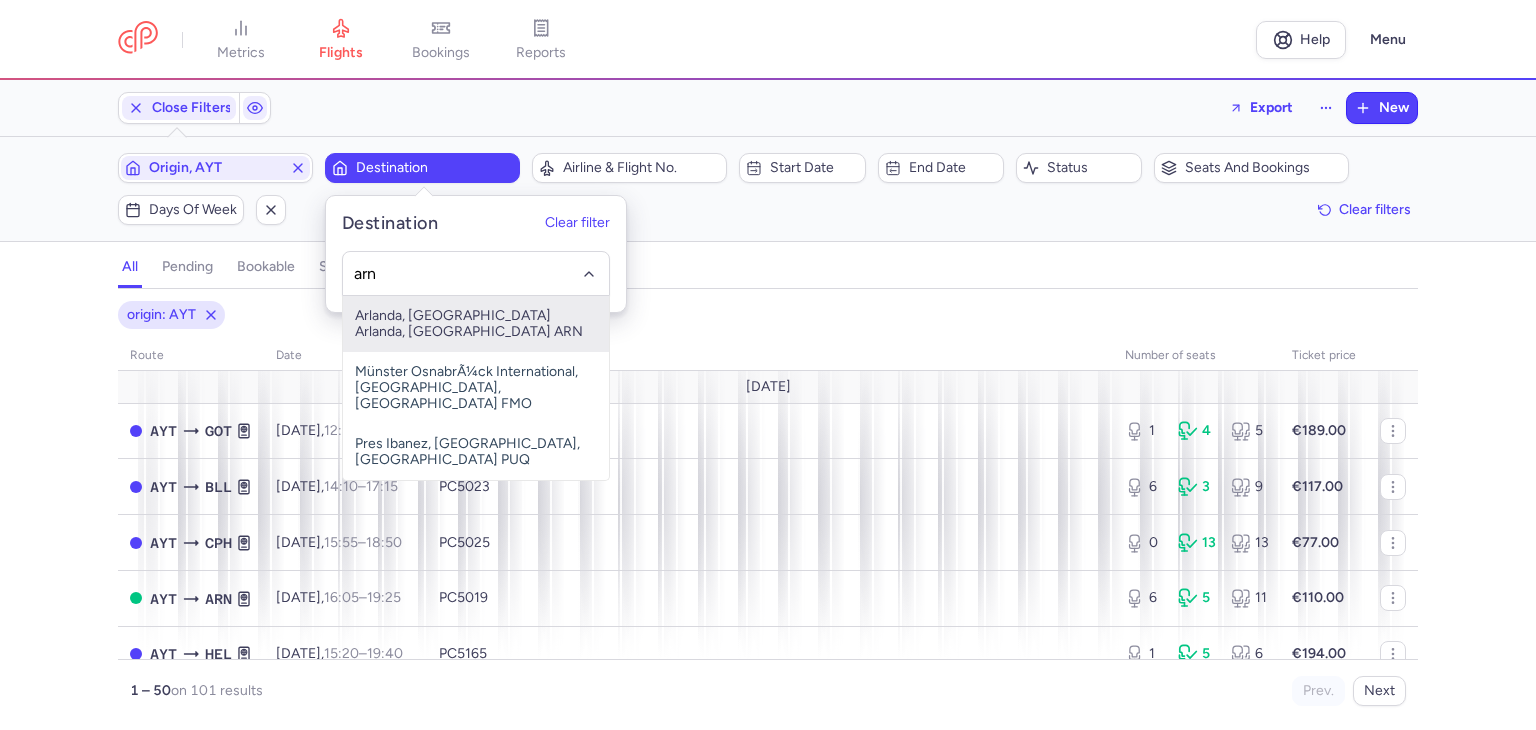 type on "arn" 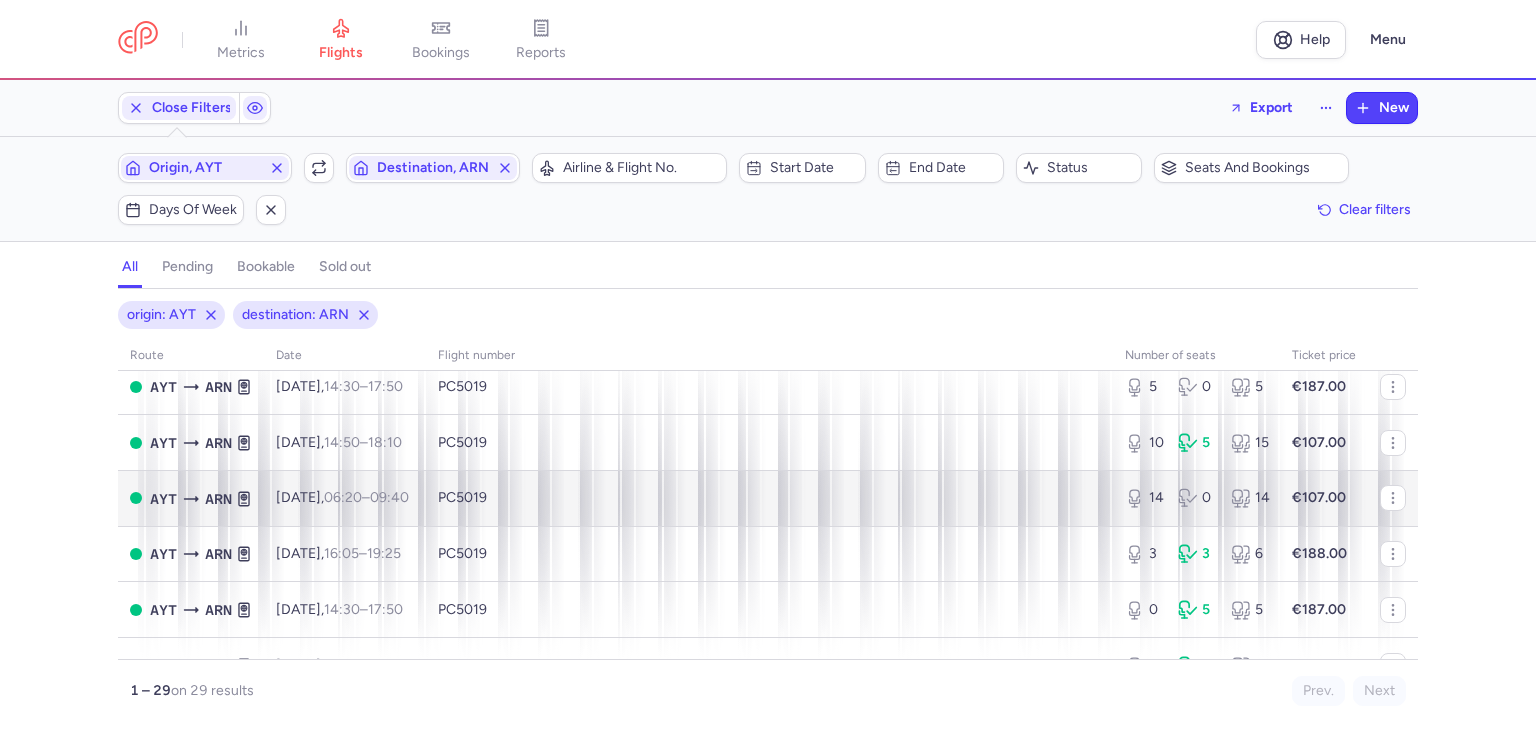 scroll, scrollTop: 200, scrollLeft: 0, axis: vertical 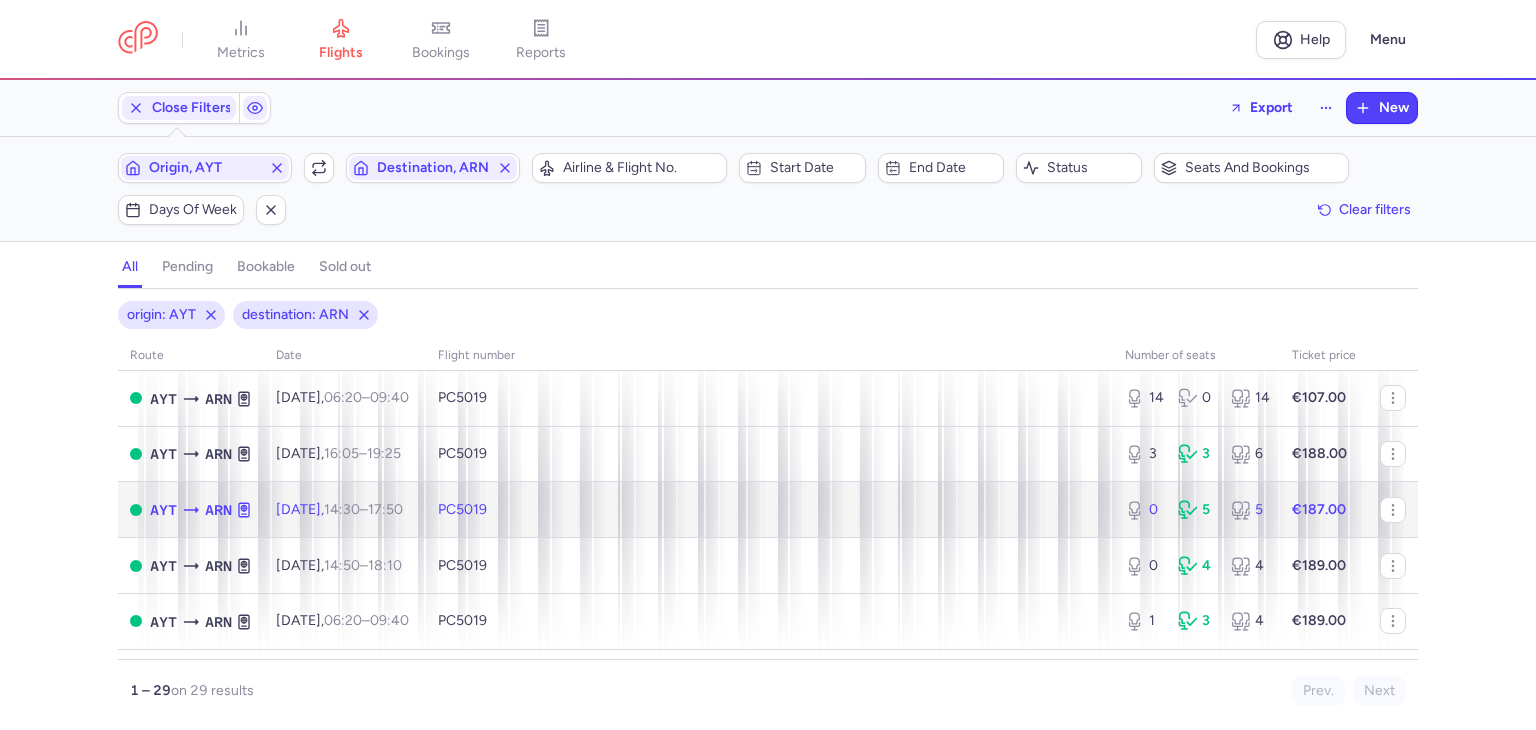click on "PC5019" 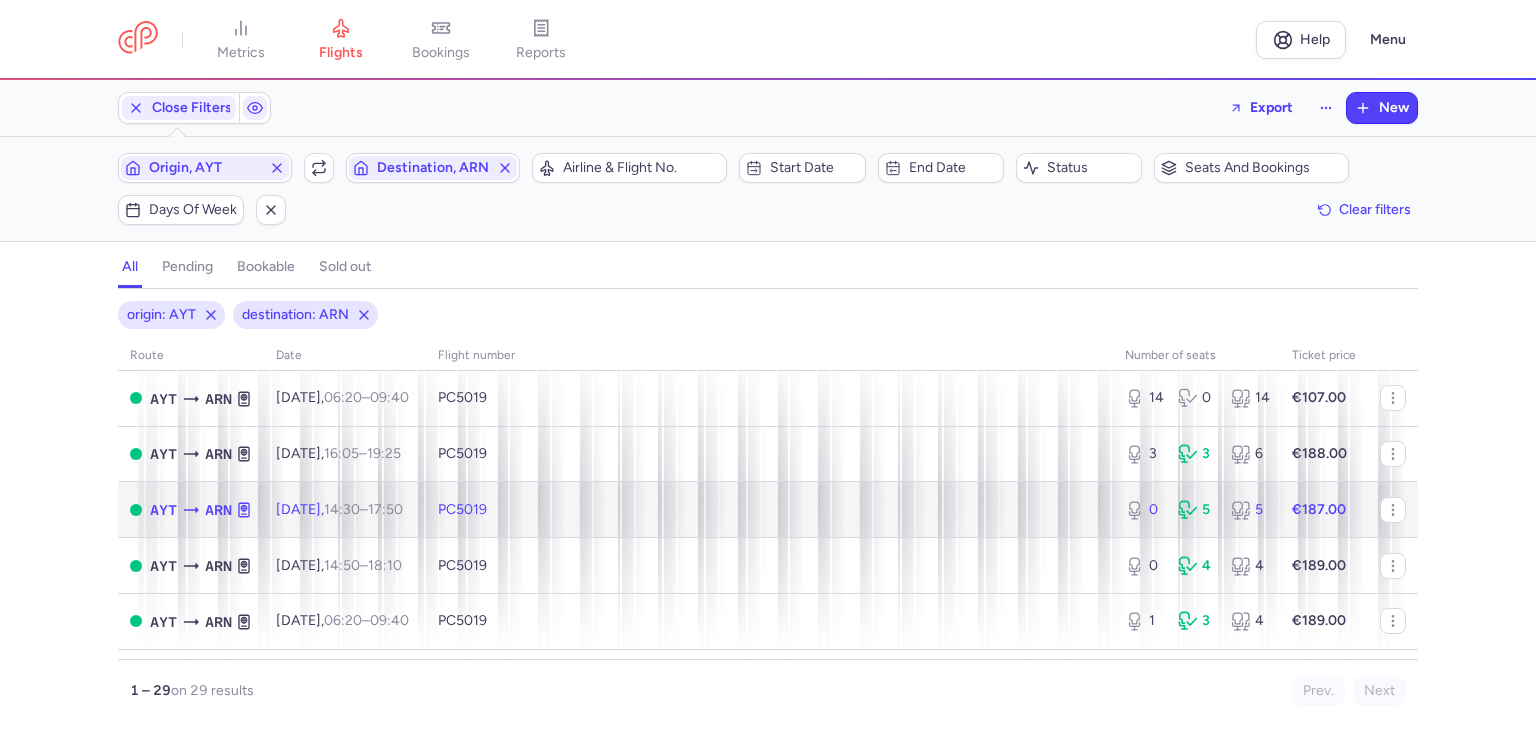 select on "days" 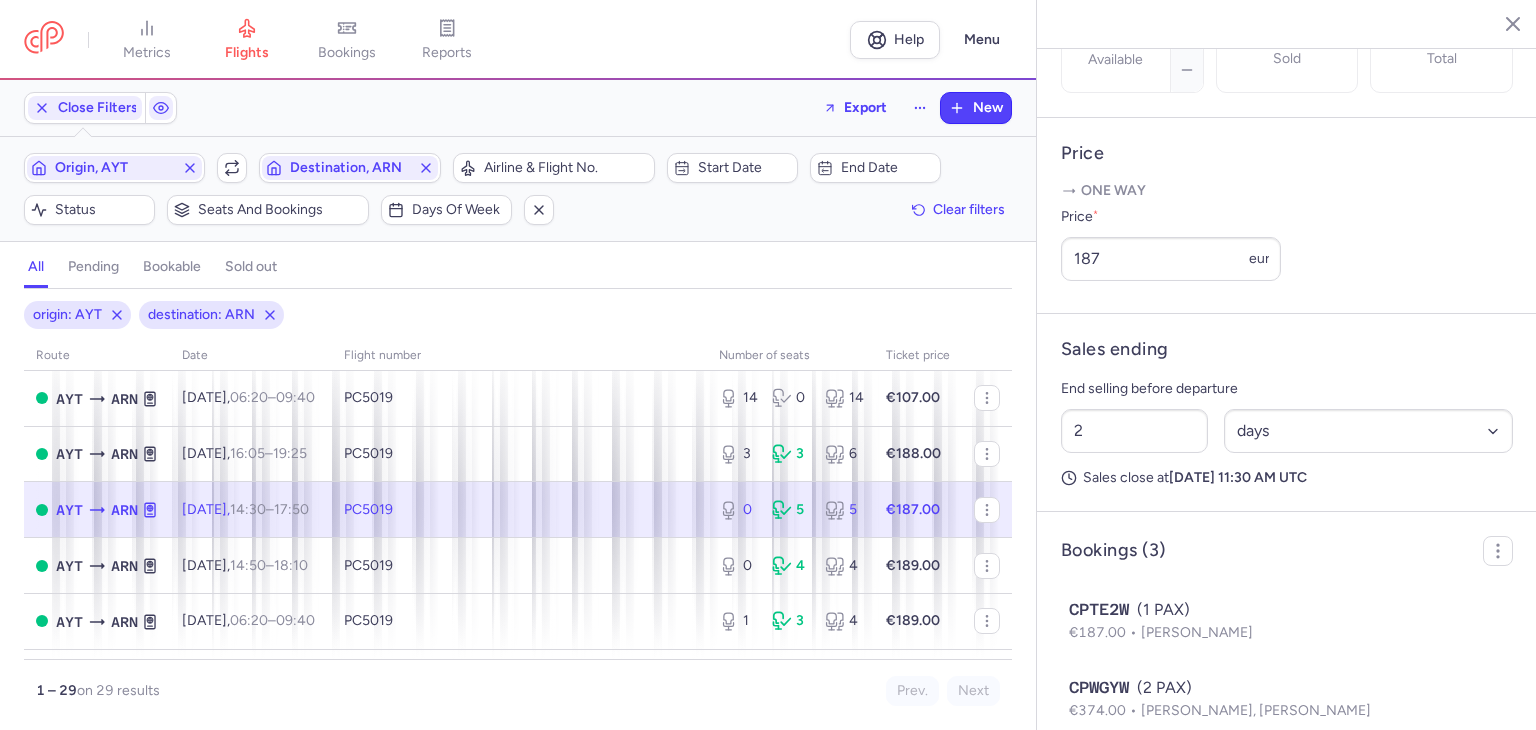 scroll, scrollTop: 800, scrollLeft: 0, axis: vertical 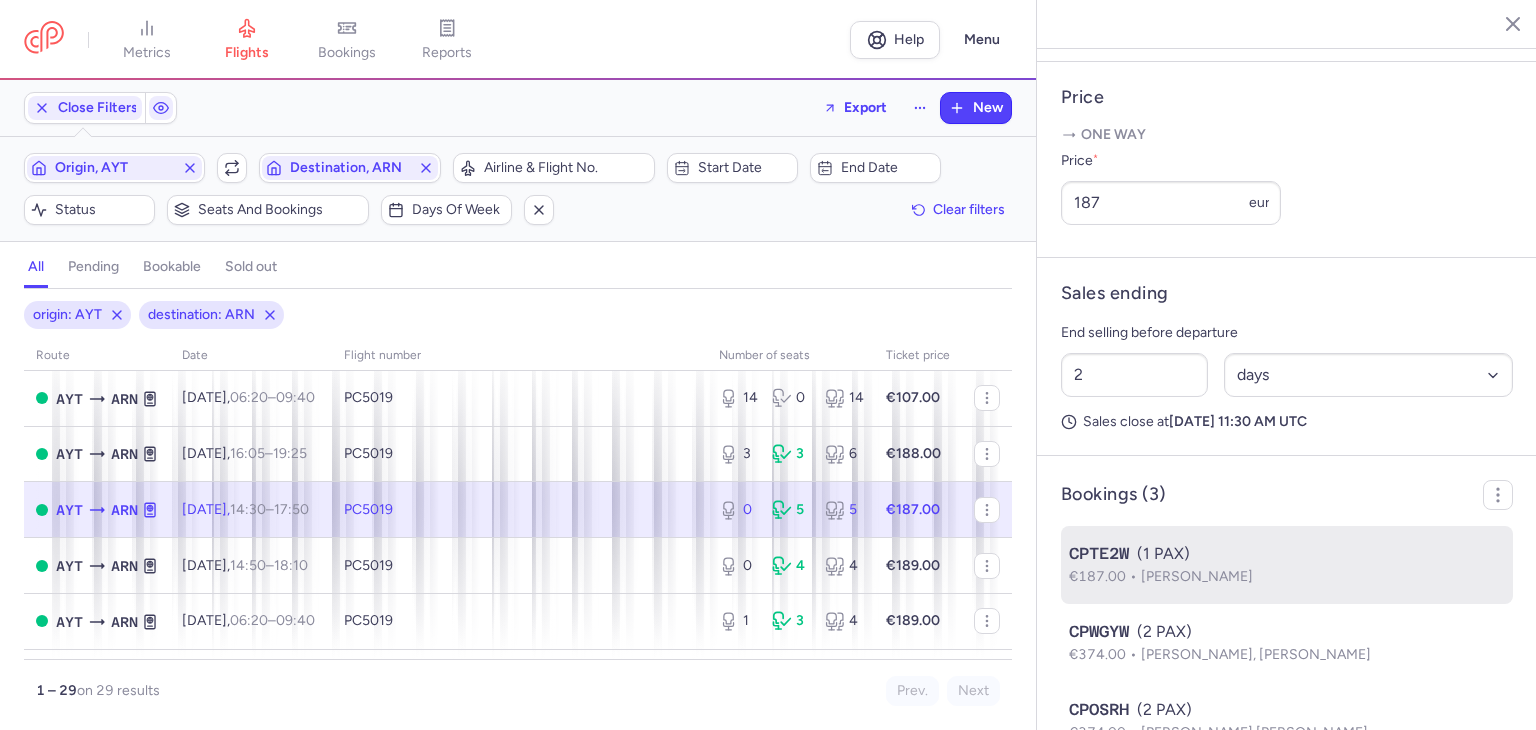 click on "€187.00  Elena STEPANOVA" at bounding box center [1287, 577] 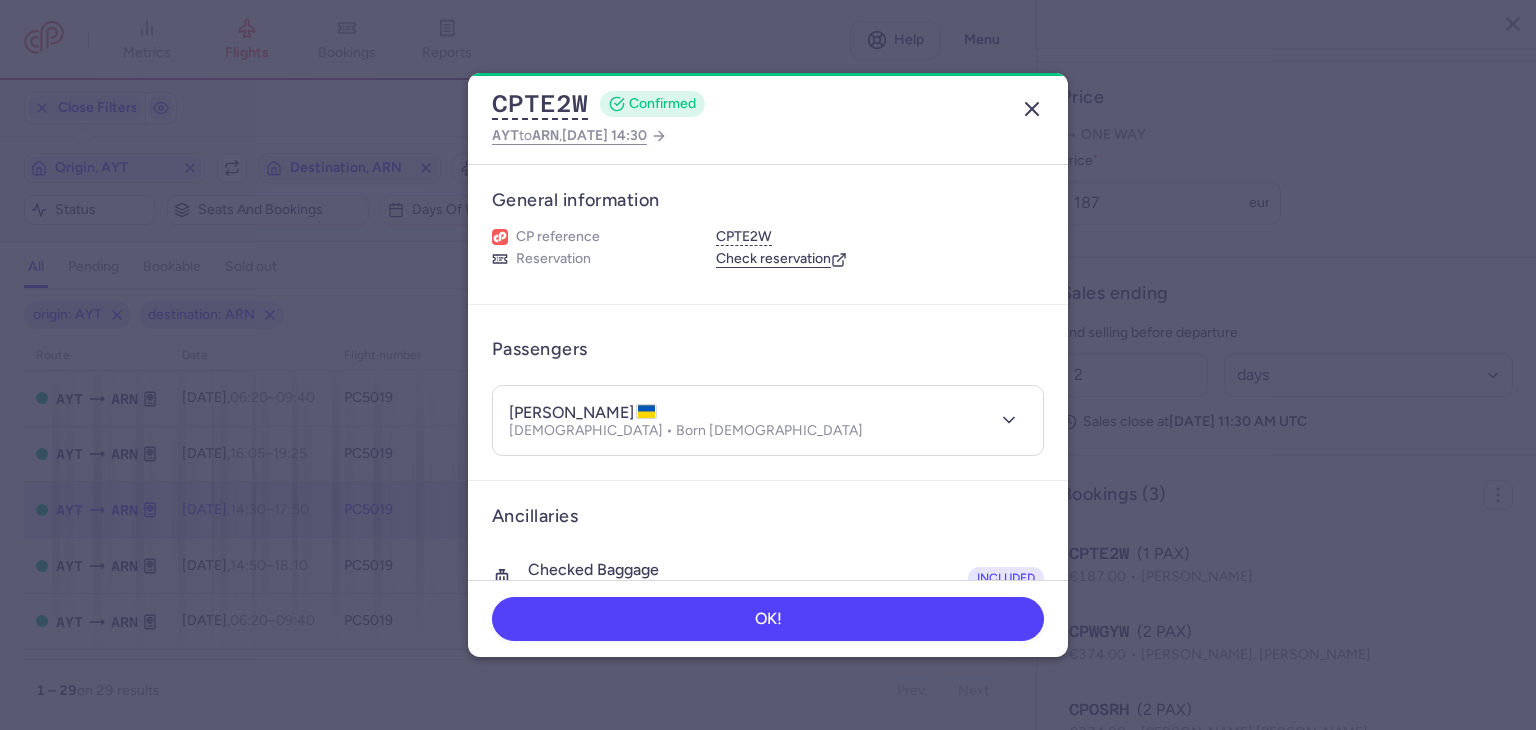 click 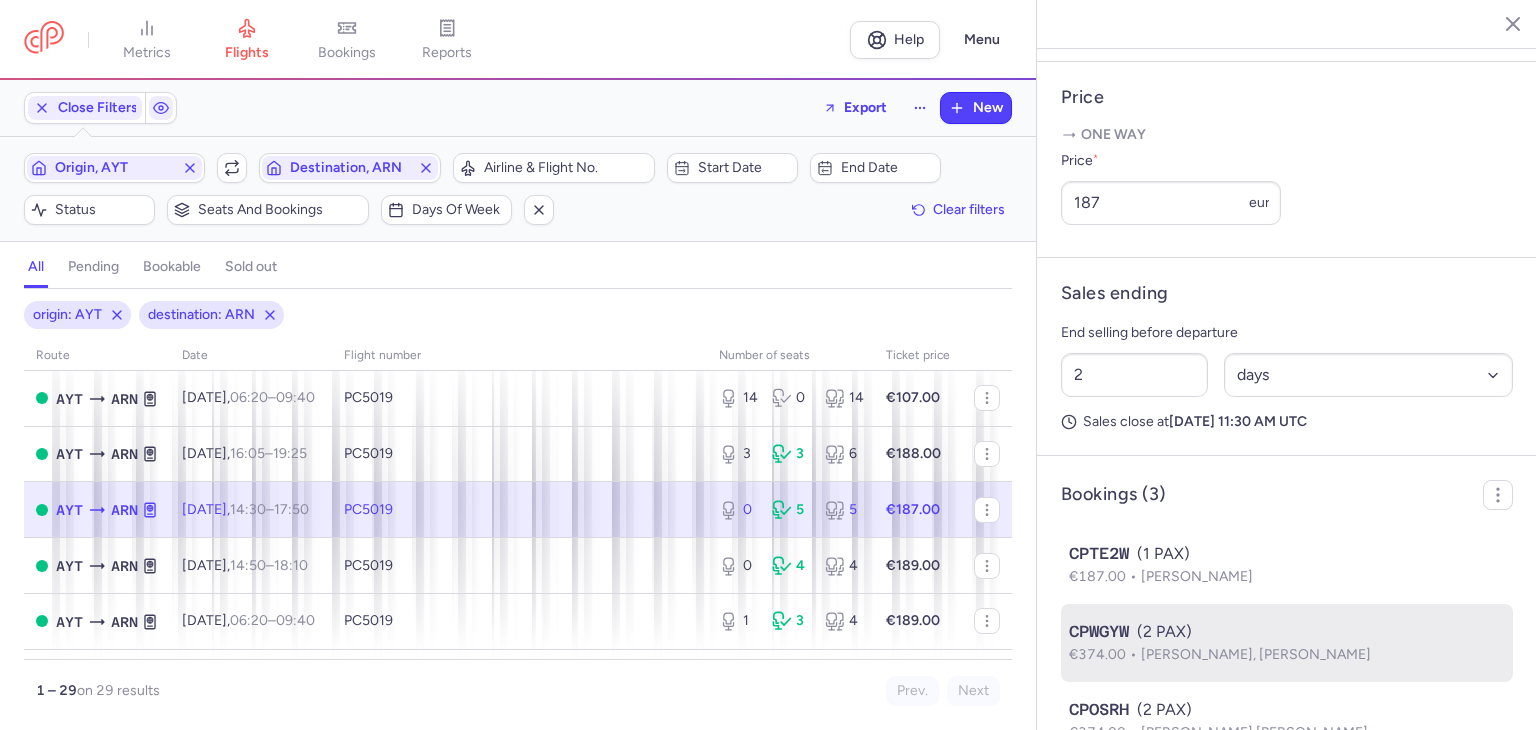 click on "Nataliia DEMENKO, Roman VDOVENKO" at bounding box center [1256, 654] 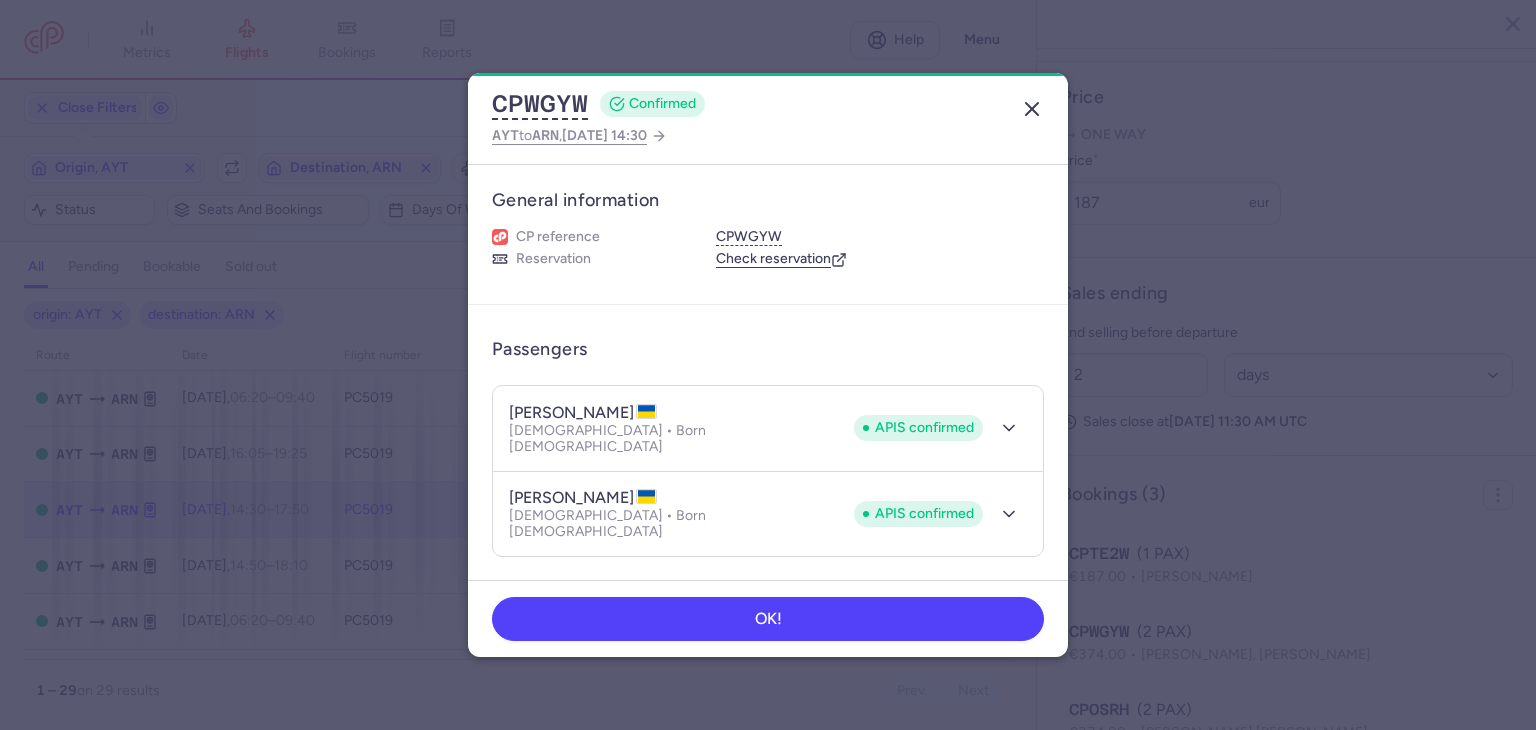 click 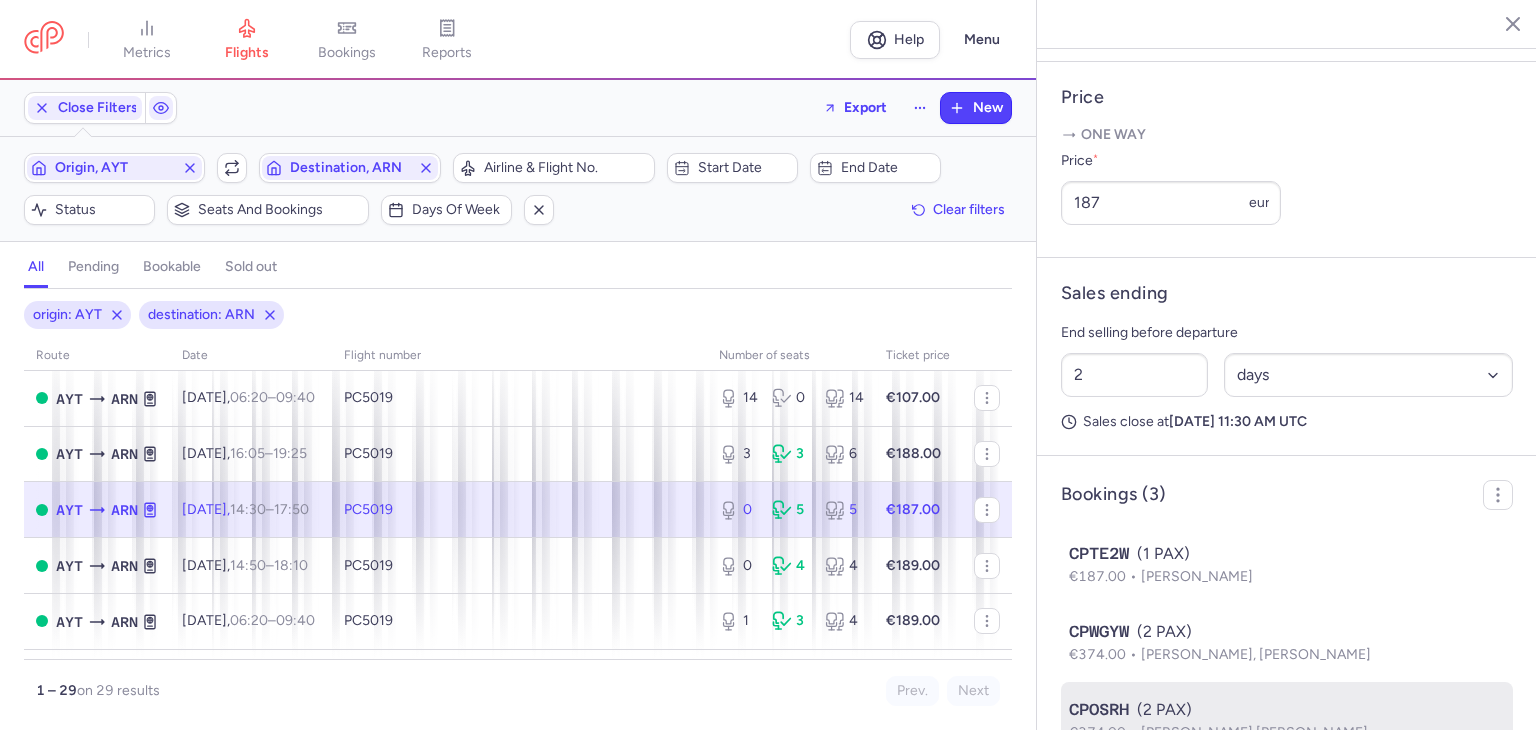 click on "CPOSRH  (2 PAX)" at bounding box center (1287, 710) 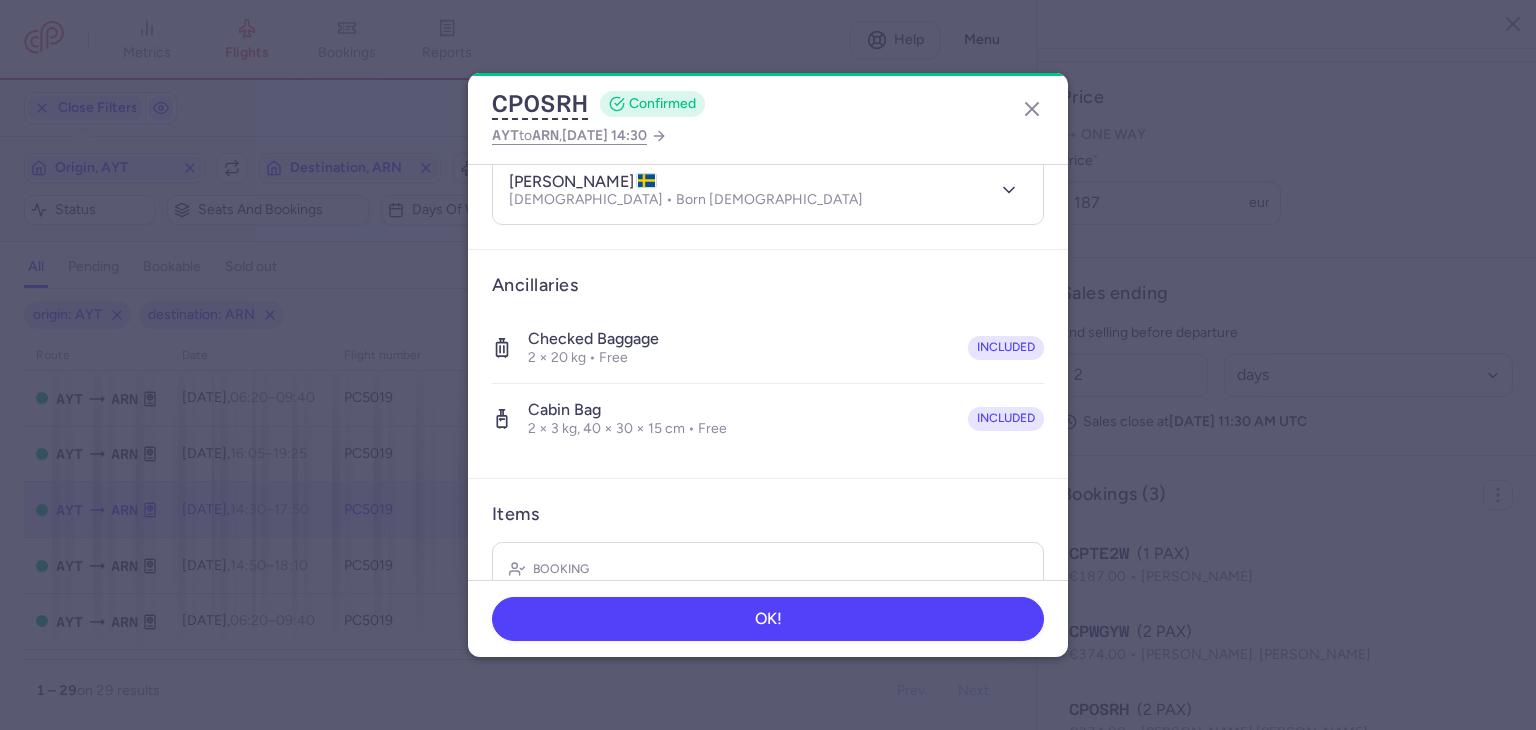 scroll, scrollTop: 0, scrollLeft: 0, axis: both 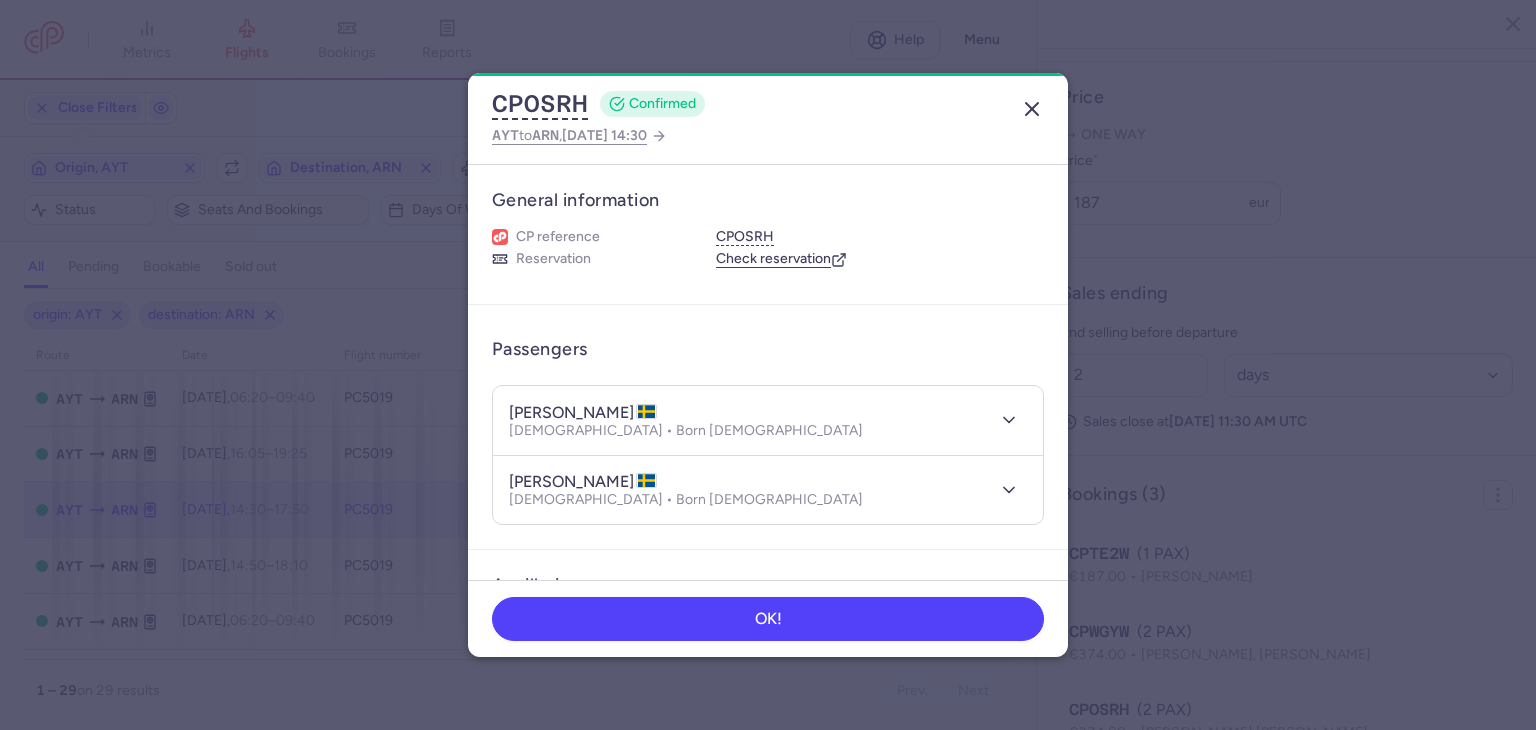 click 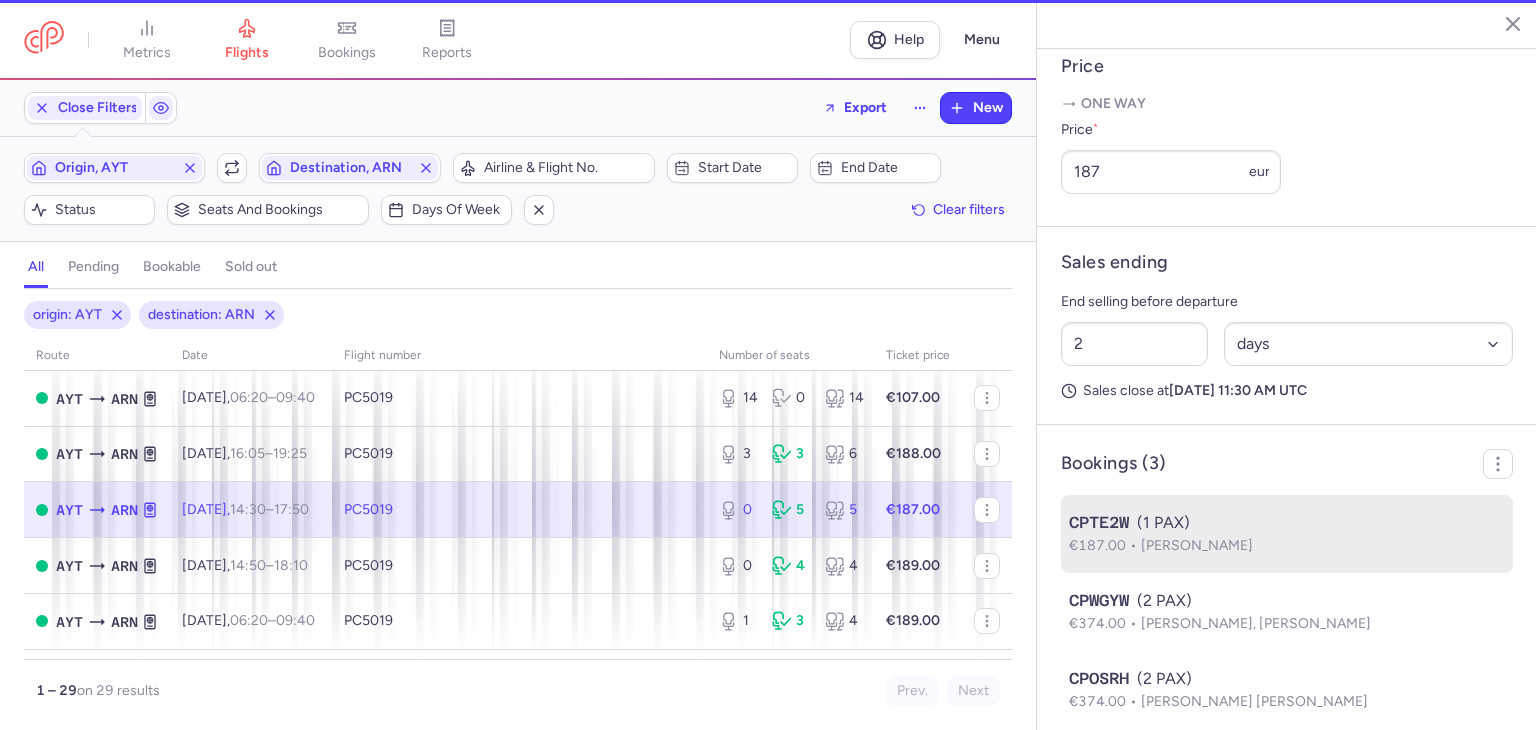 scroll, scrollTop: 856, scrollLeft: 0, axis: vertical 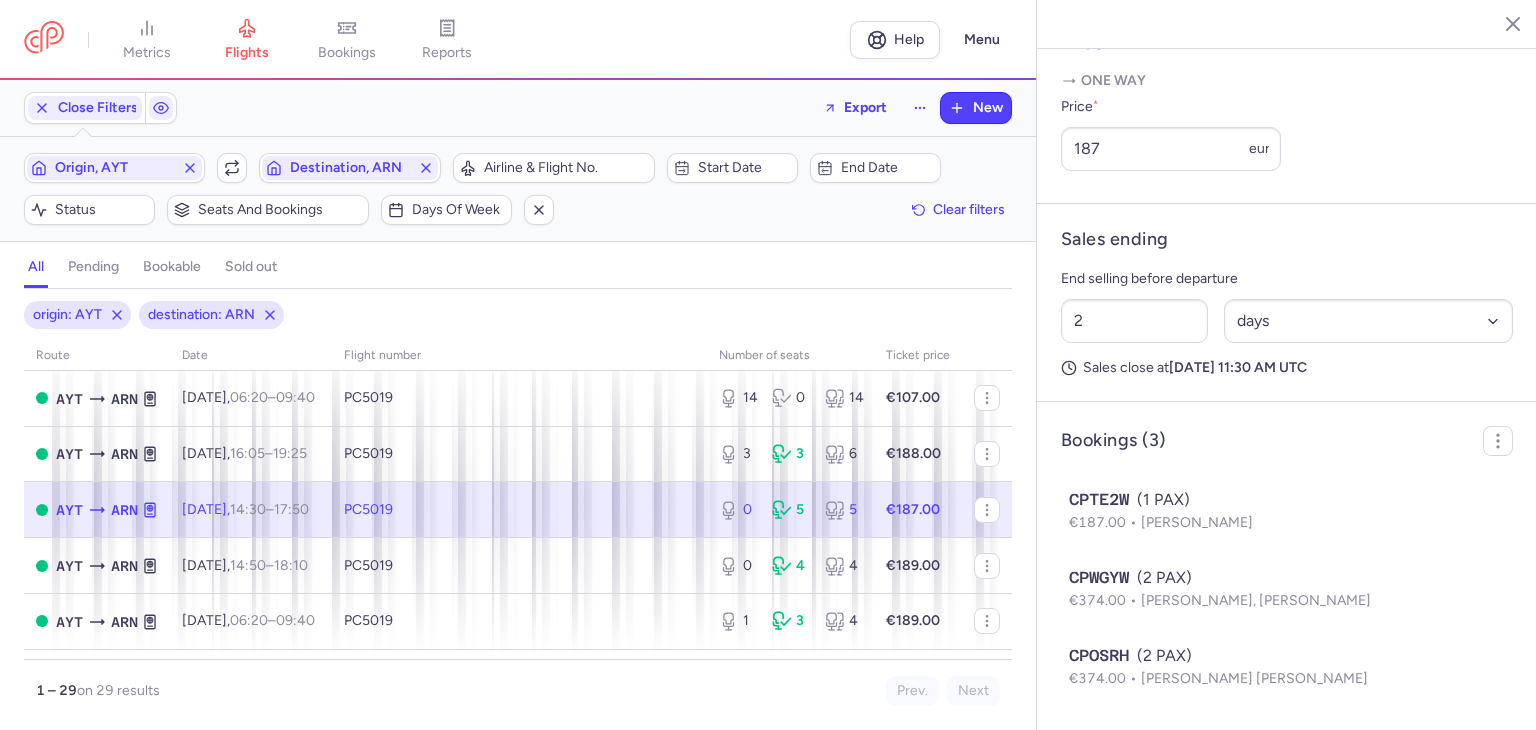 click on "€187.00" 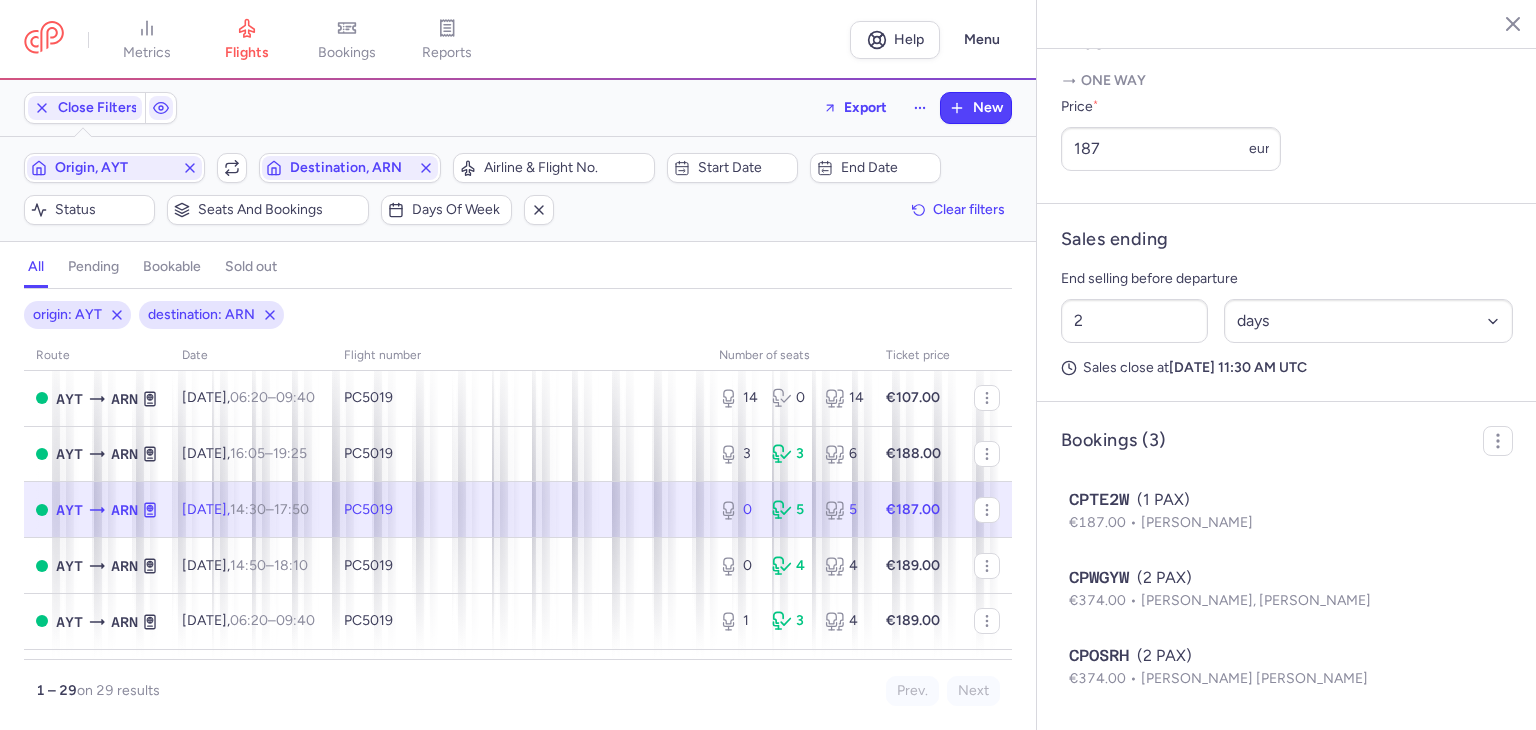 click on "Bookings (3)" at bounding box center (1287, 441) 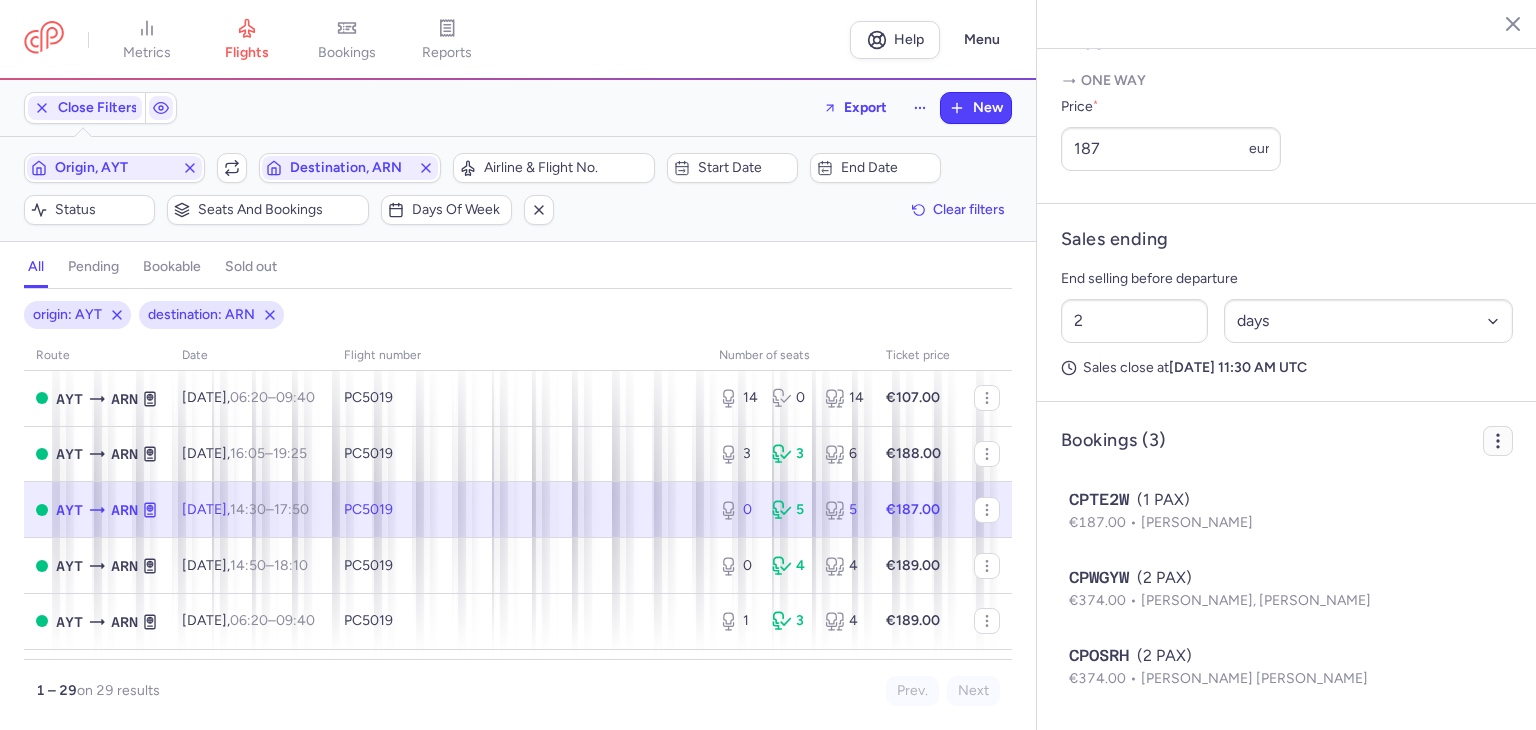 click 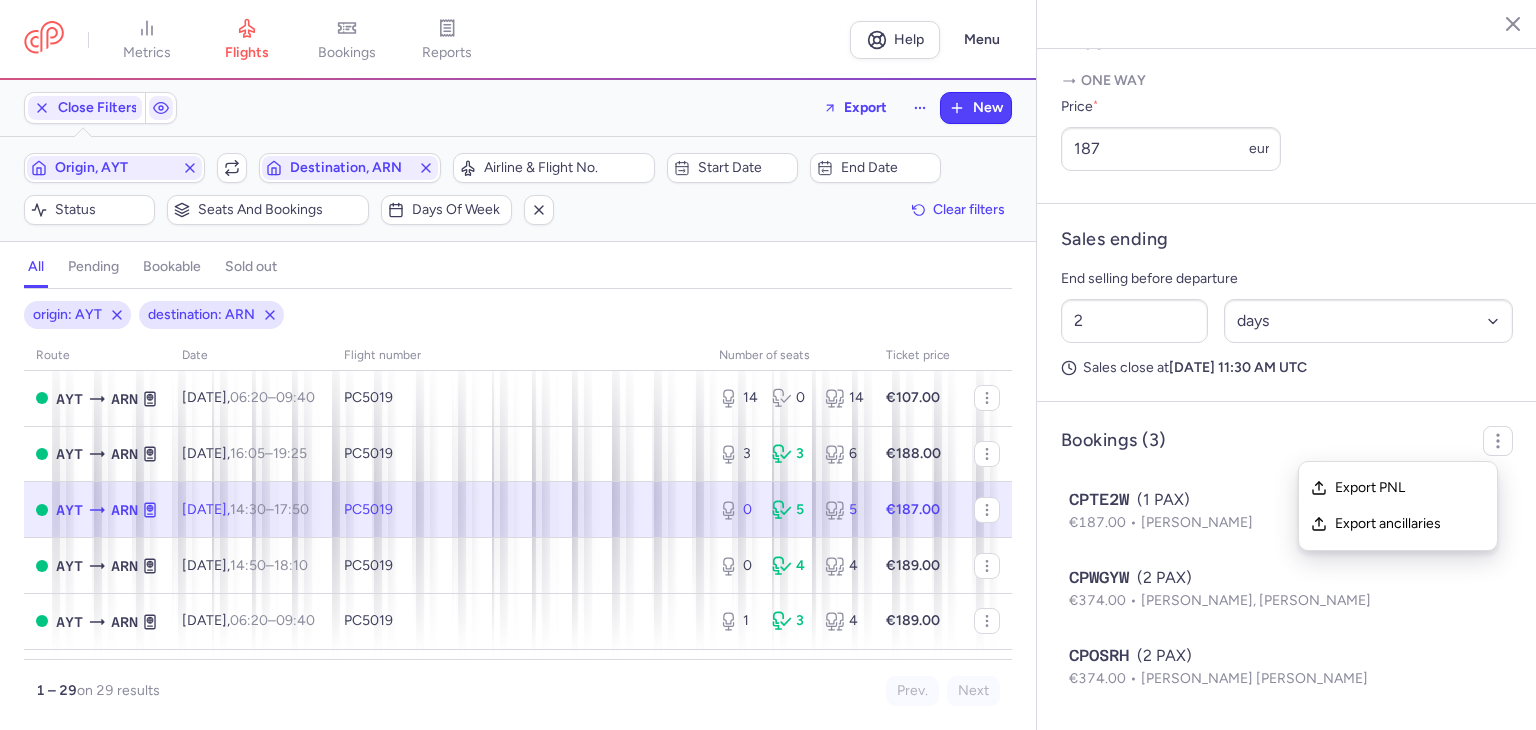 click on "Bookings (3)" at bounding box center [1113, 440] 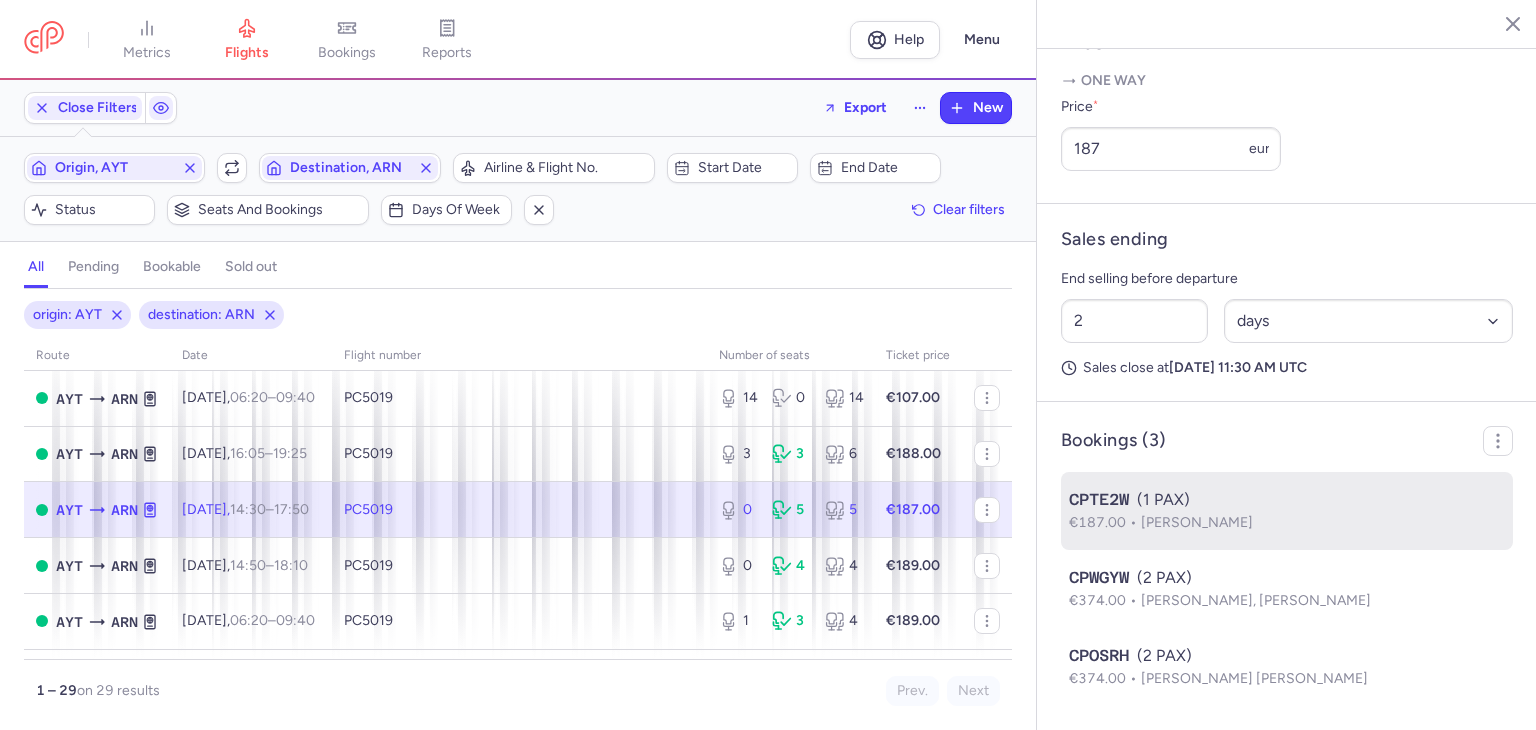 click on "CPTE2W  (1 PAX)" at bounding box center (1287, 500) 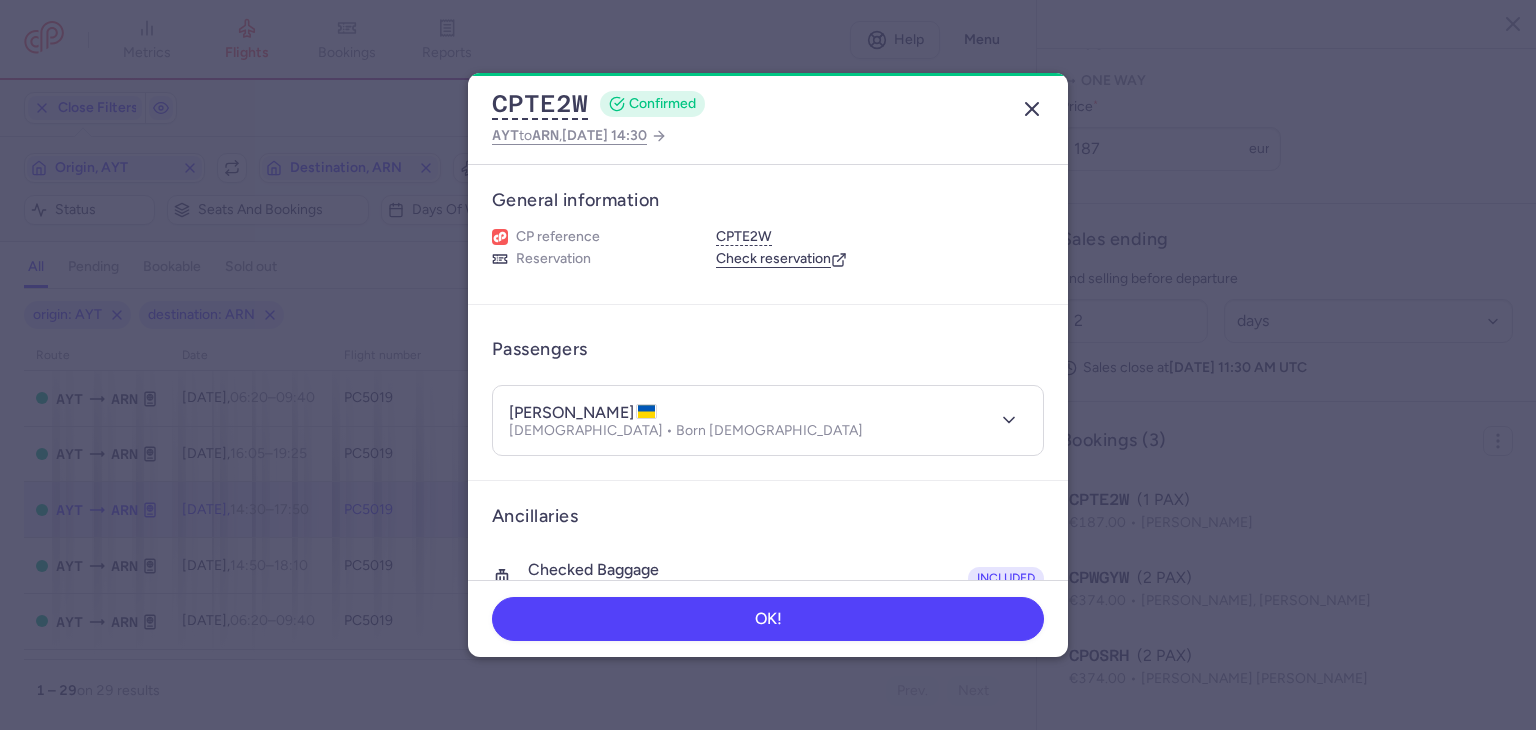 click 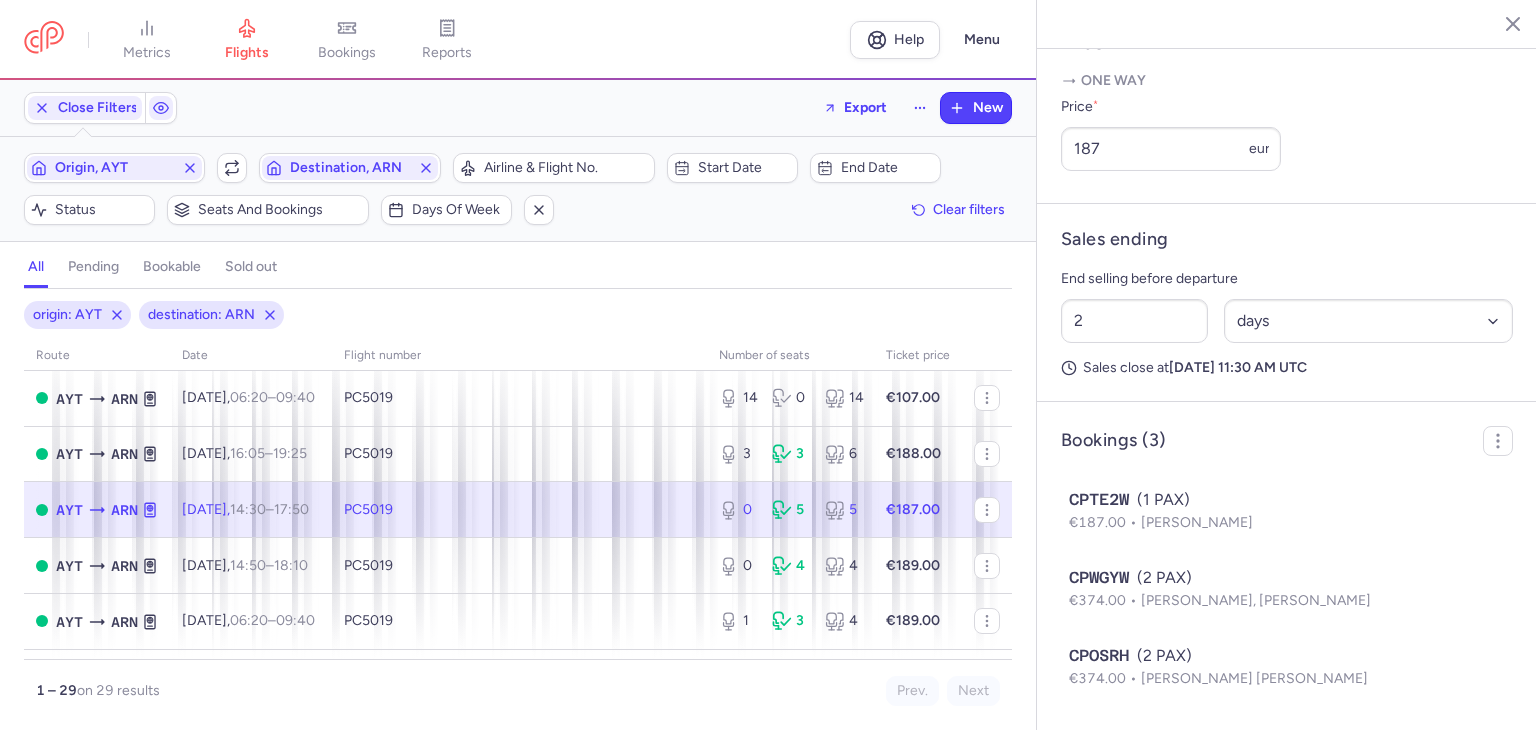 click on "PC5019" 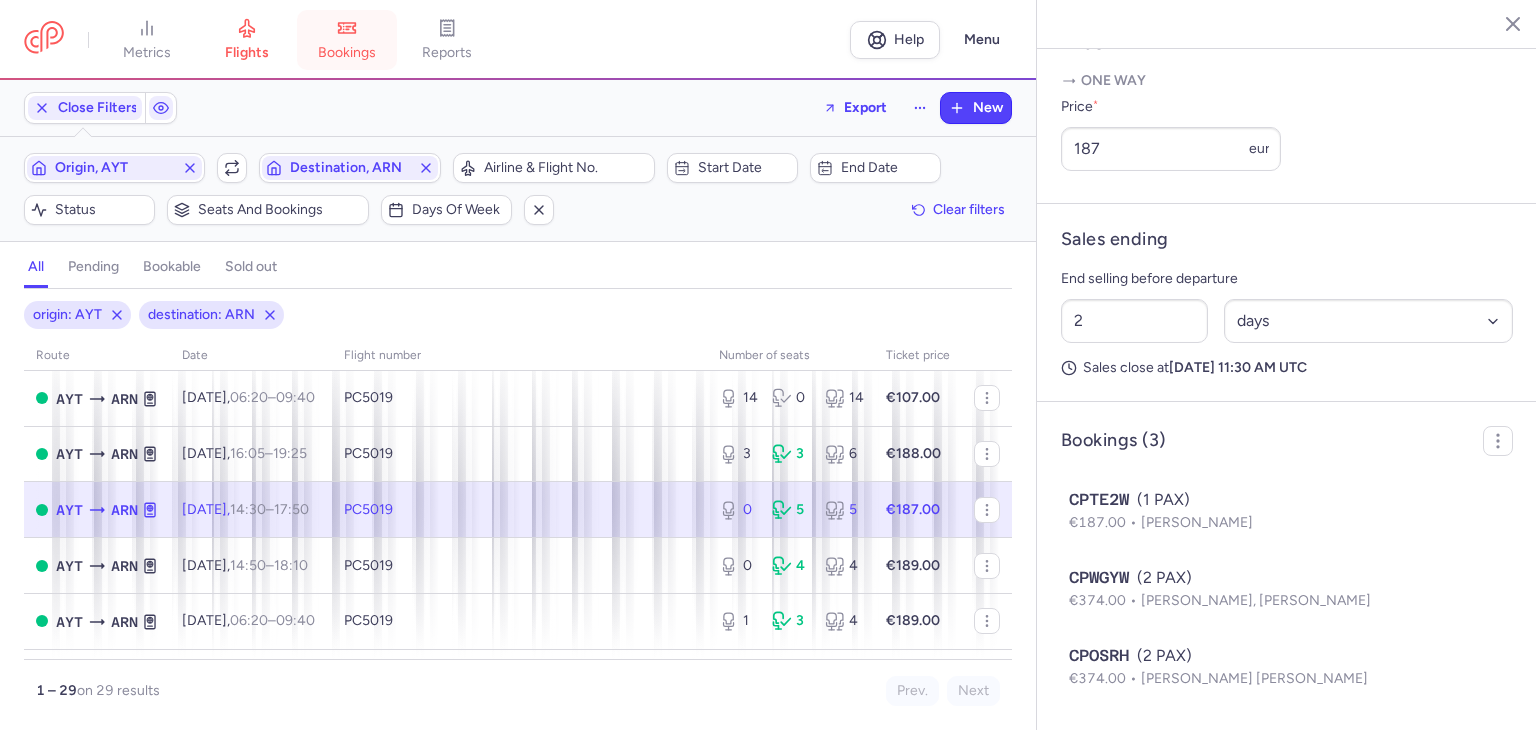 click on "bookings" at bounding box center [347, 40] 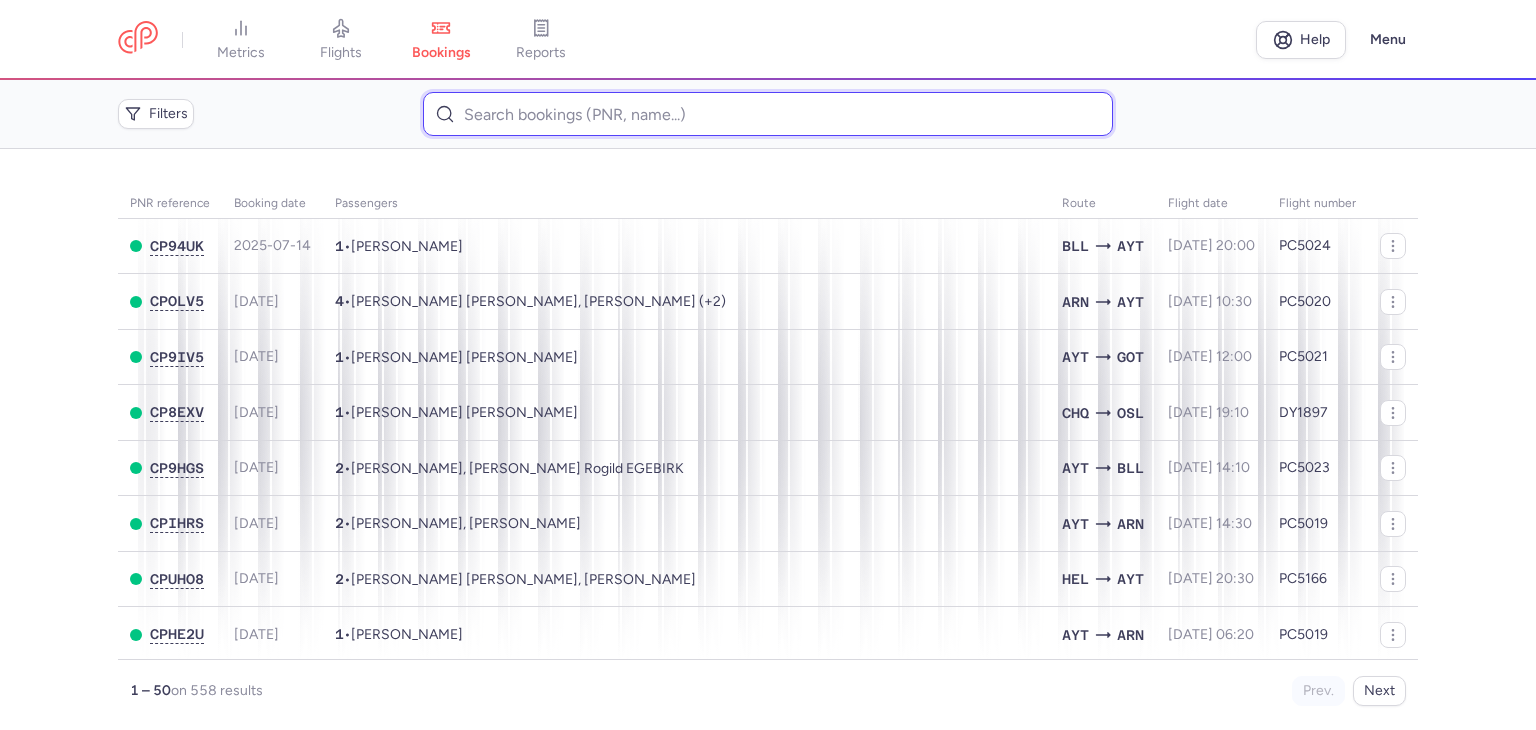 click at bounding box center (767, 114) 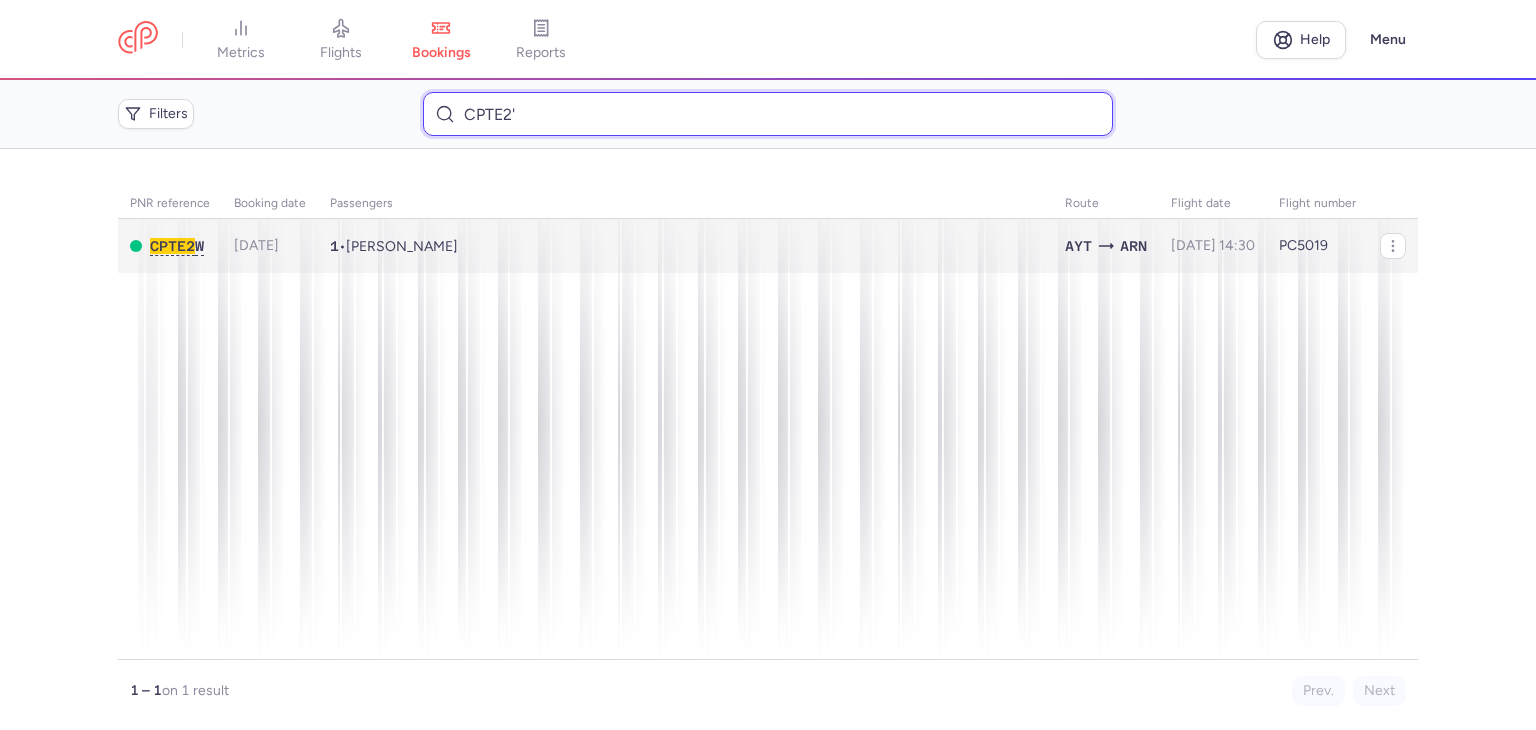 type on "CPTE2'" 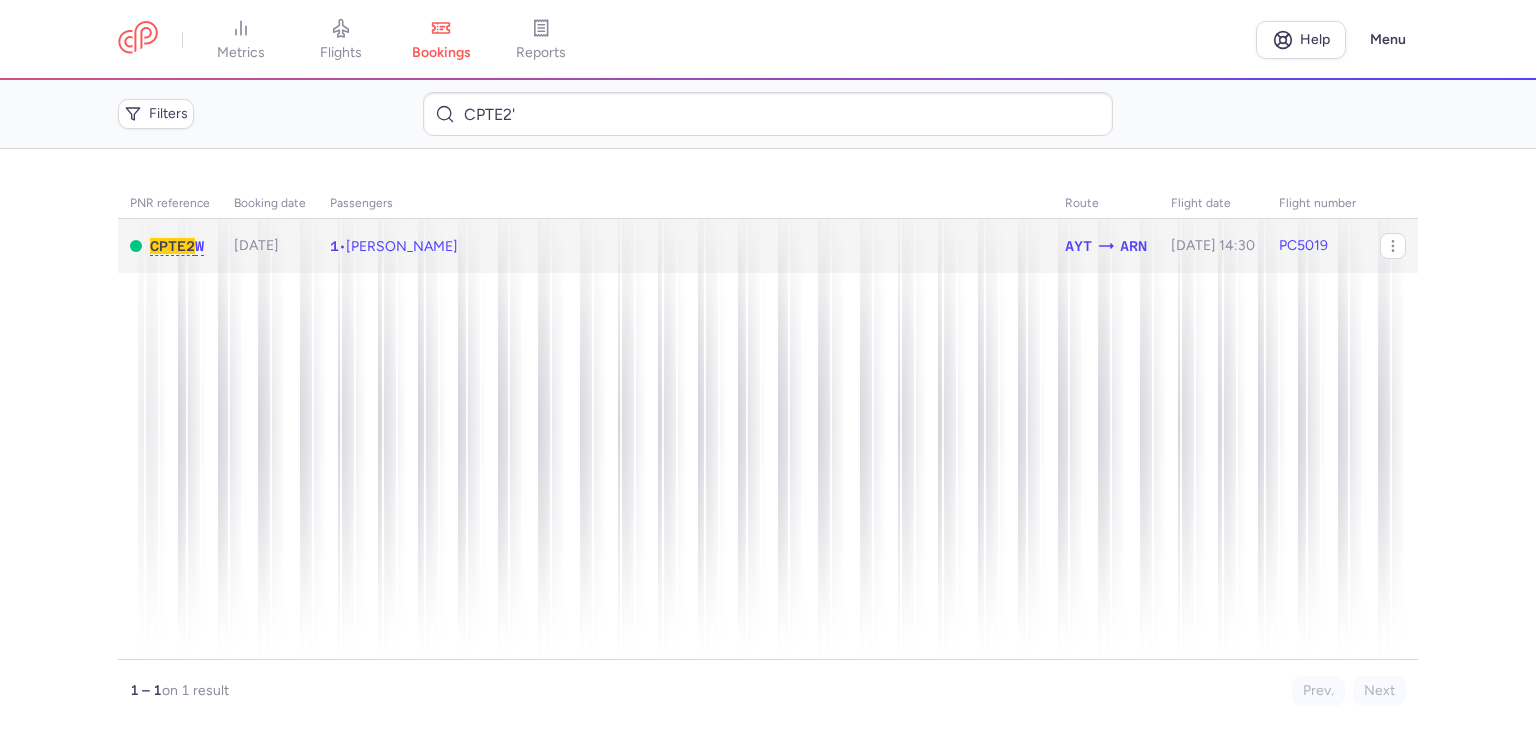 click on "1  •  Elena STEPANOVA" 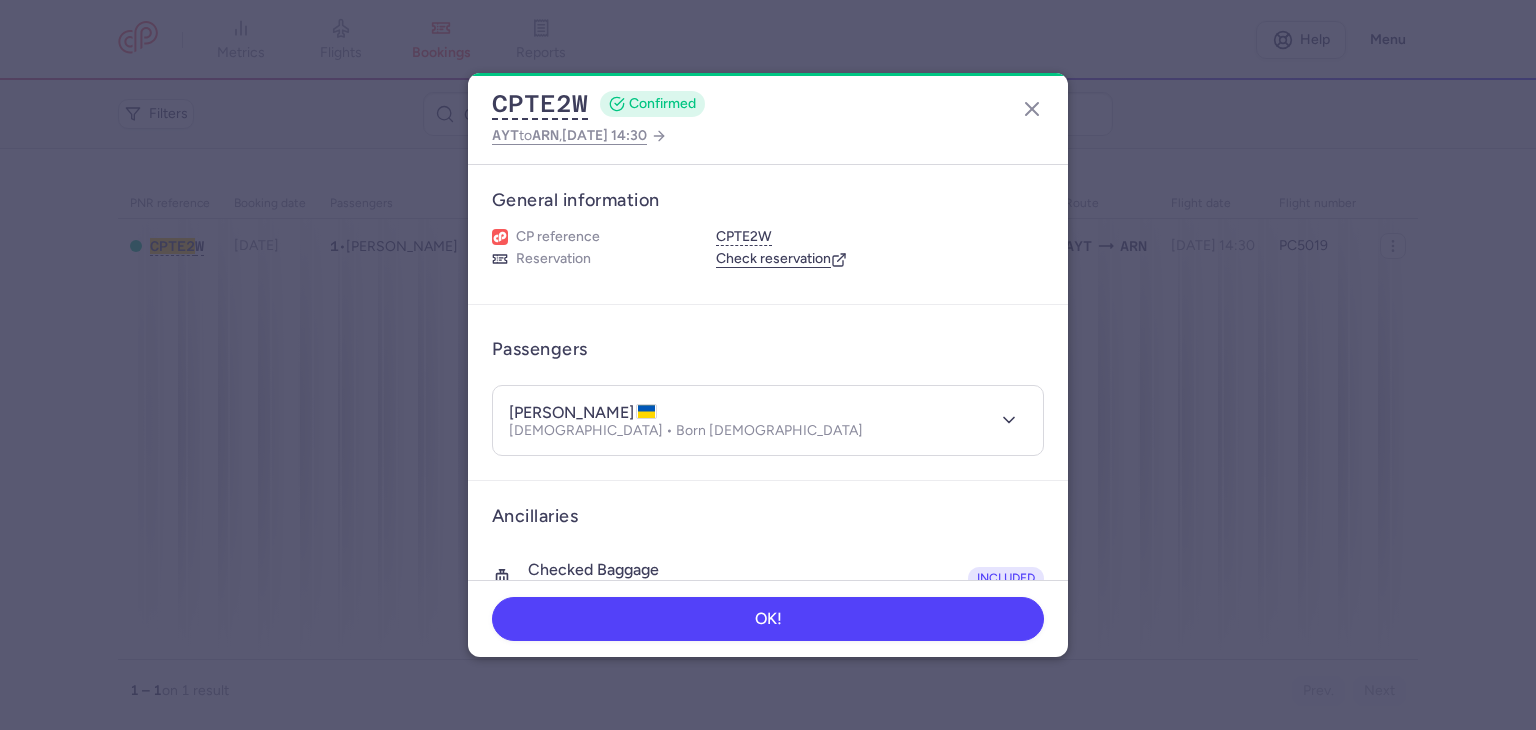 click on "CPTE2W  CONFIRMED AYT  to  ARN ,  2025 Jul 24, 14:30" 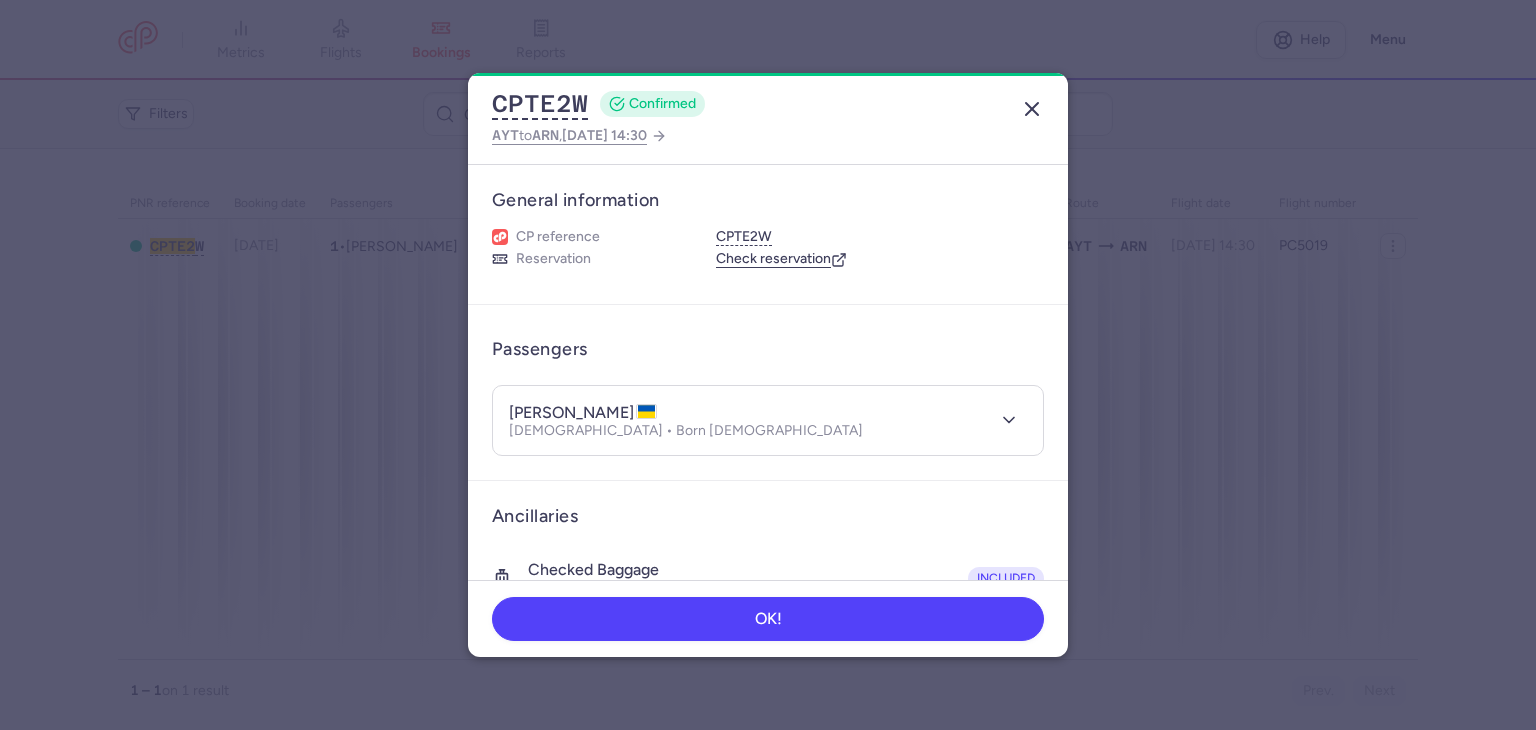 click 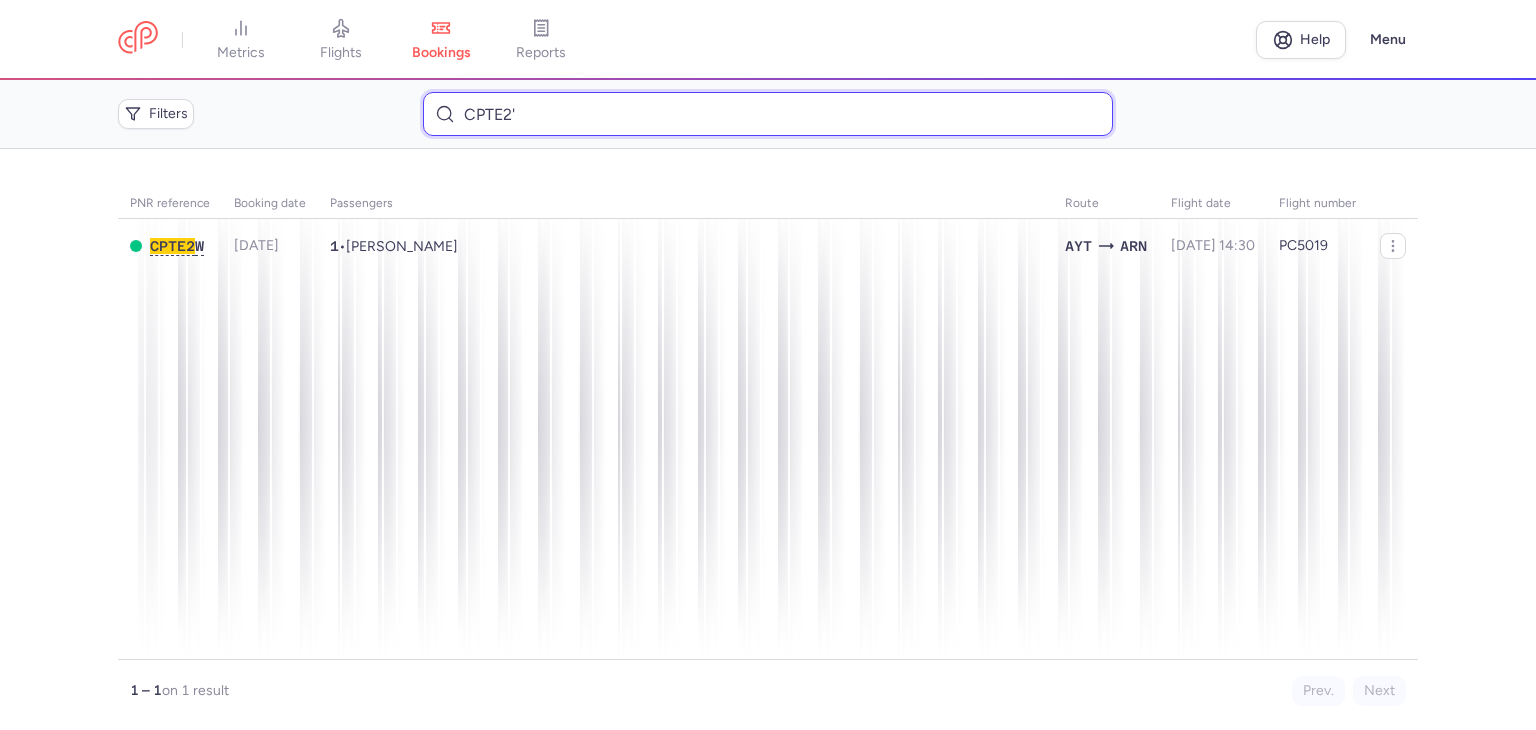 drag, startPoint x: 429, startPoint y: 124, endPoint x: 337, endPoint y: 124, distance: 92 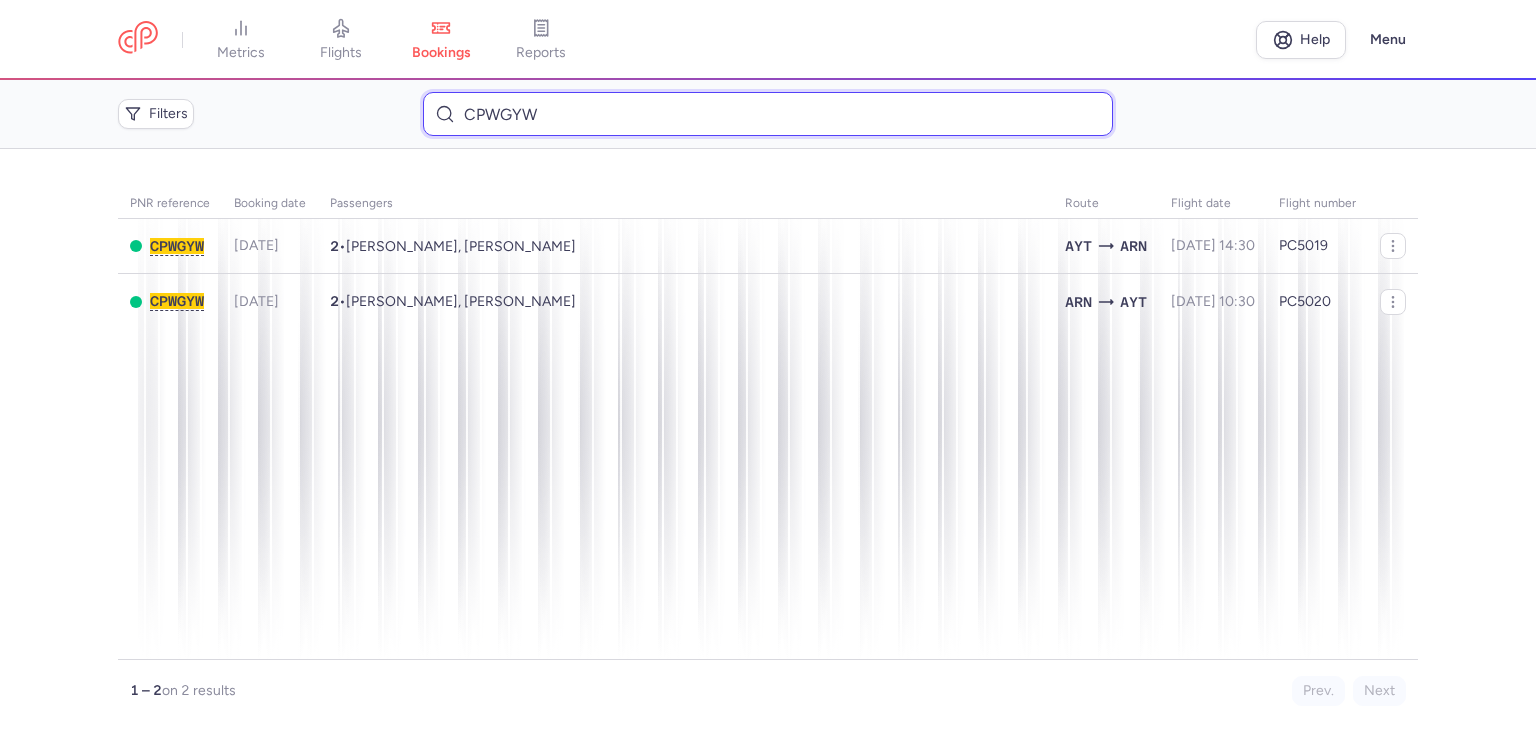 type on "CPWGYW" 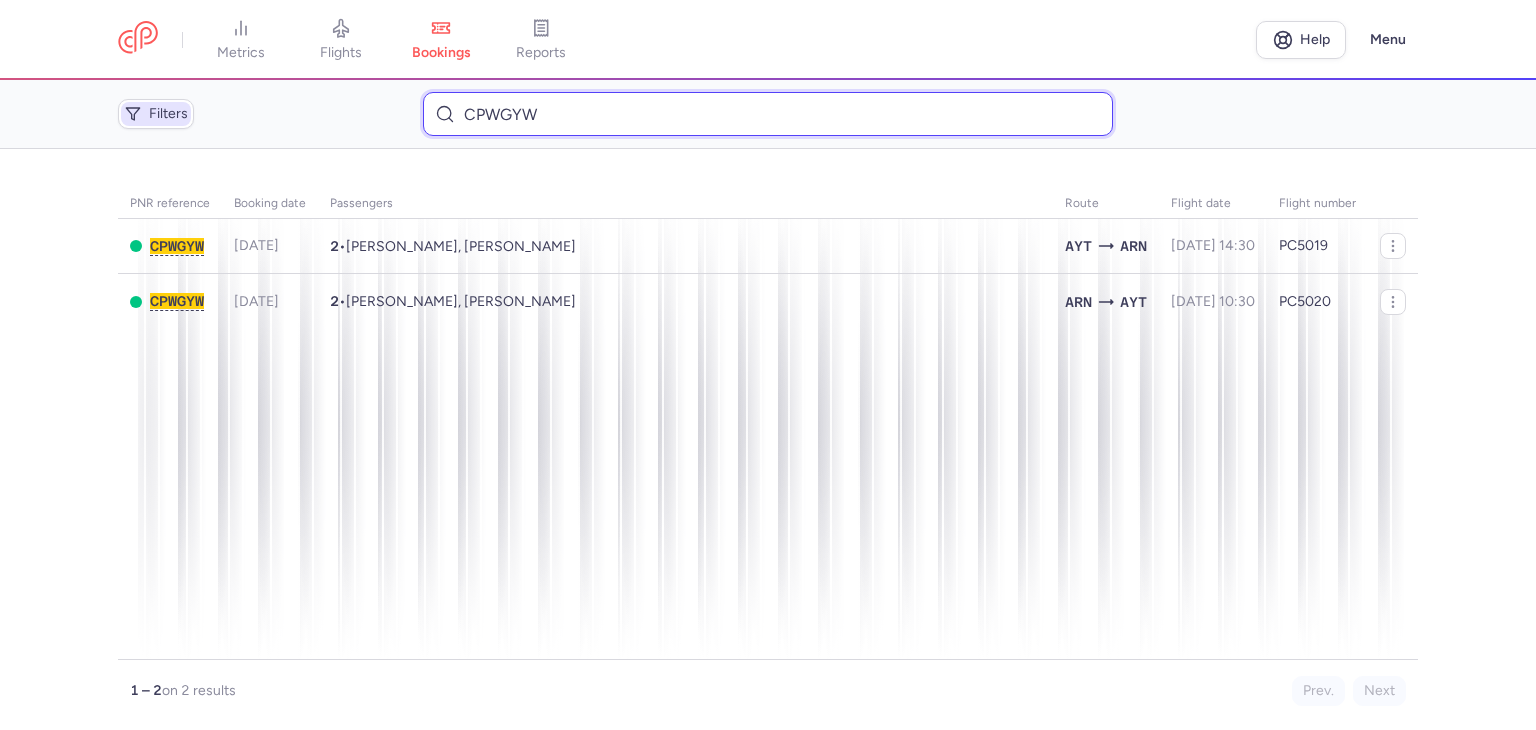 drag, startPoint x: 562, startPoint y: 133, endPoint x: 122, endPoint y: 121, distance: 440.1636 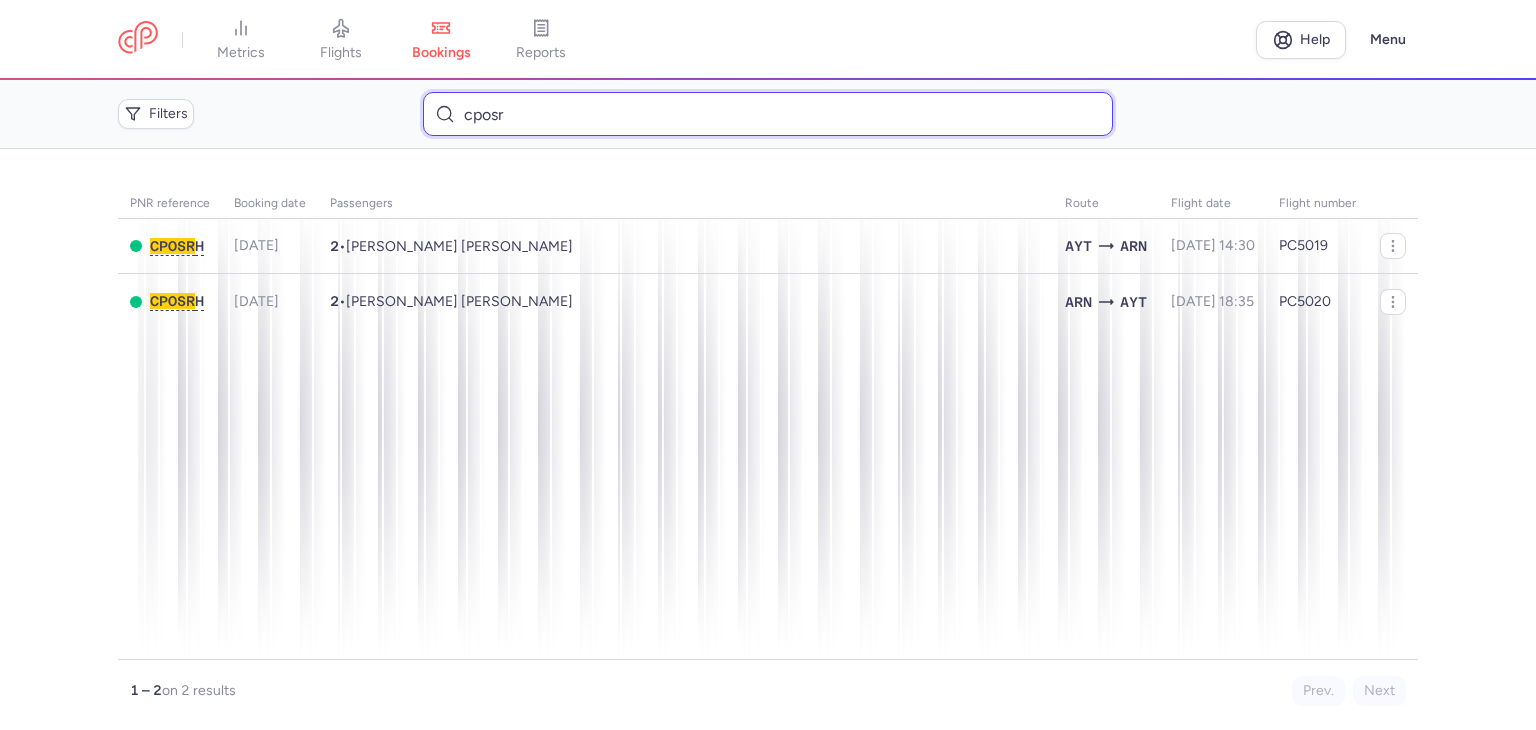 type on "cposr" 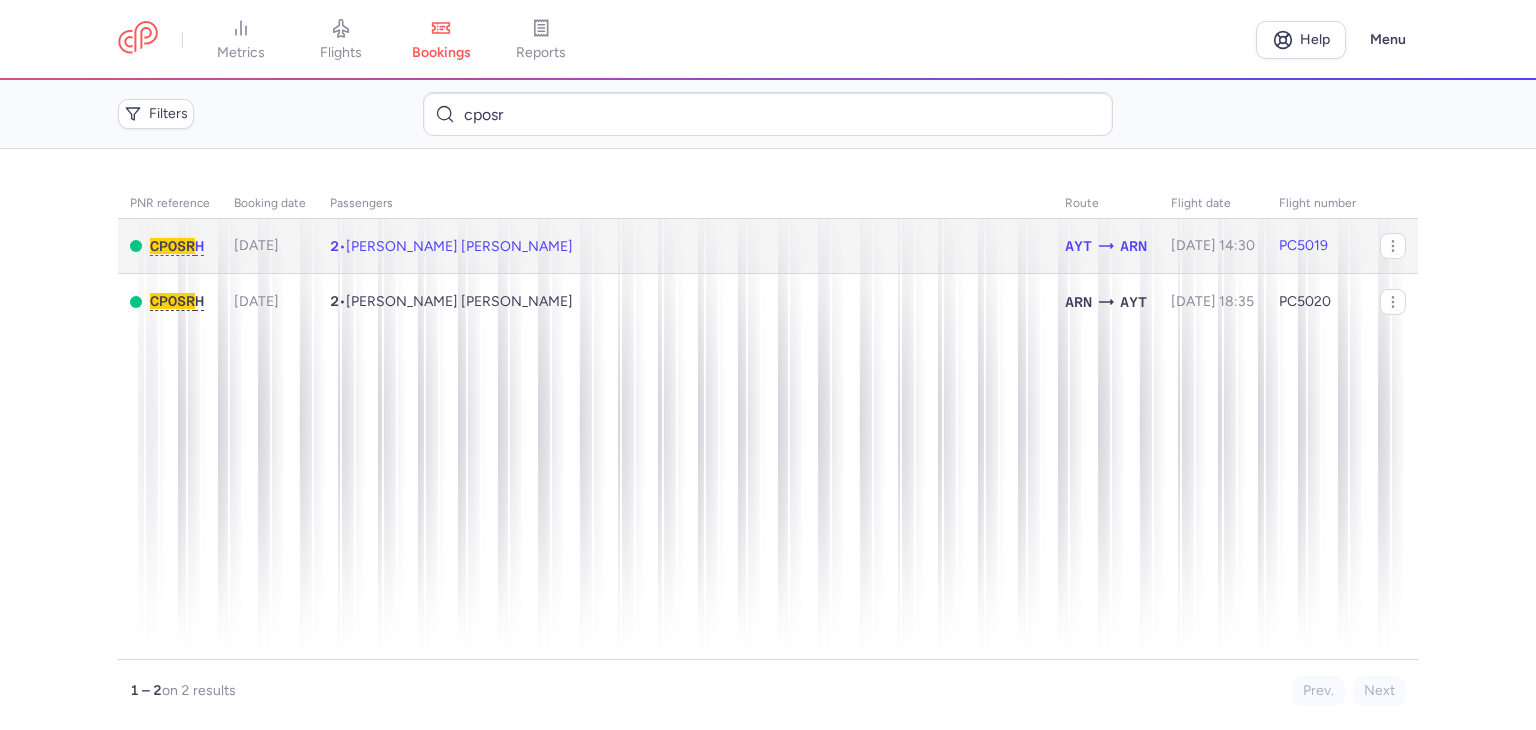 click on "2  •  Ali KAMAL OMAR, Sara CHAVOSHLU" 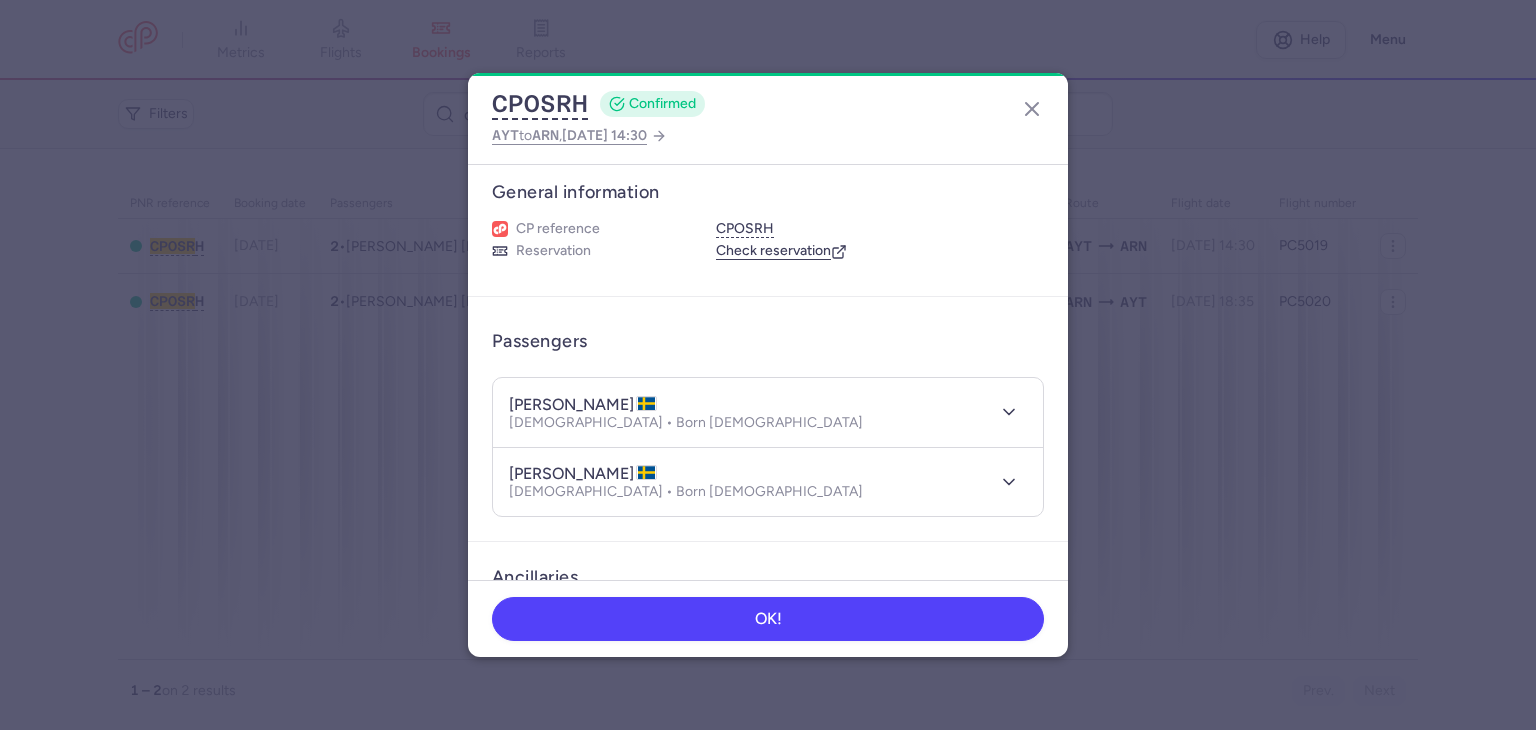 scroll, scrollTop: 0, scrollLeft: 0, axis: both 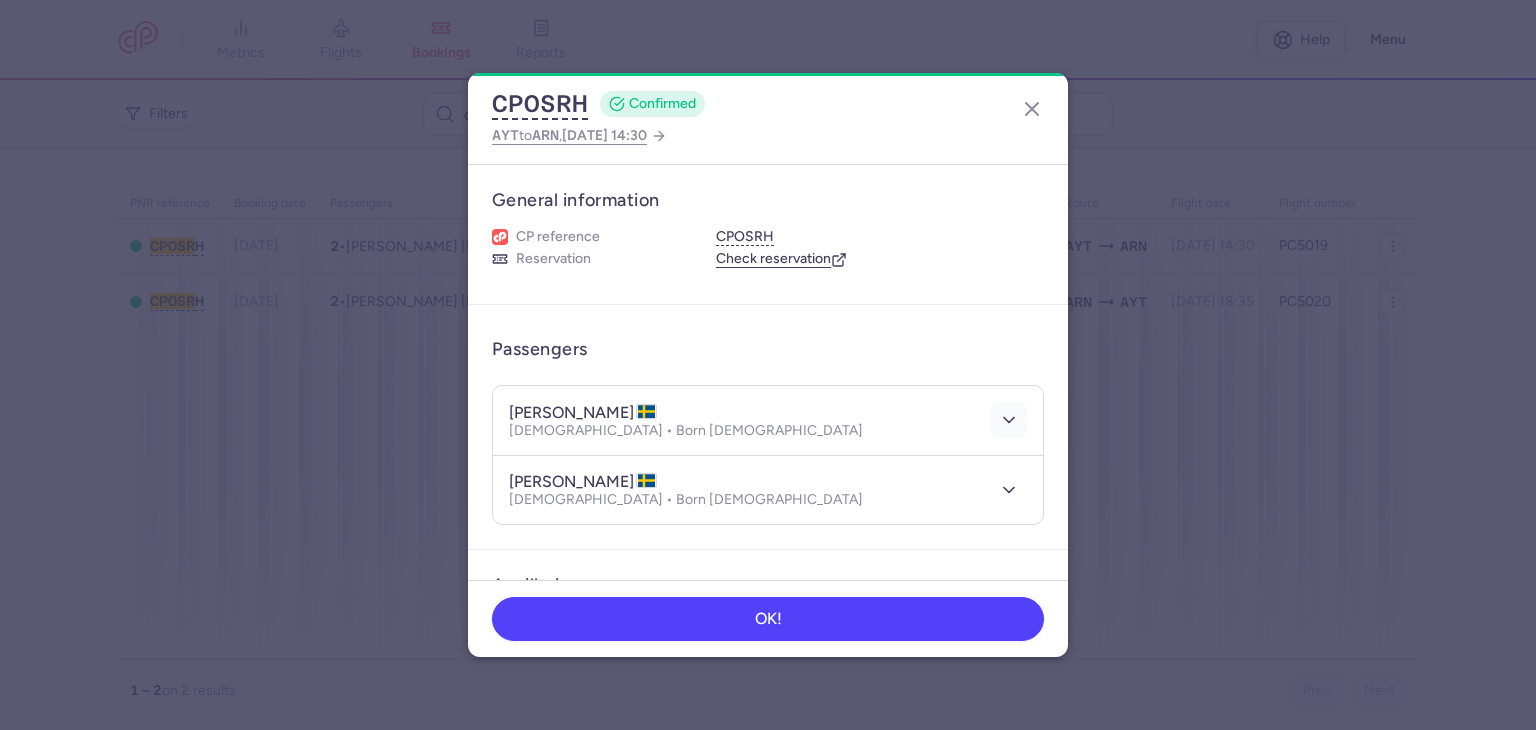 drag, startPoint x: 1020, startPoint y: 431, endPoint x: 1004, endPoint y: 425, distance: 17.088007 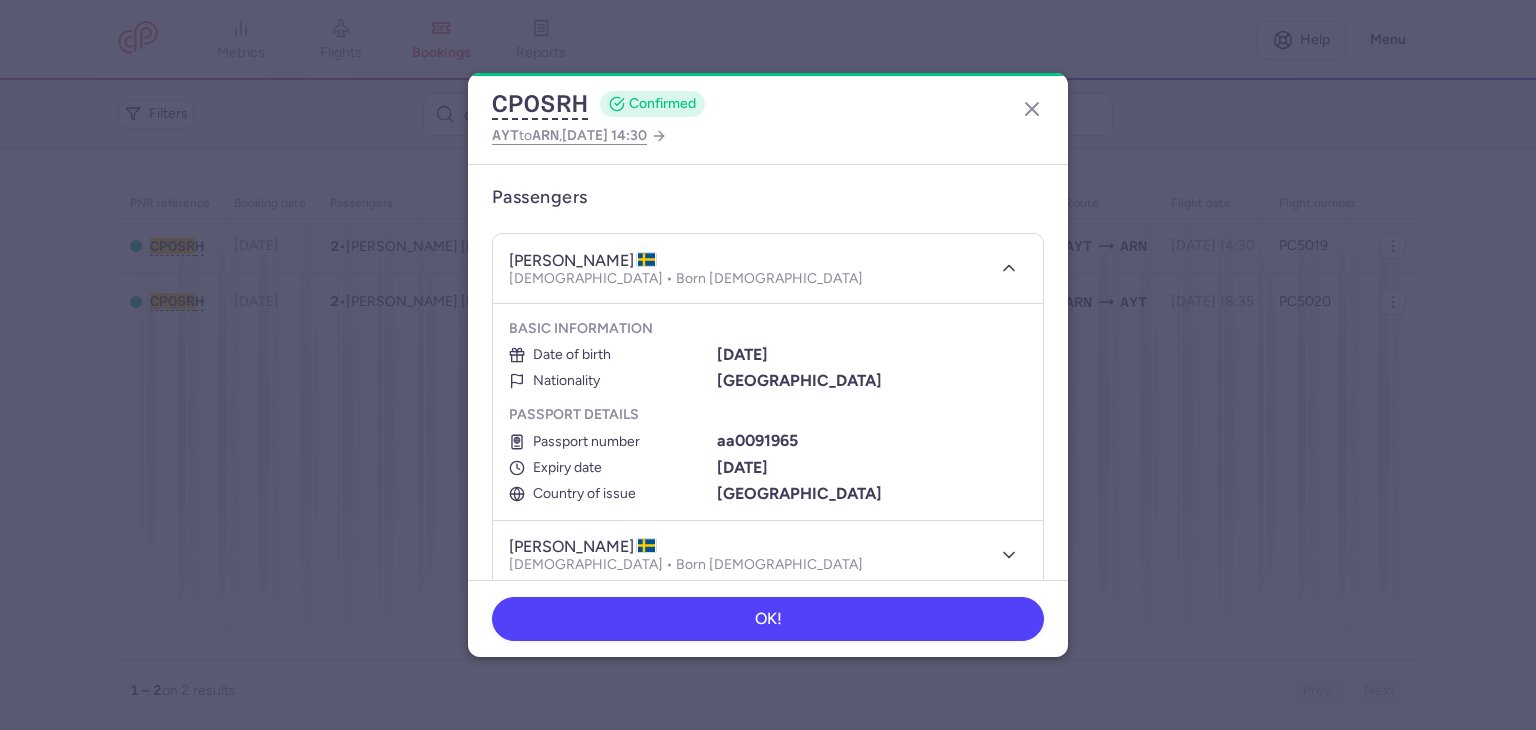 scroll, scrollTop: 200, scrollLeft: 0, axis: vertical 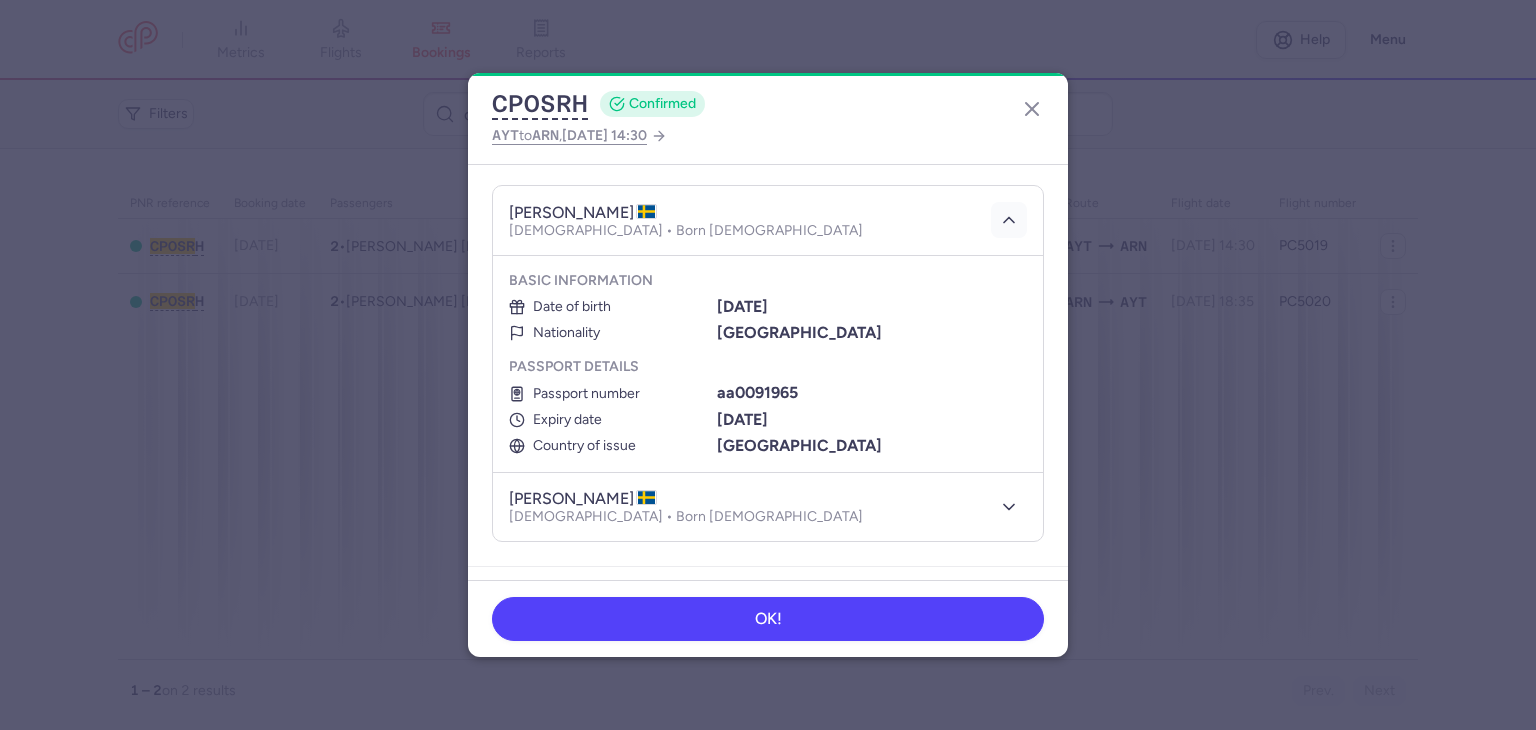 click 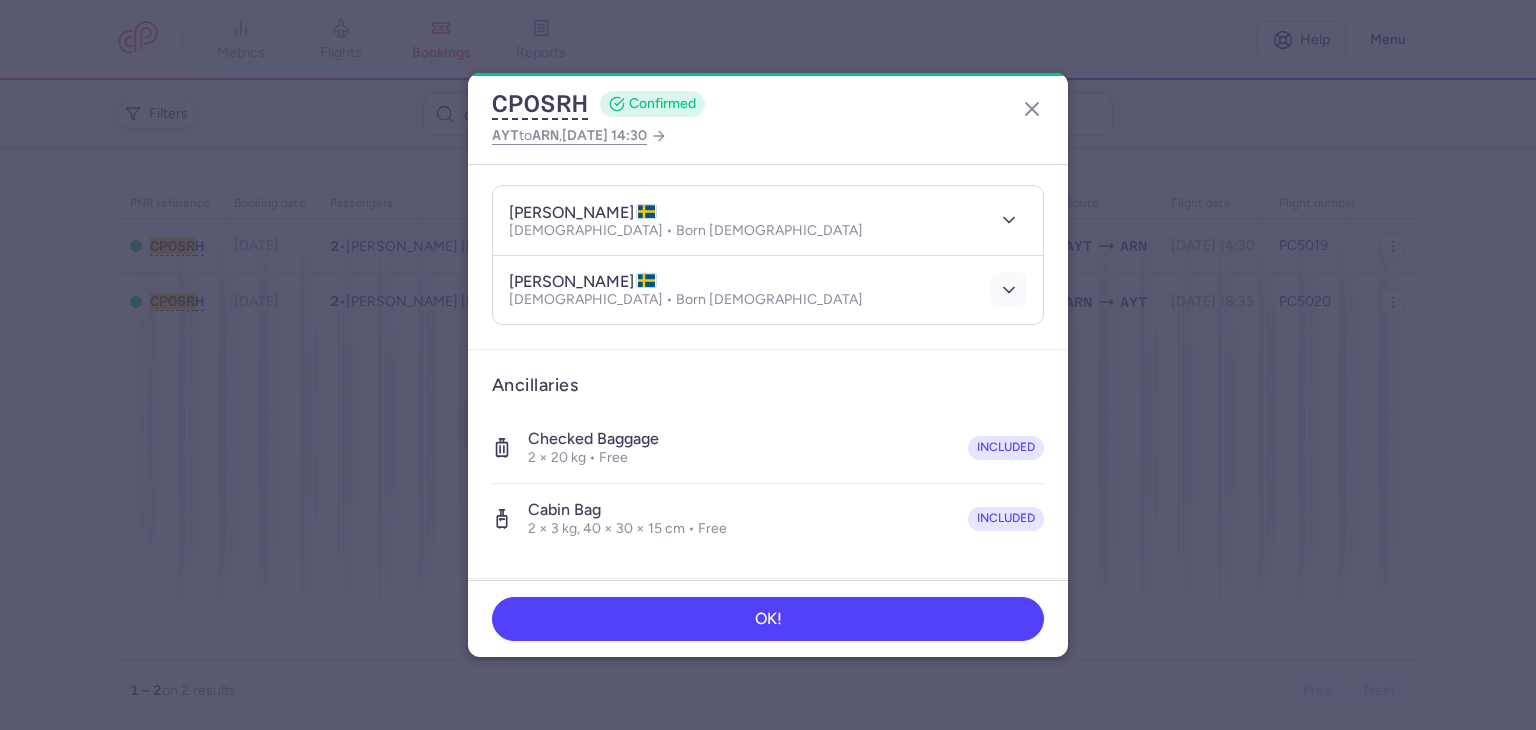 click 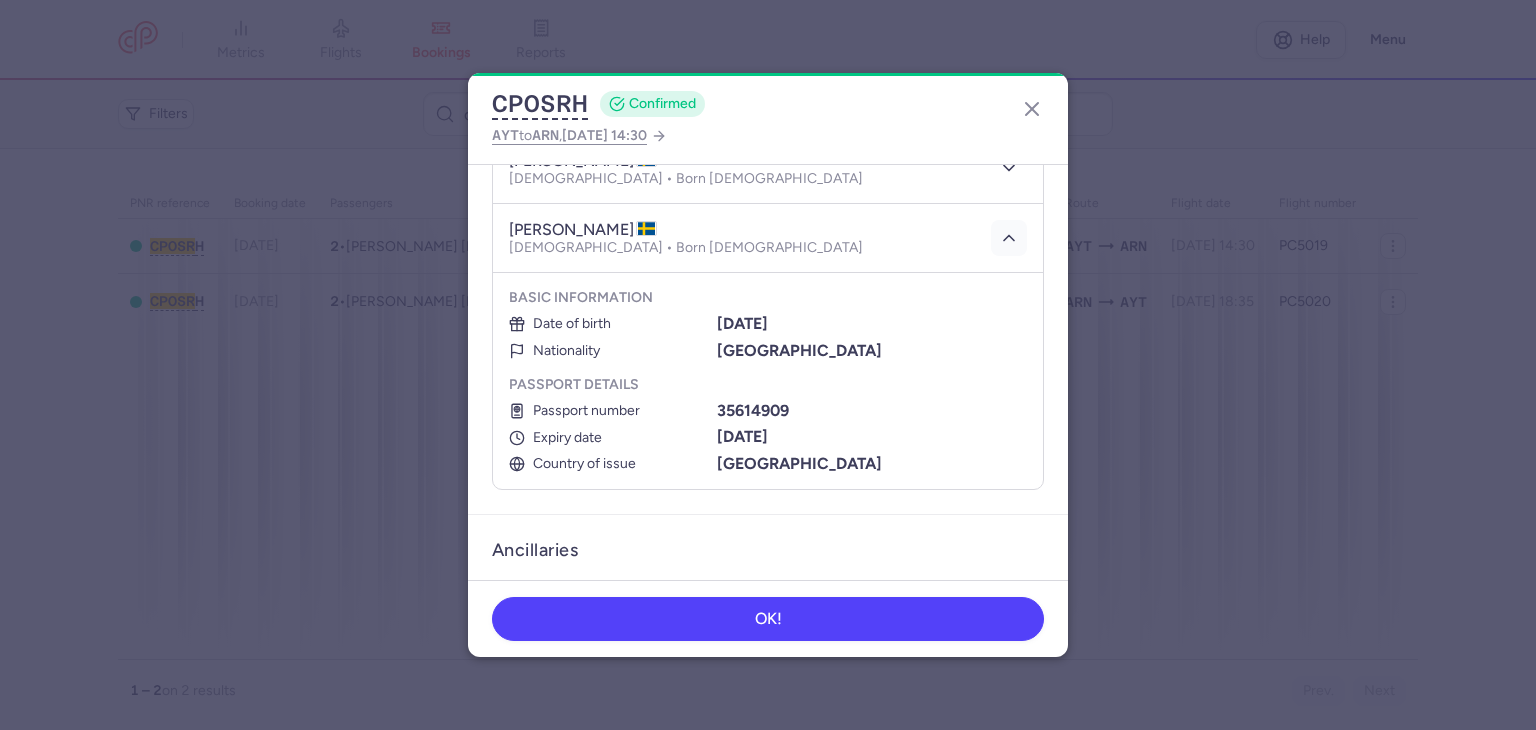 scroll, scrollTop: 300, scrollLeft: 0, axis: vertical 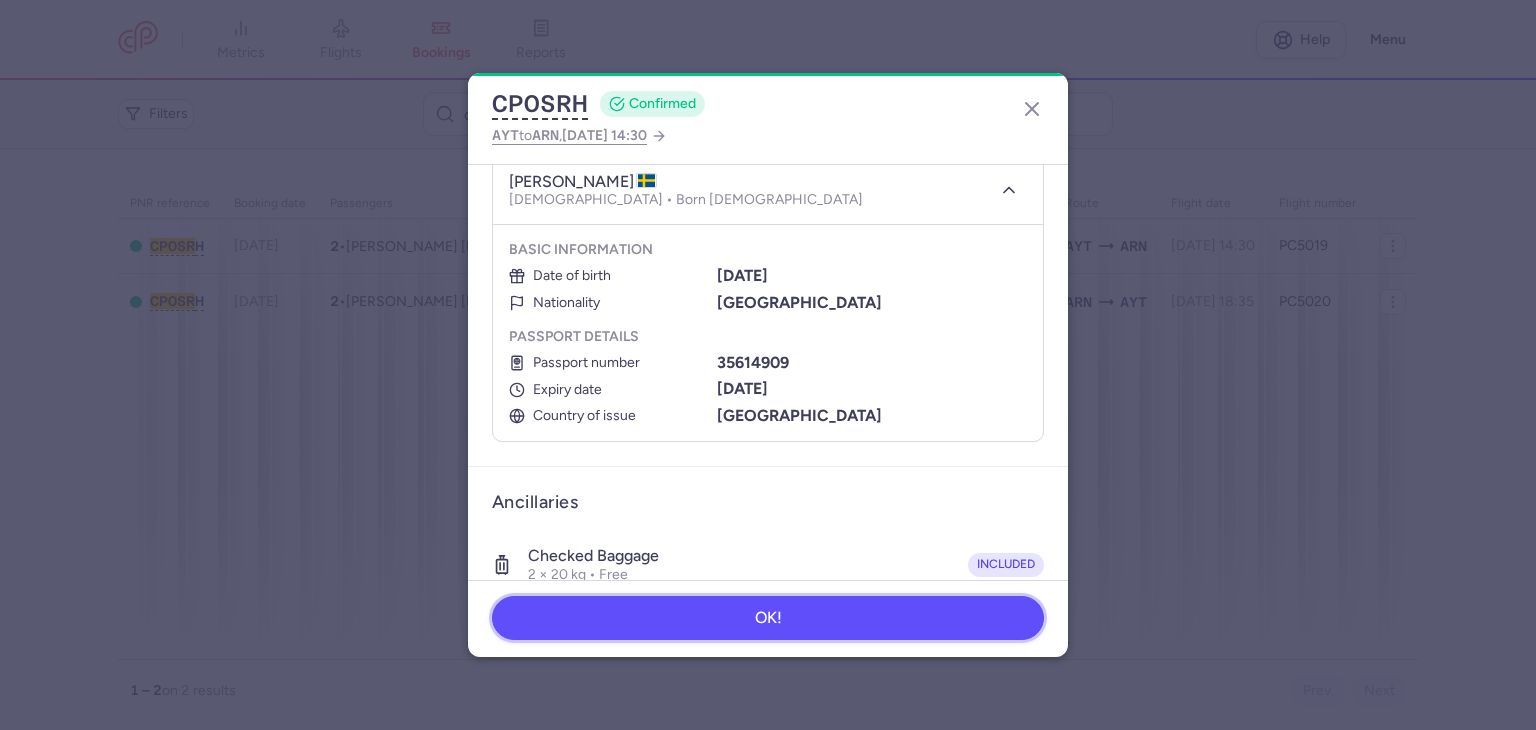 click on "OK!" at bounding box center [768, 618] 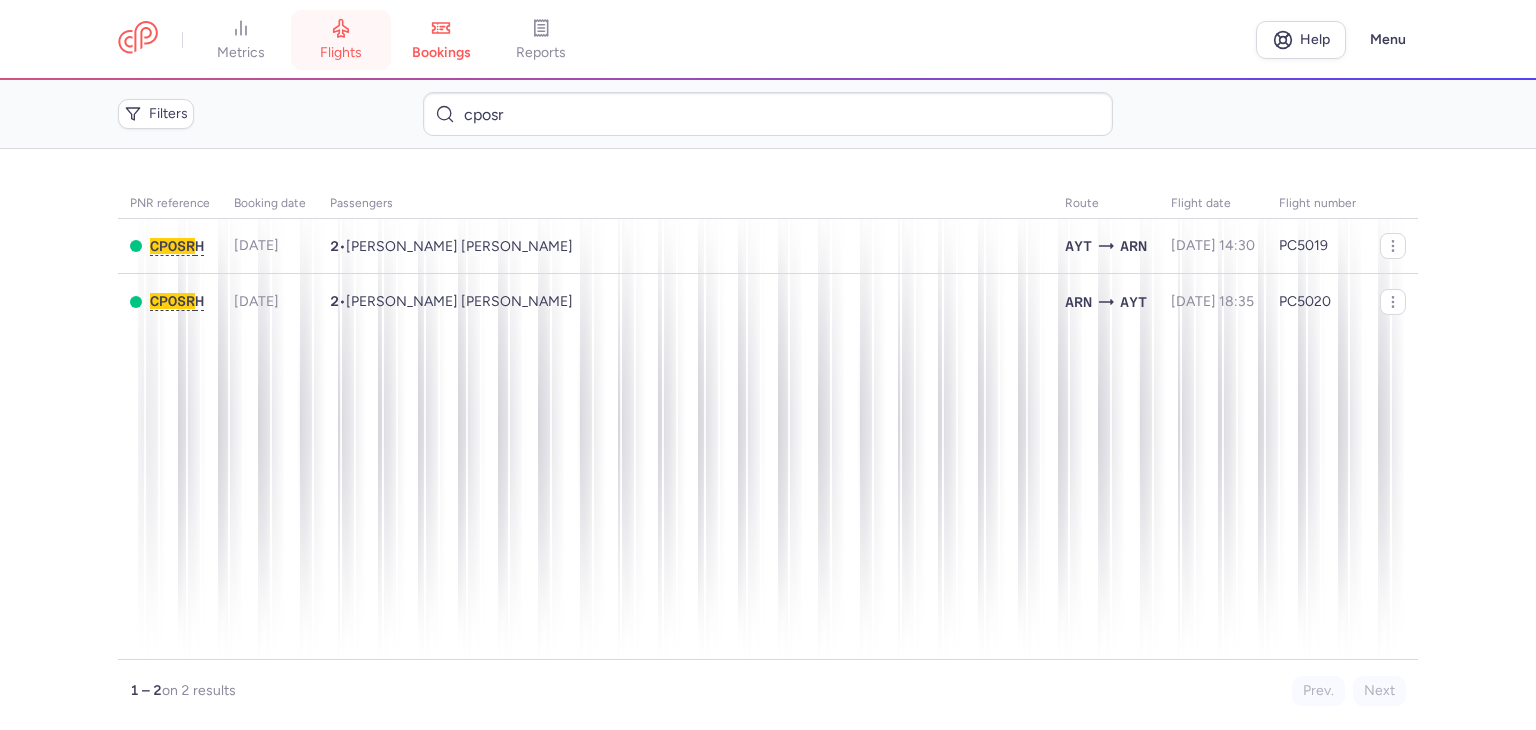 click on "flights" at bounding box center (341, 40) 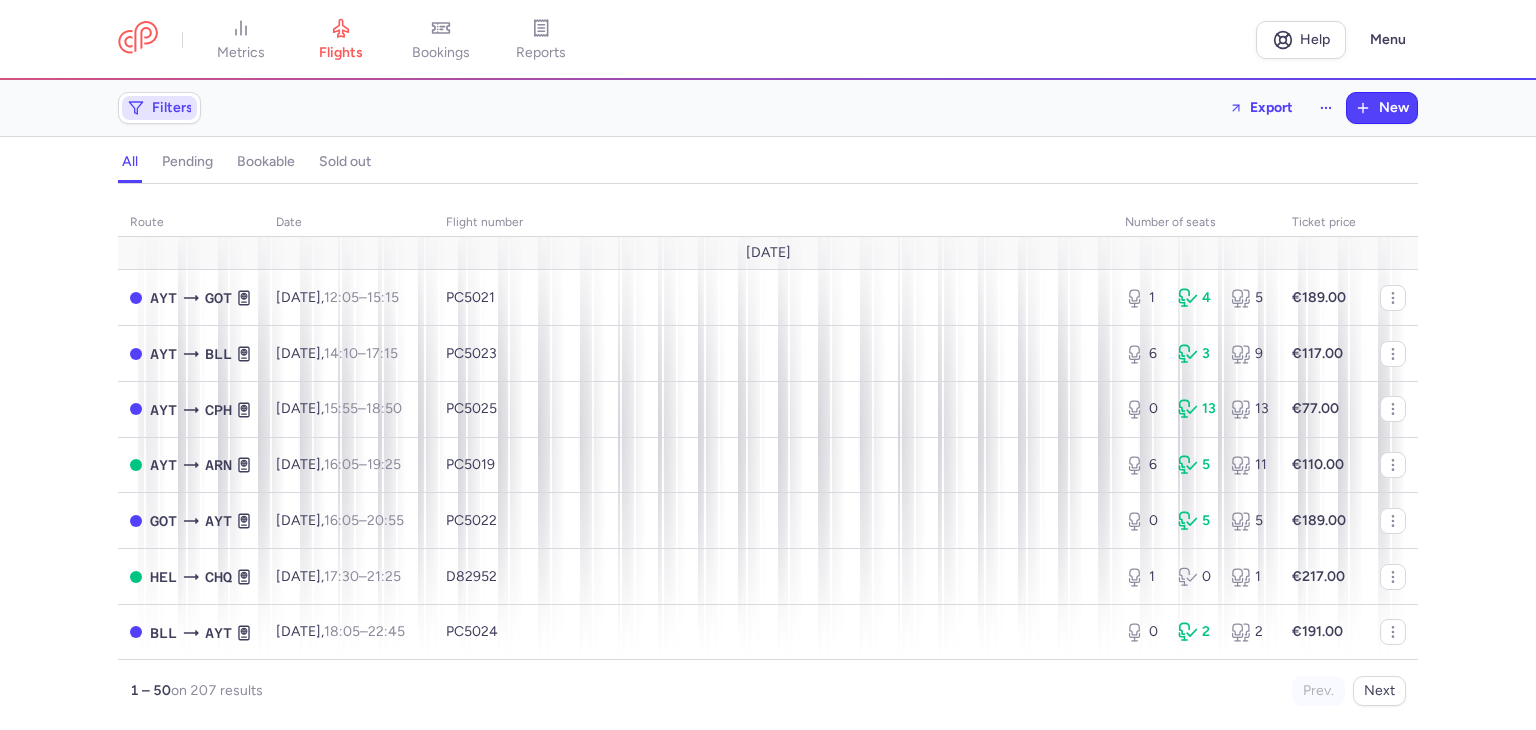 click on "Filters" 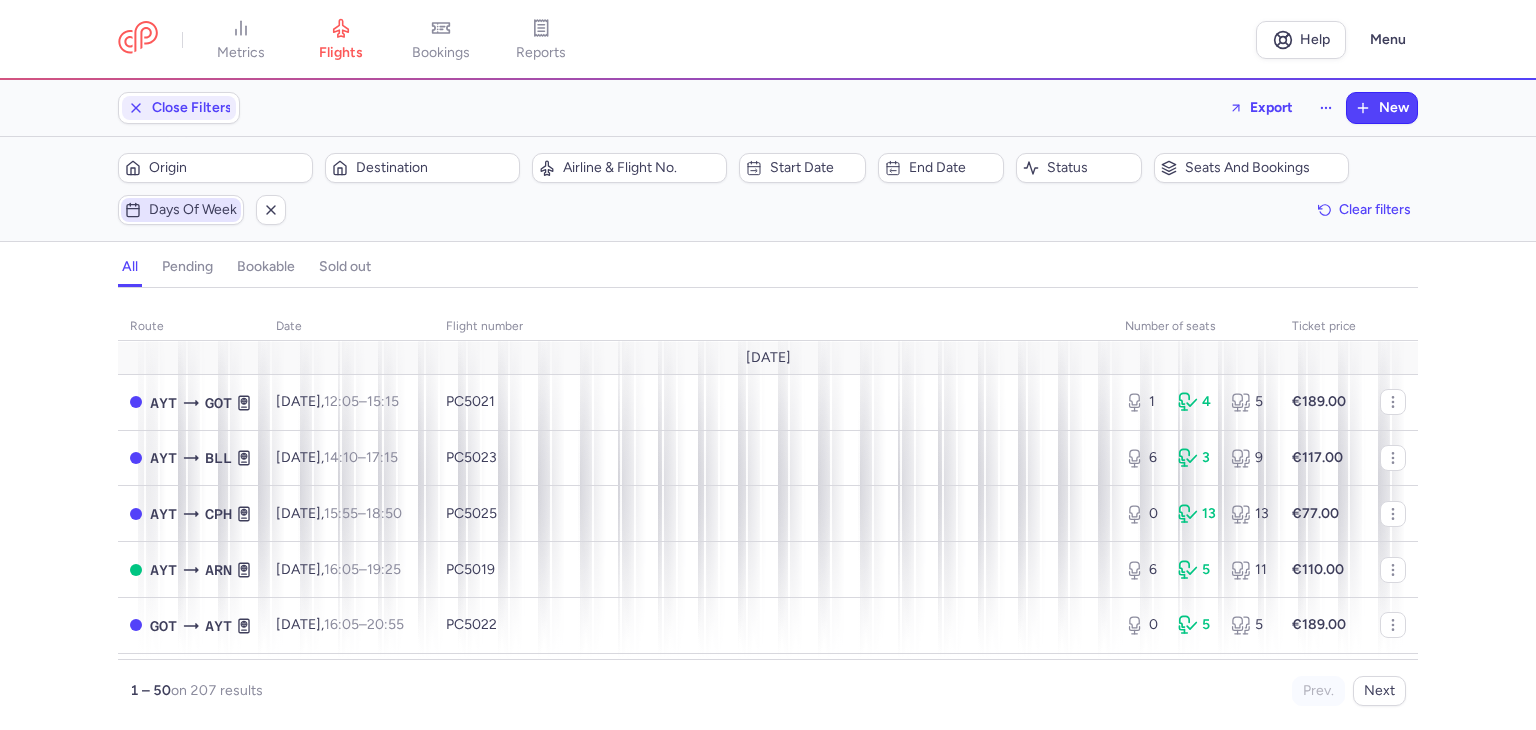 scroll, scrollTop: 0, scrollLeft: 0, axis: both 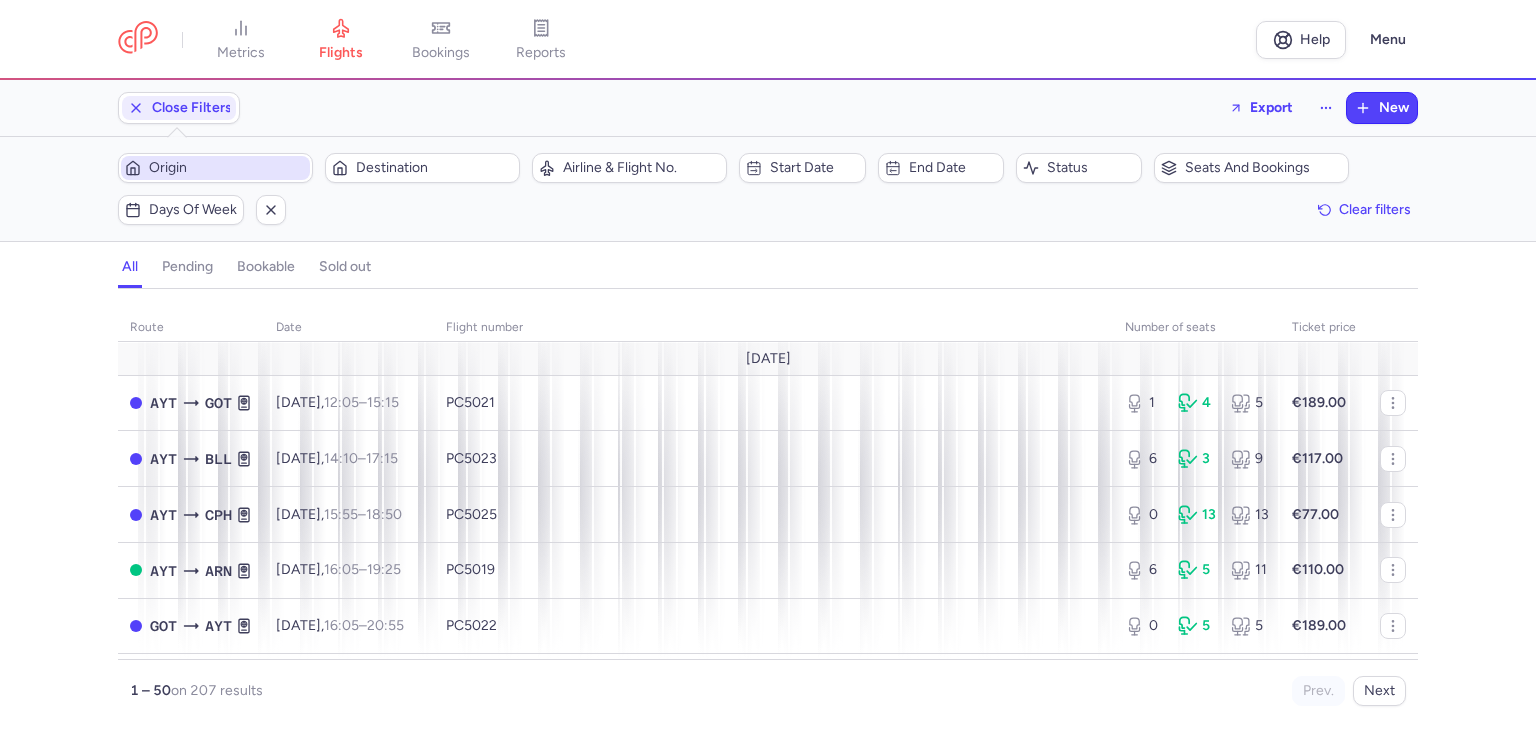 click on "Origin" at bounding box center (227, 168) 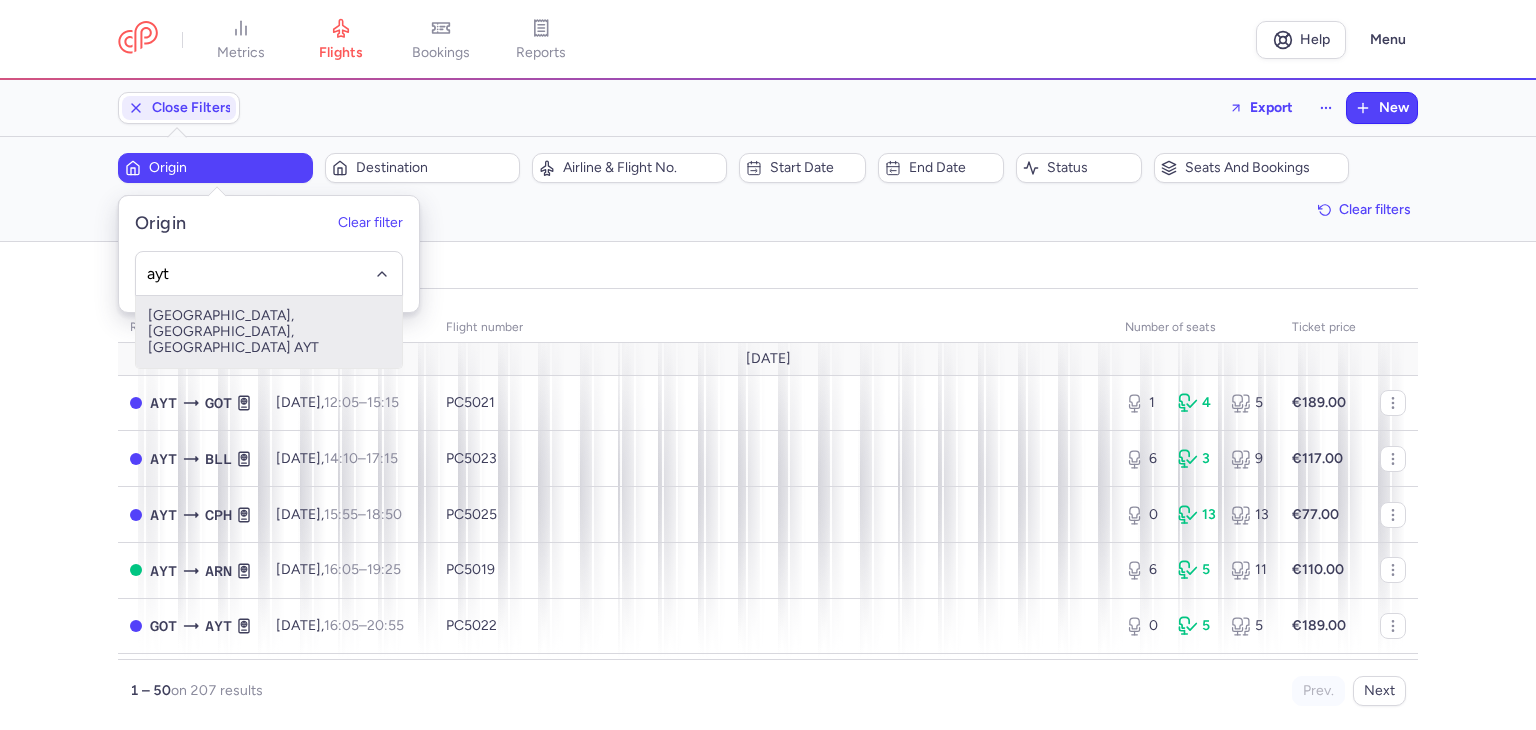 type on "ayt" 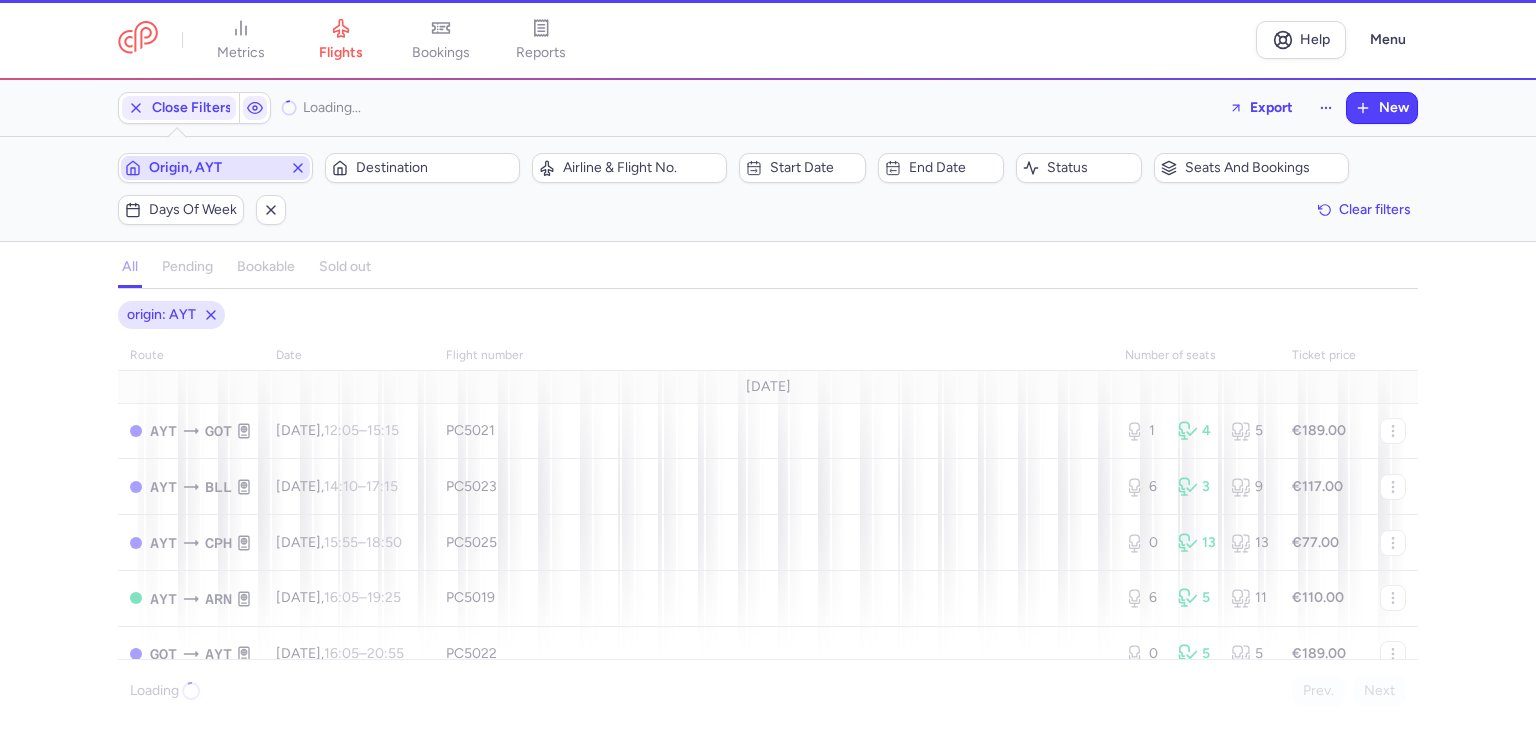type 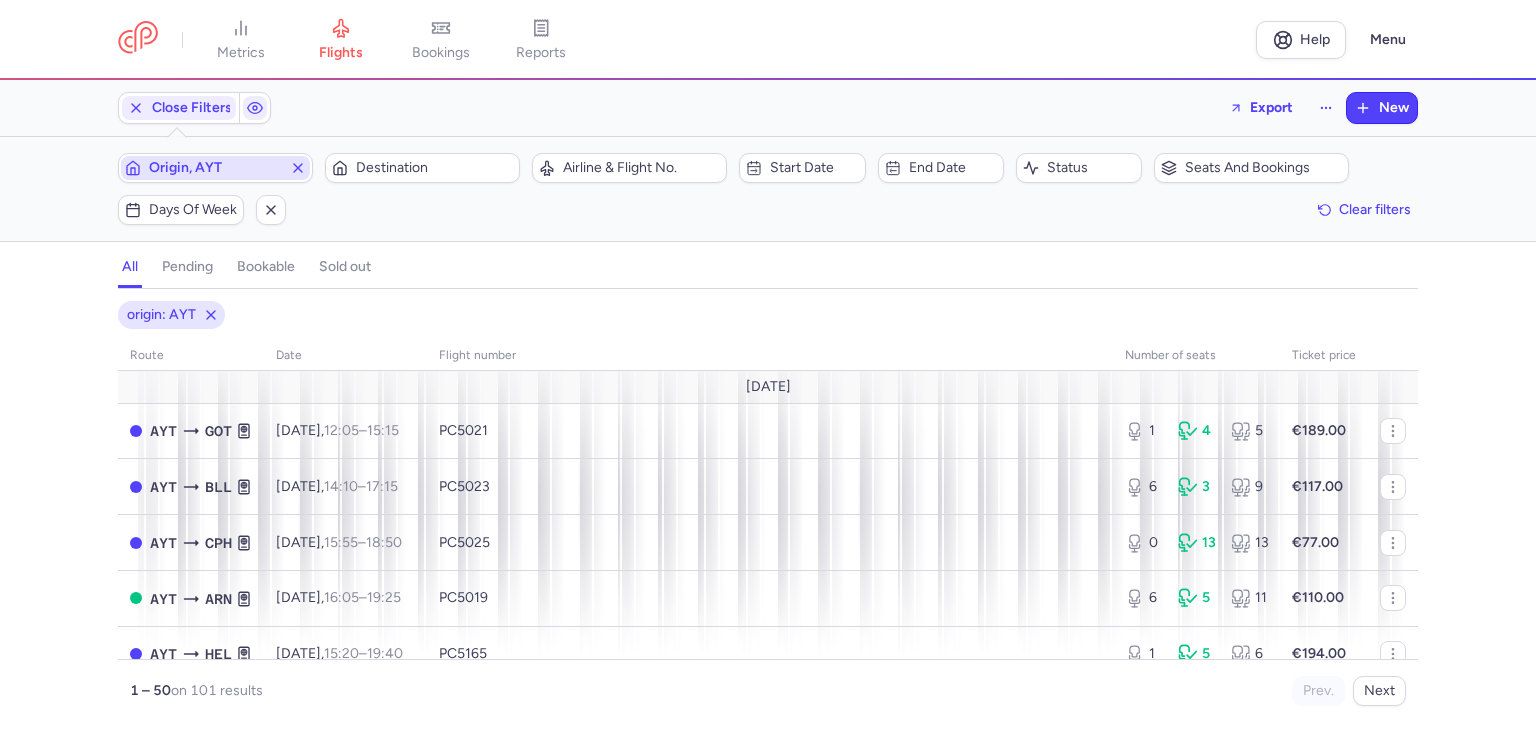 type 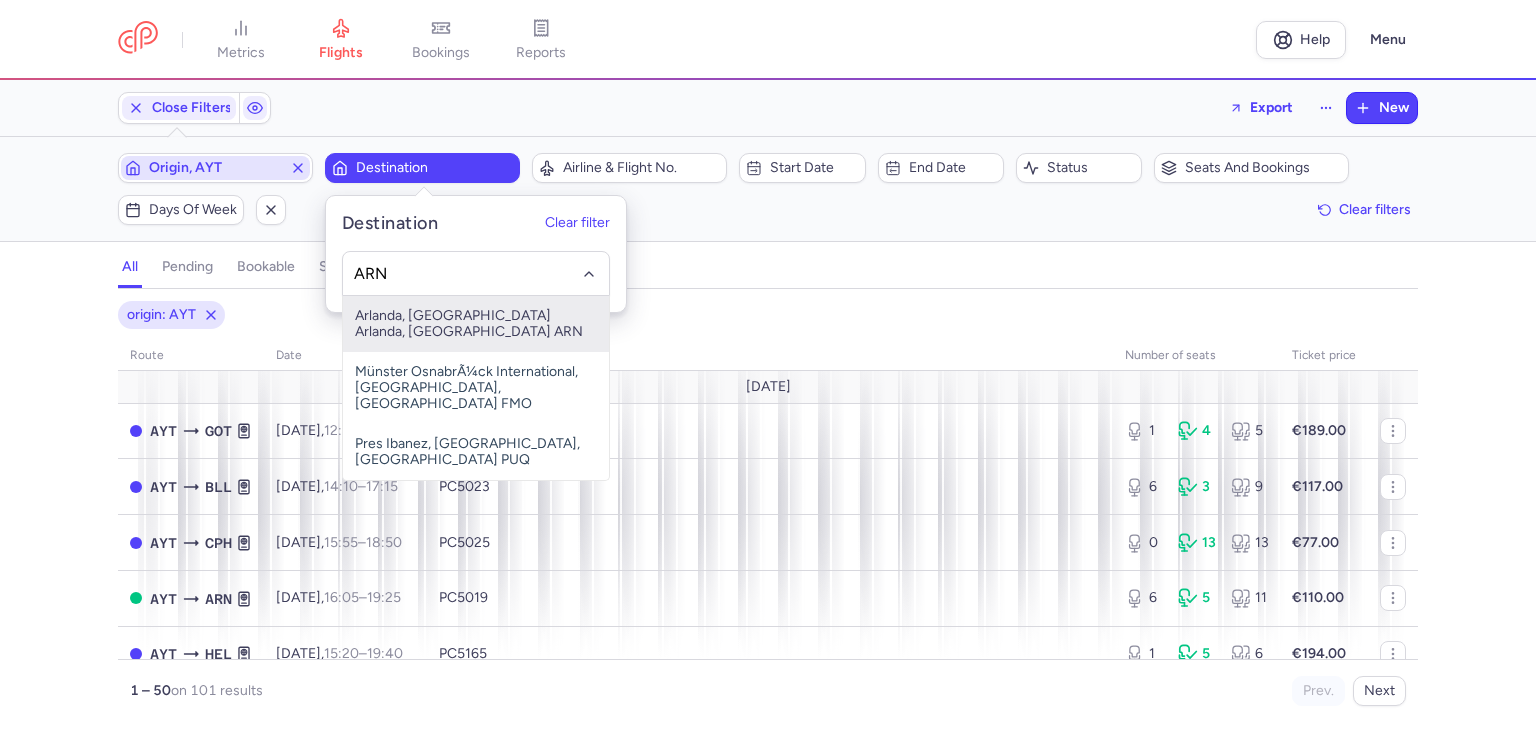type on "ARN" 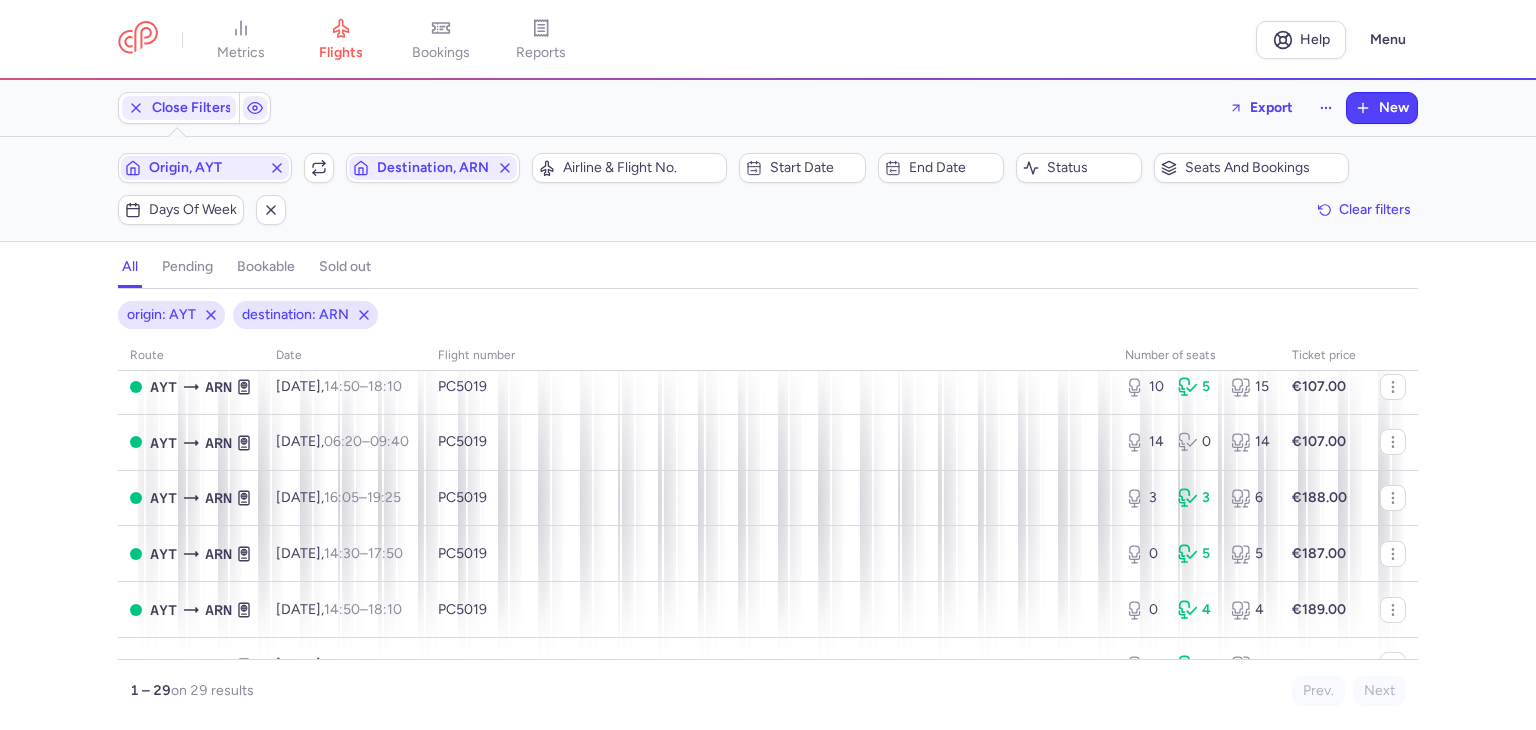 scroll, scrollTop: 0, scrollLeft: 0, axis: both 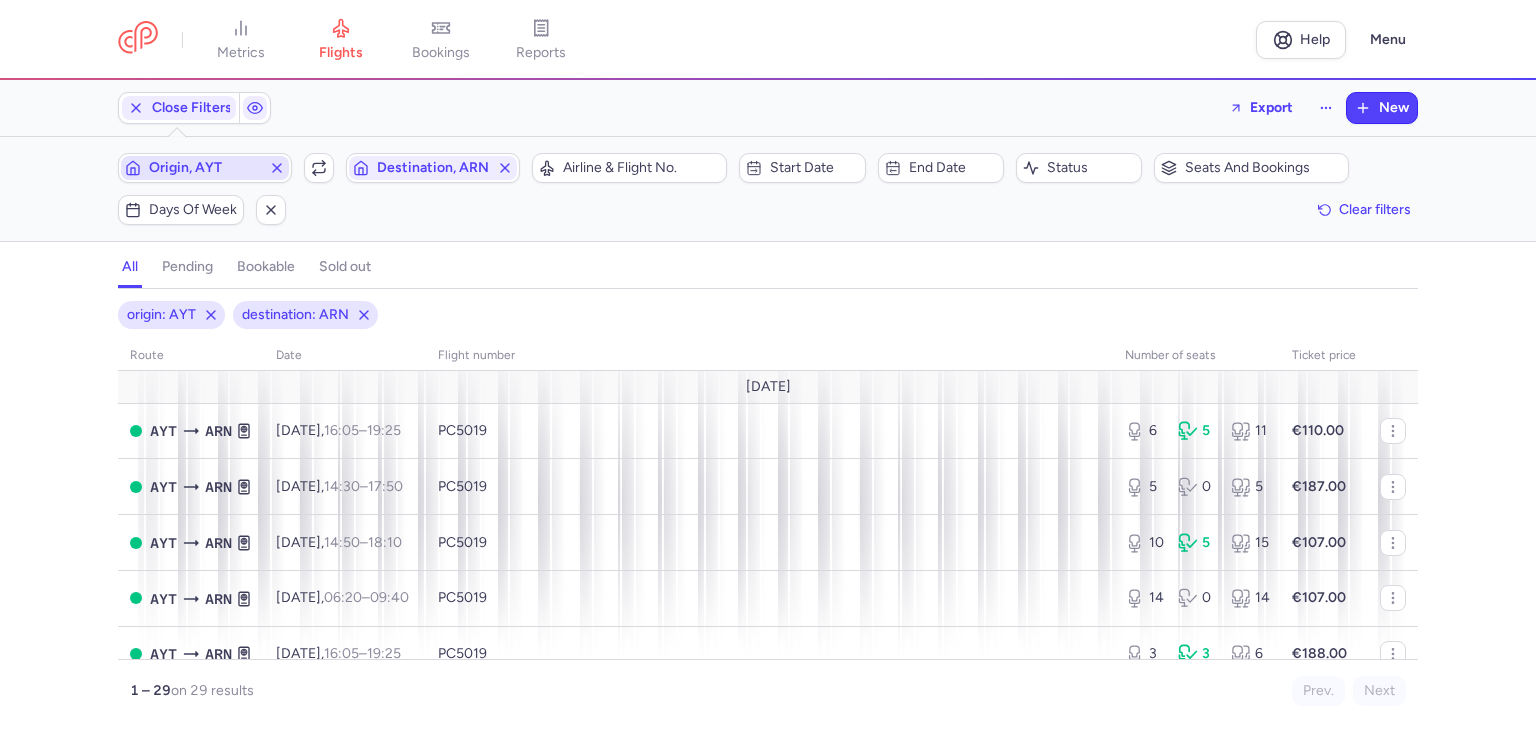 click on "Origin, AYT" at bounding box center (205, 168) 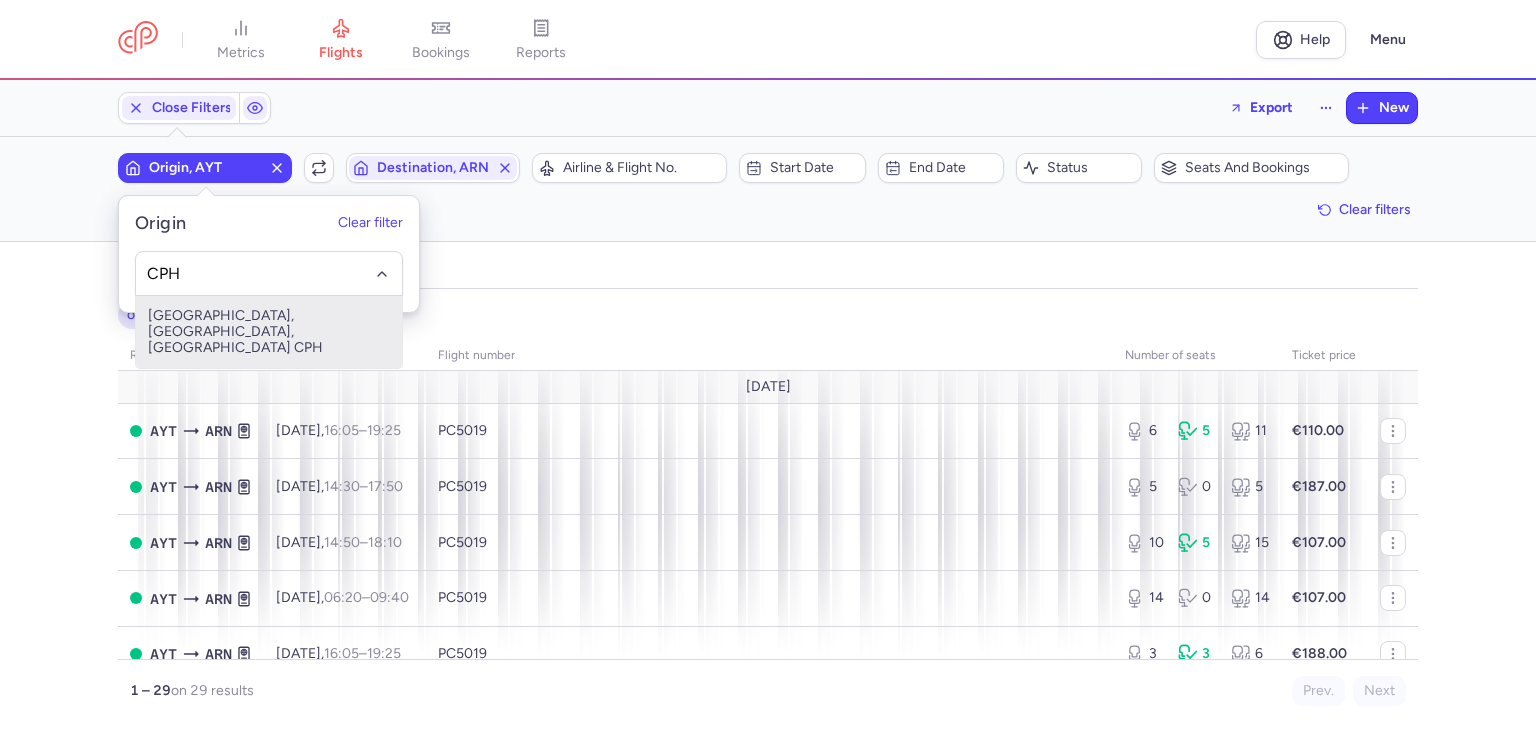 type on "CPH" 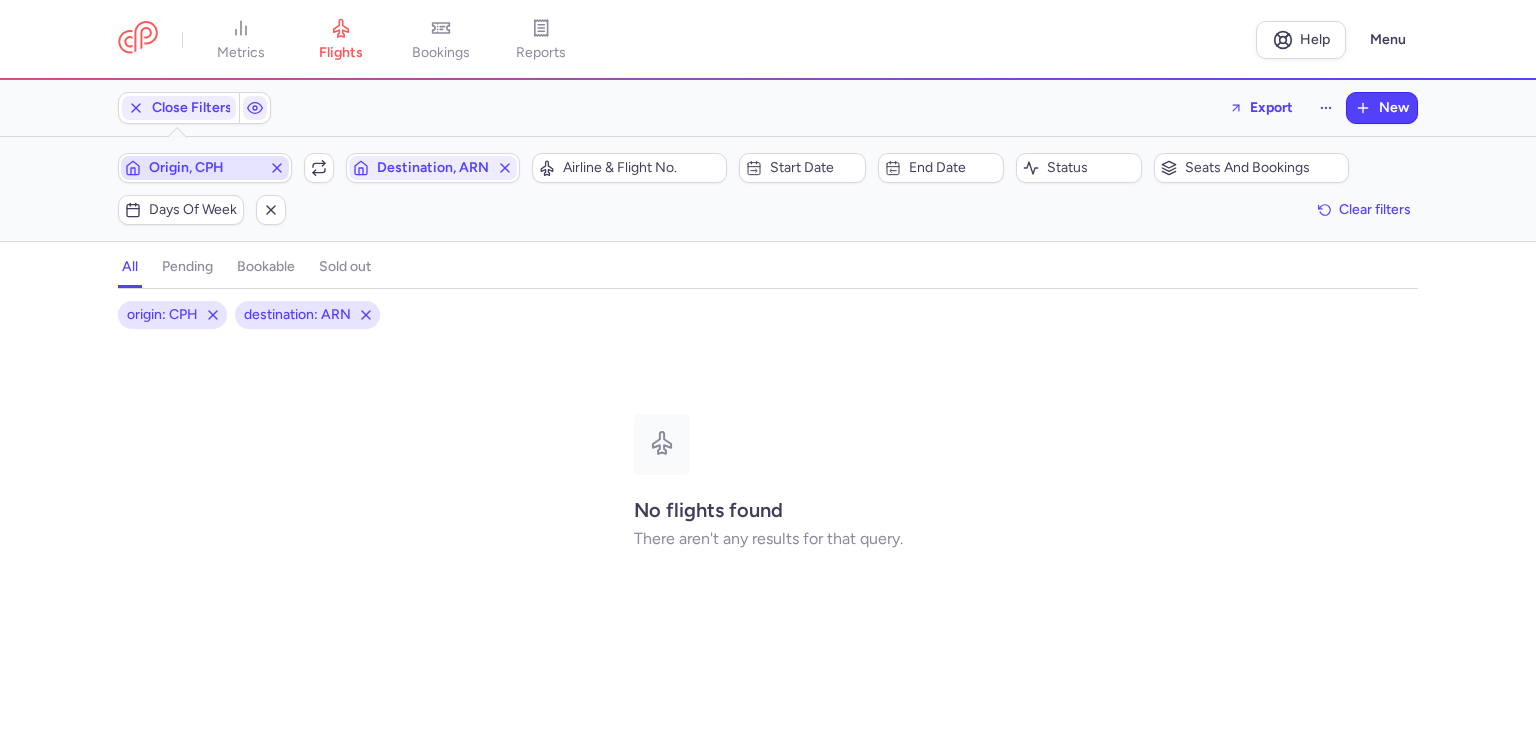 type 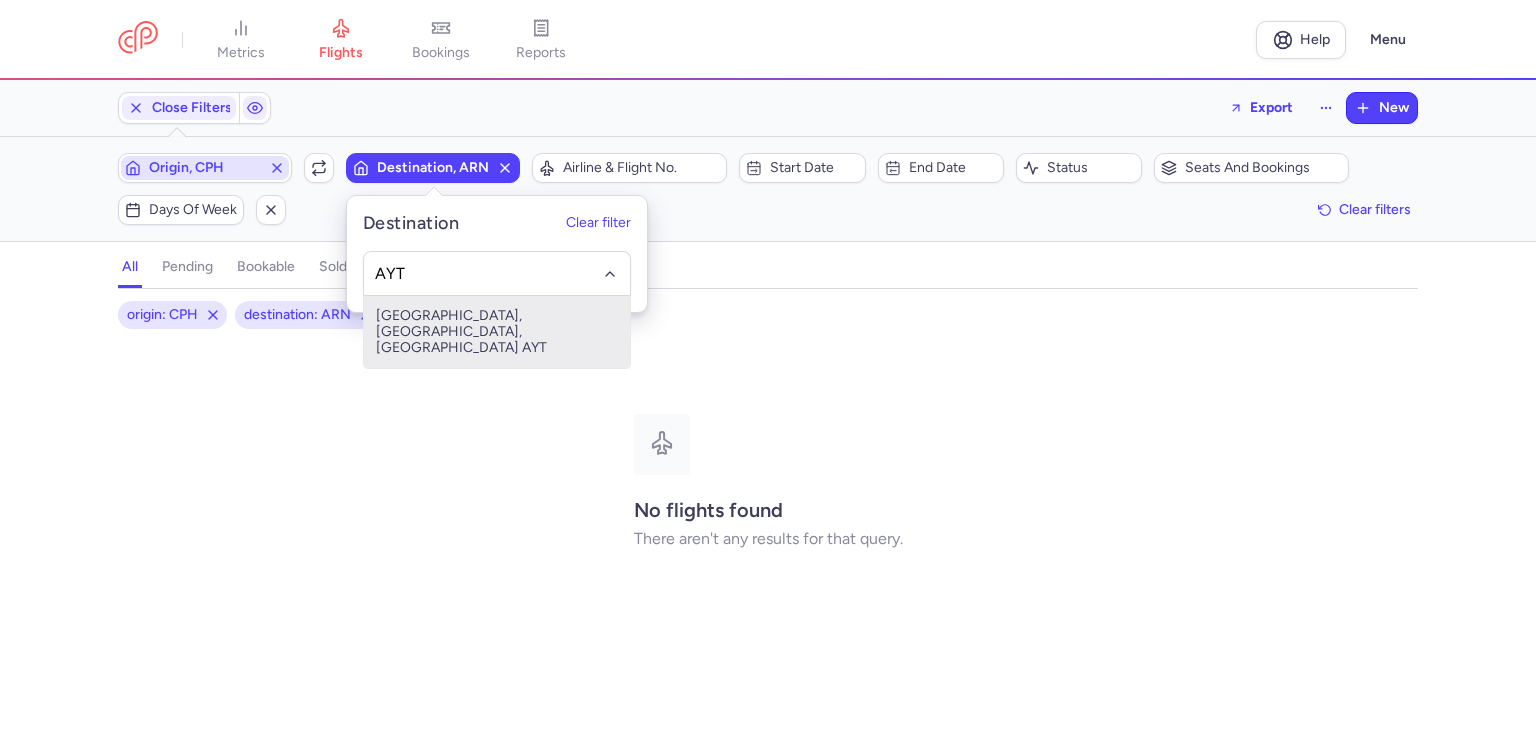 type on "AYT" 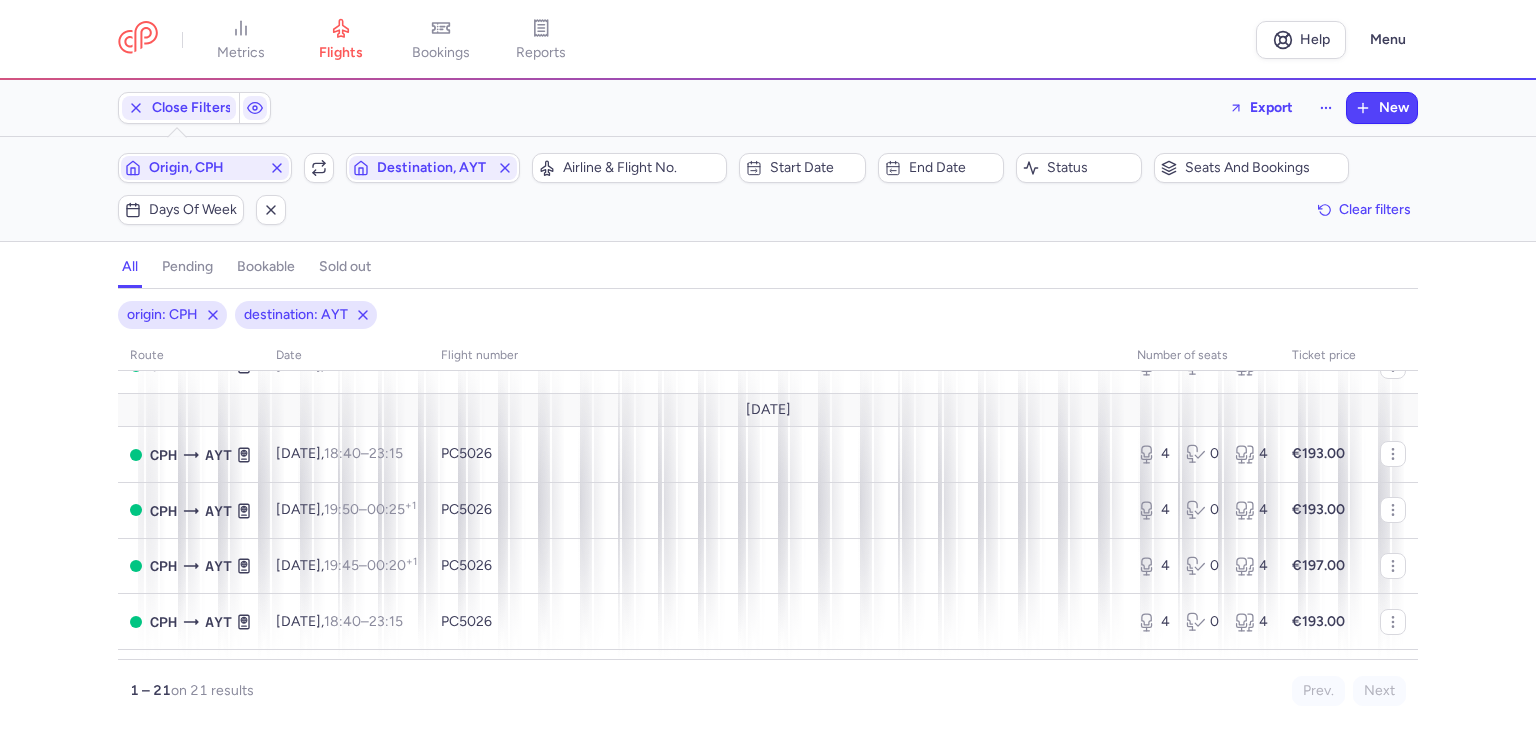 scroll, scrollTop: 0, scrollLeft: 0, axis: both 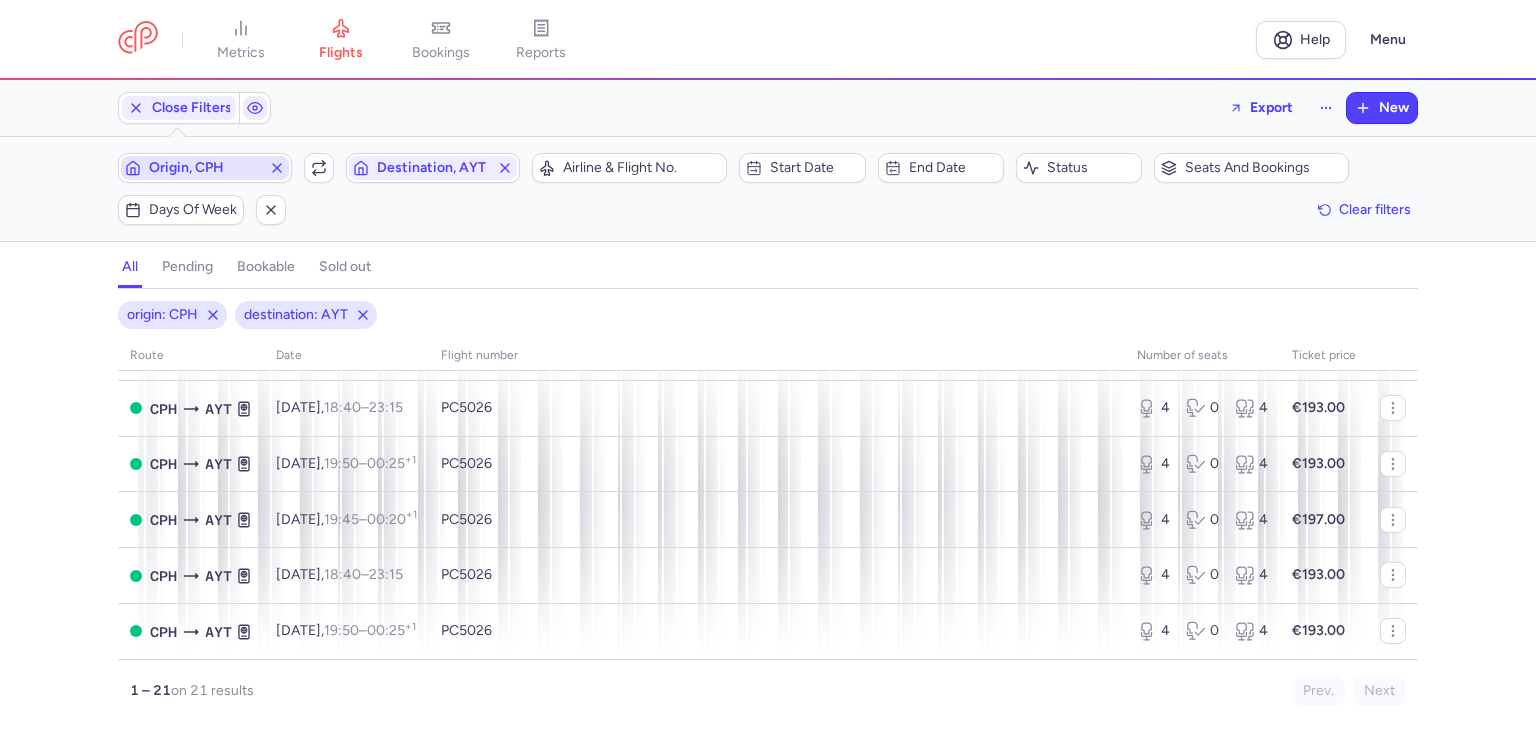 click on "Origin, CPH" at bounding box center [205, 168] 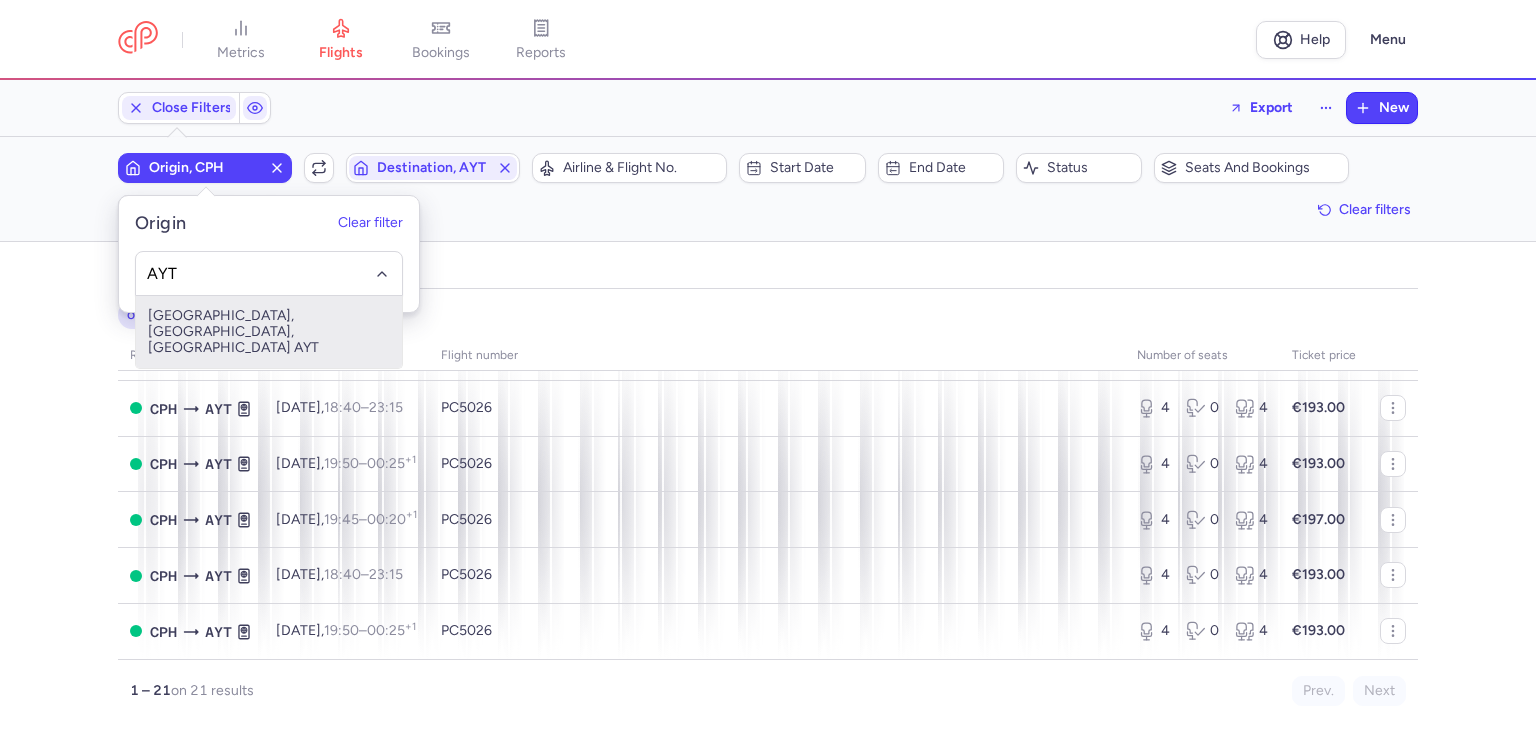type on "AYT" 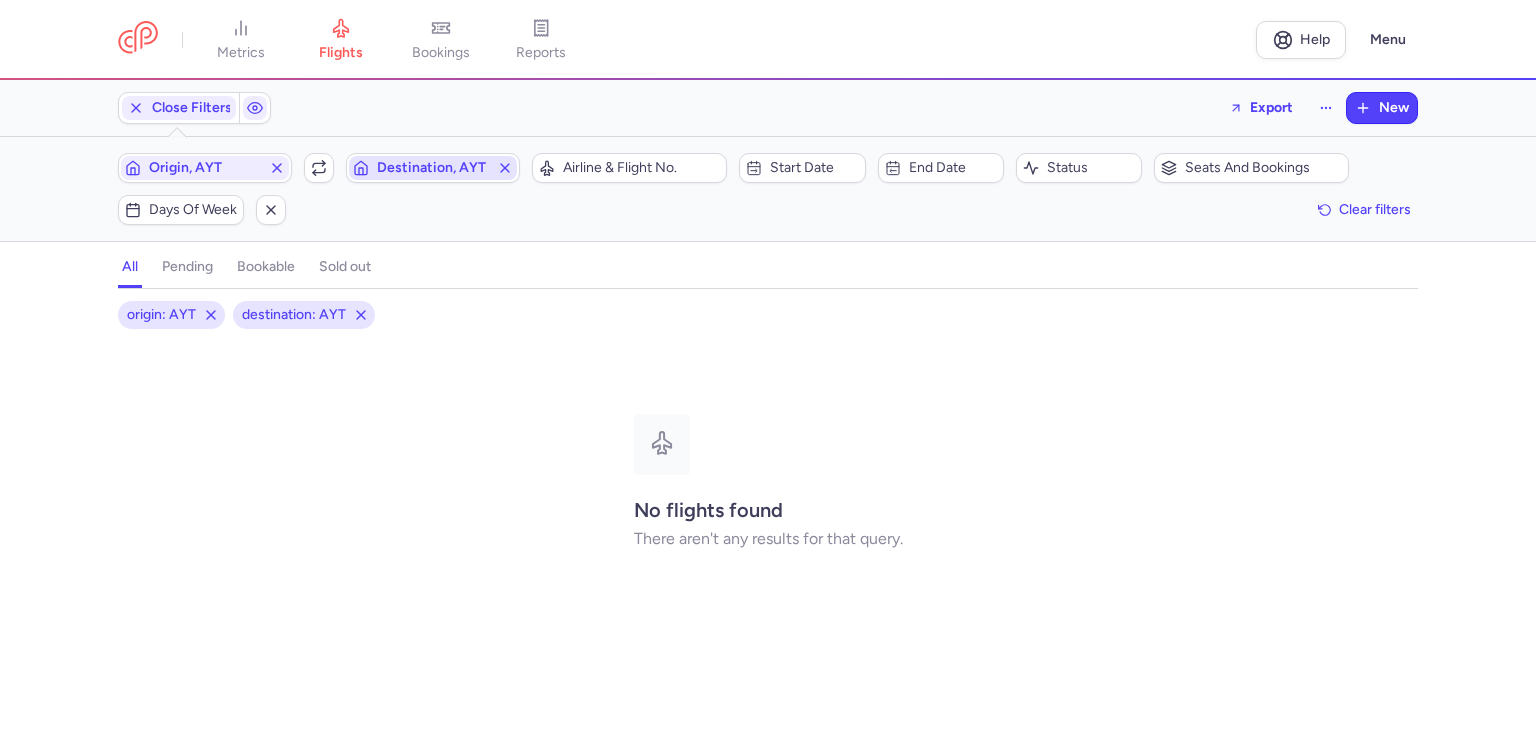 click on "Destination, AYT" at bounding box center (433, 168) 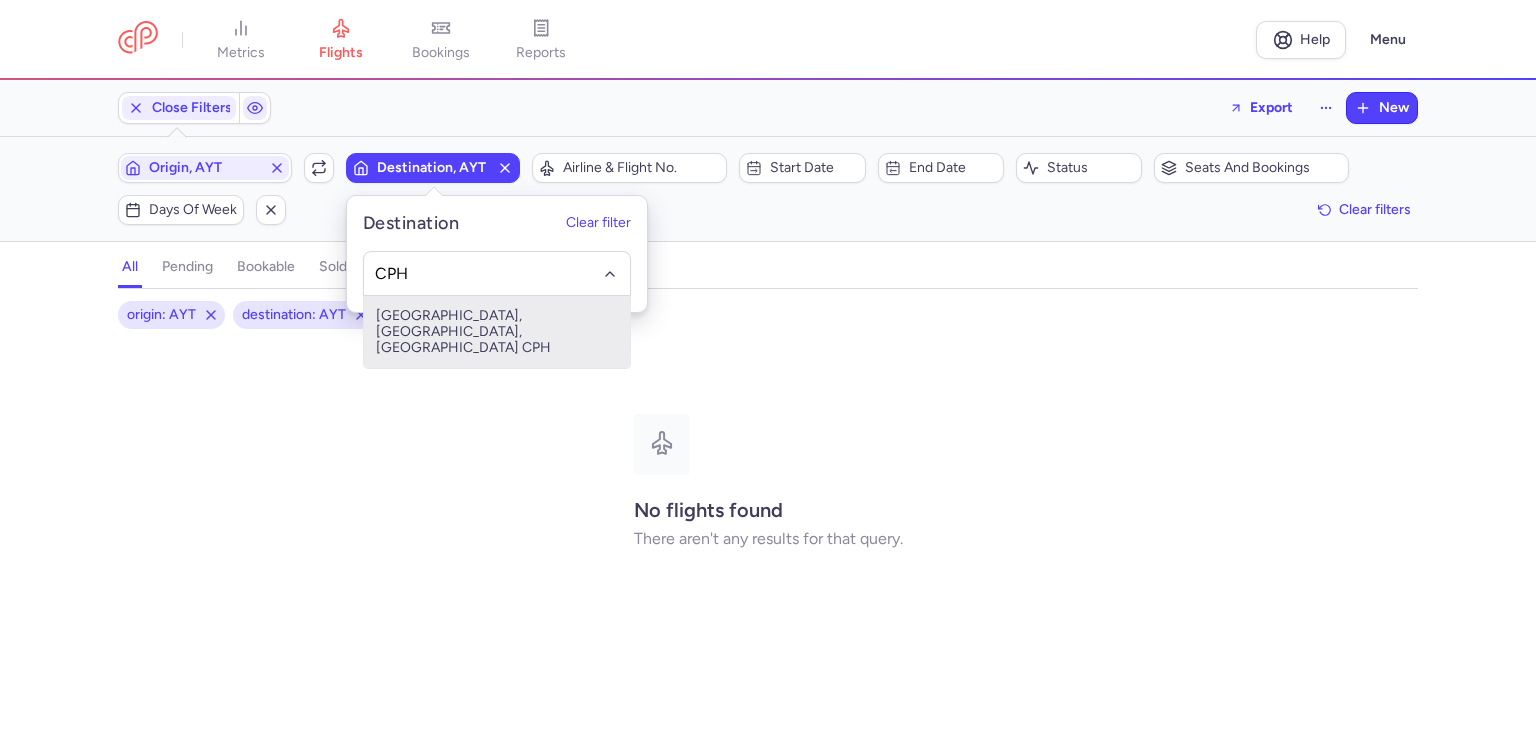 type on "CPH" 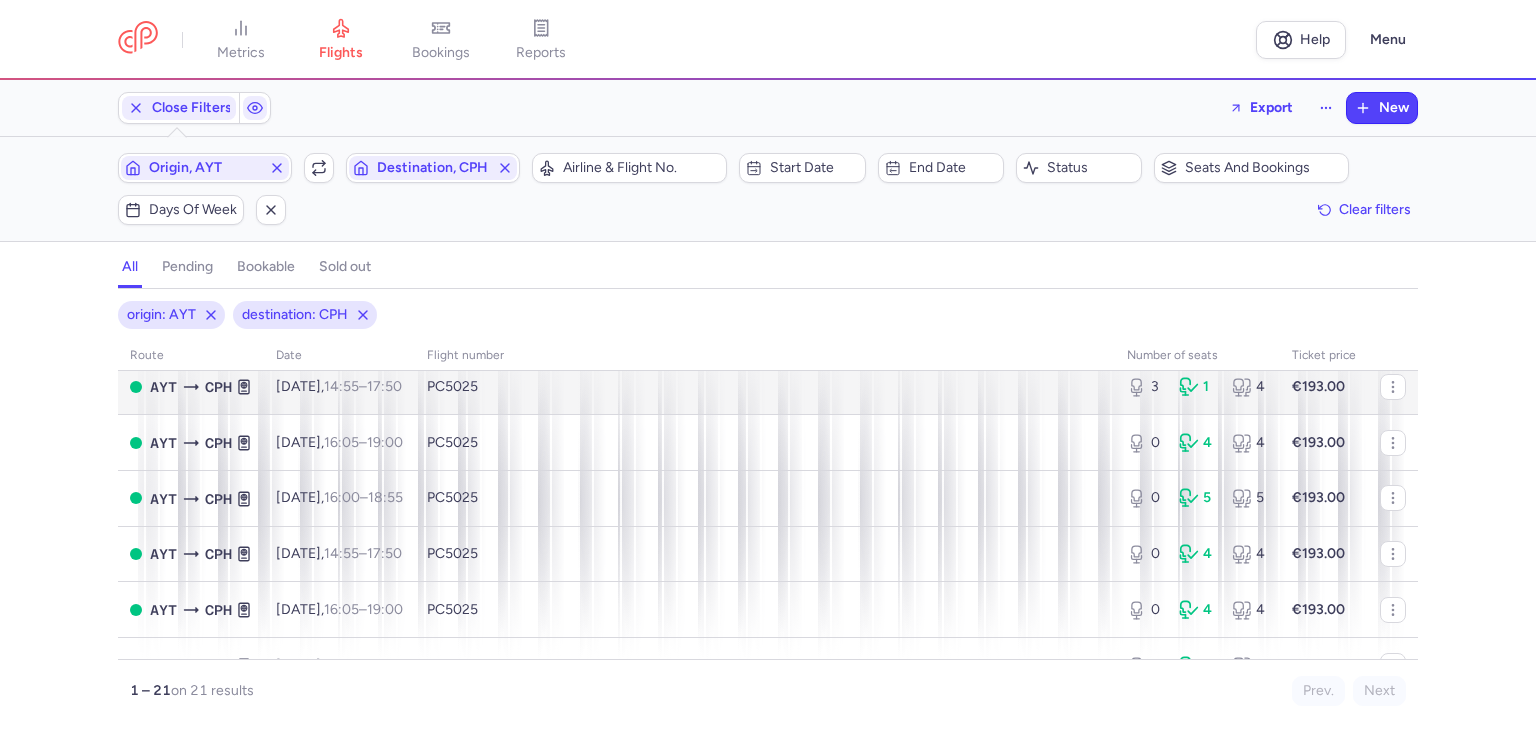 scroll, scrollTop: 200, scrollLeft: 0, axis: vertical 